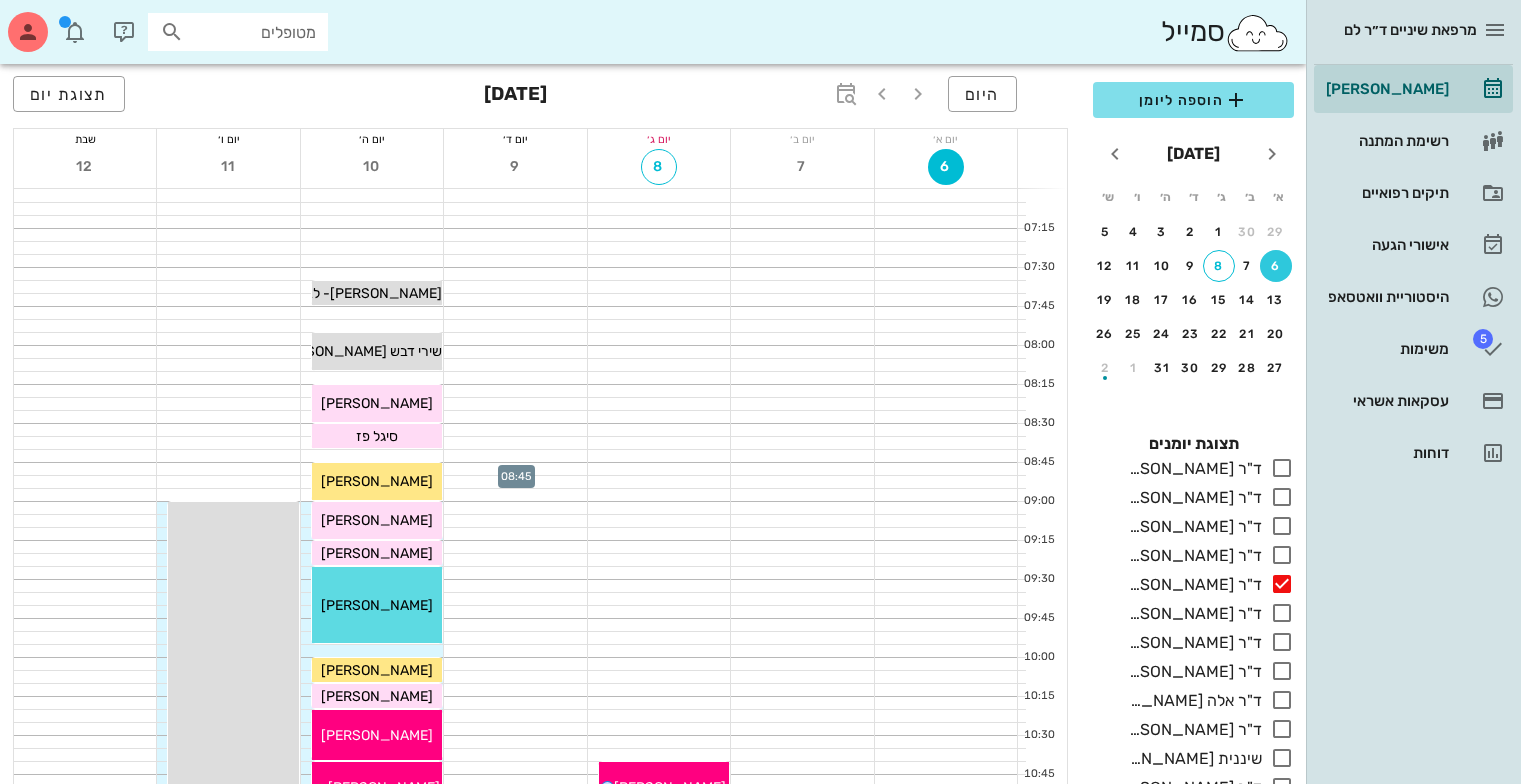 scroll, scrollTop: 0, scrollLeft: 0, axis: both 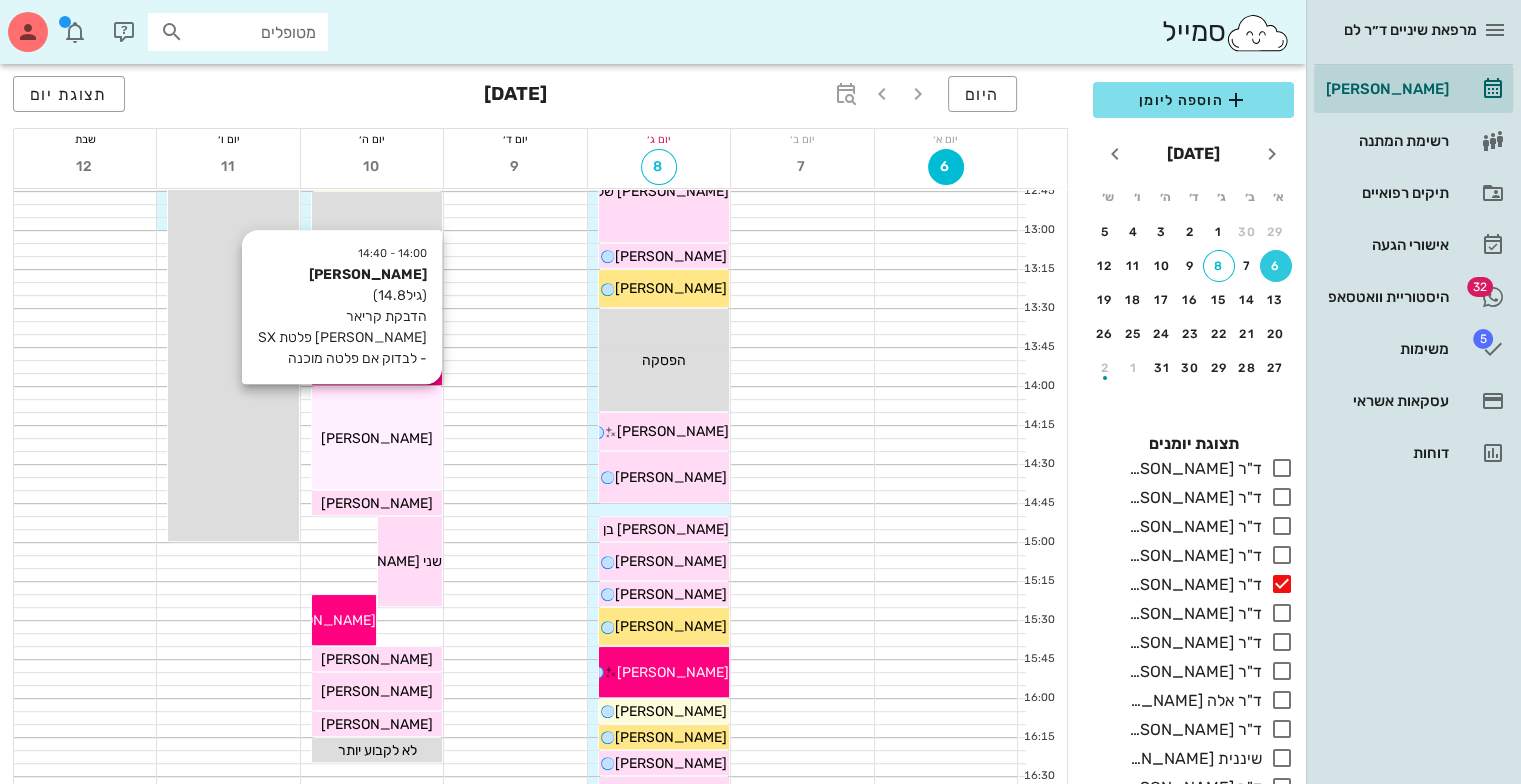 click on "[PERSON_NAME]" at bounding box center [377, 438] 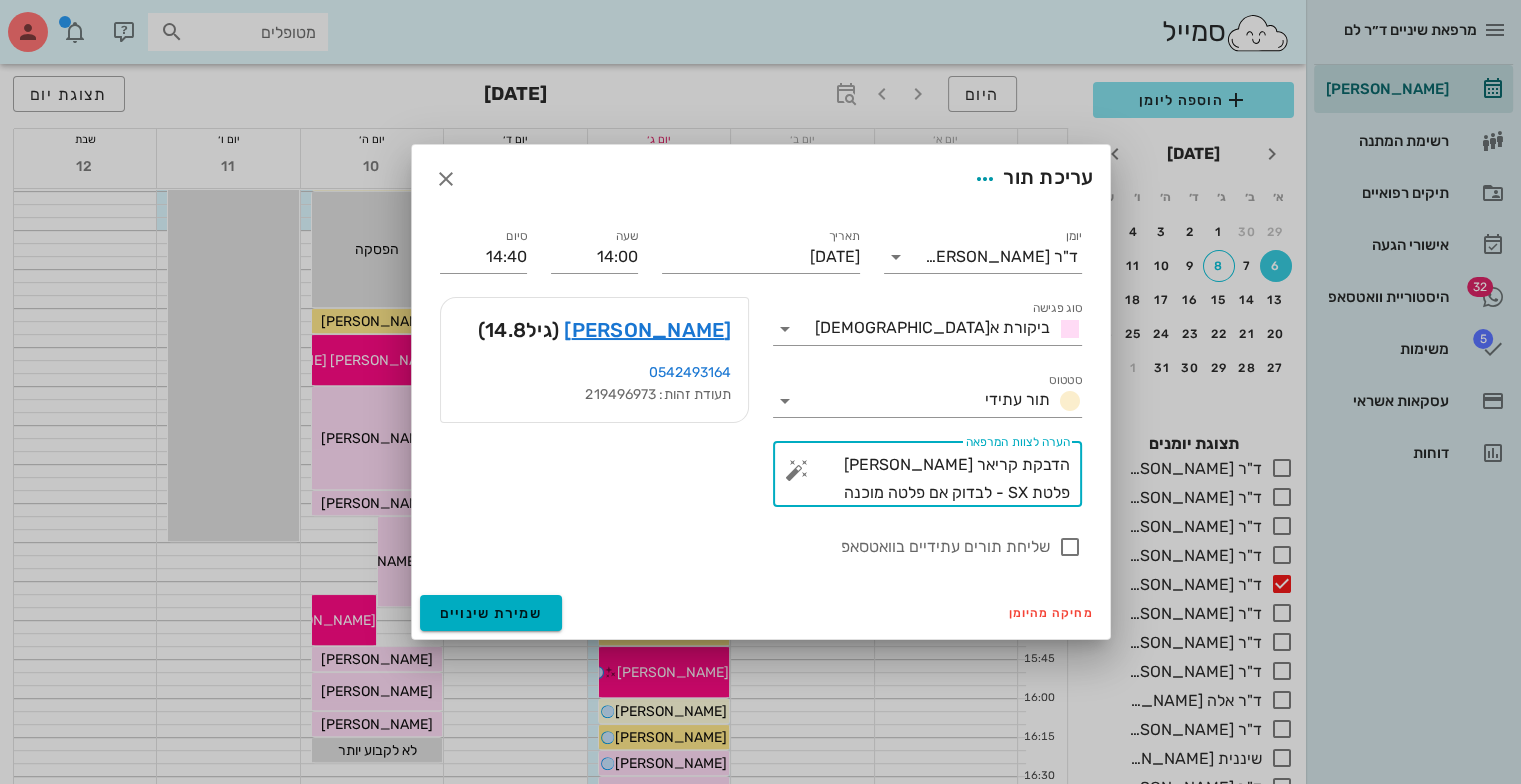 drag, startPoint x: 872, startPoint y: 468, endPoint x: 803, endPoint y: 492, distance: 73.05477 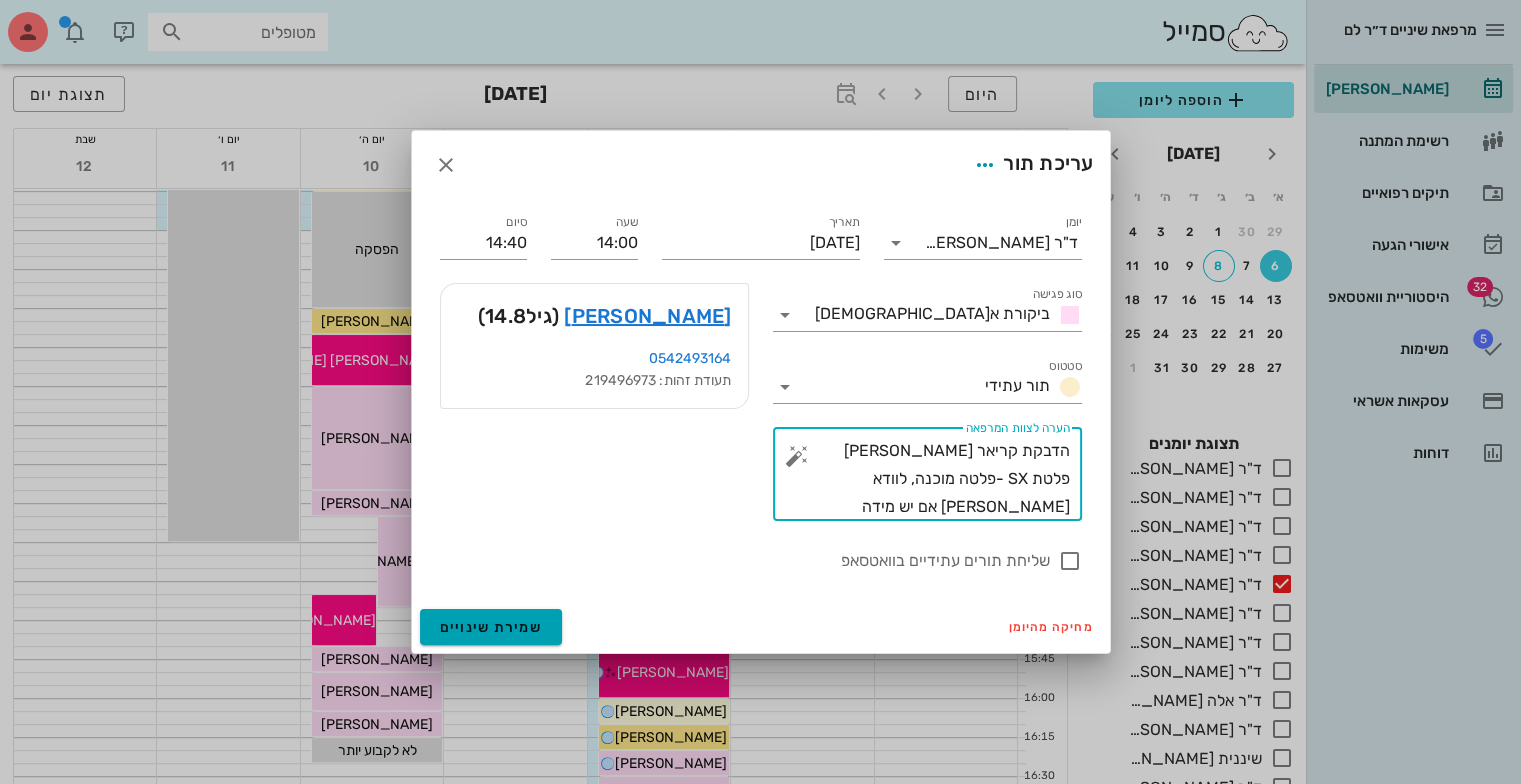 type on "הדבקת קריאר [PERSON_NAME] פלטת SX -פלטה מוכנה, לוודא [PERSON_NAME] אם יש מידה לקריאר" 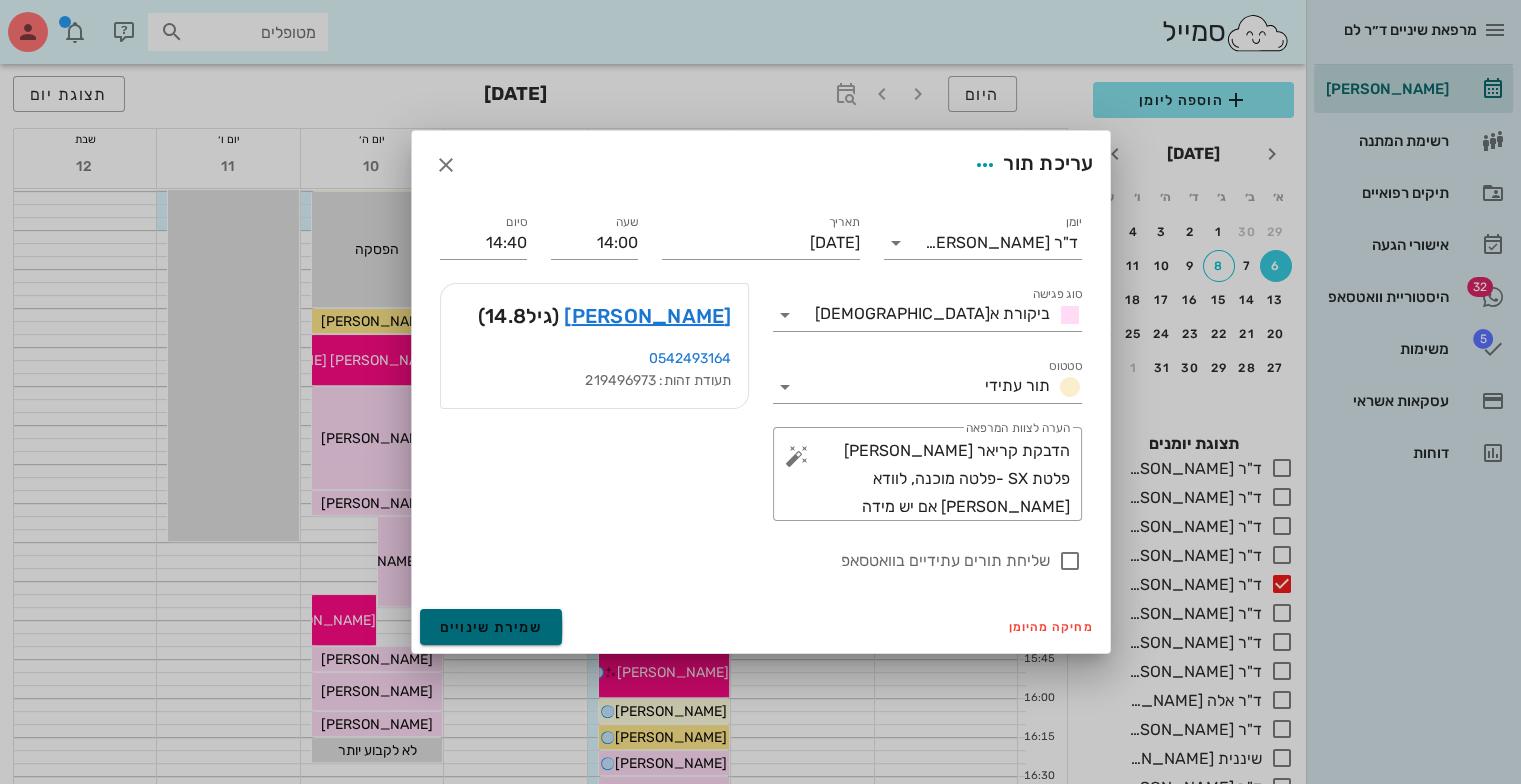 click on "שמירת שינויים" at bounding box center (491, 627) 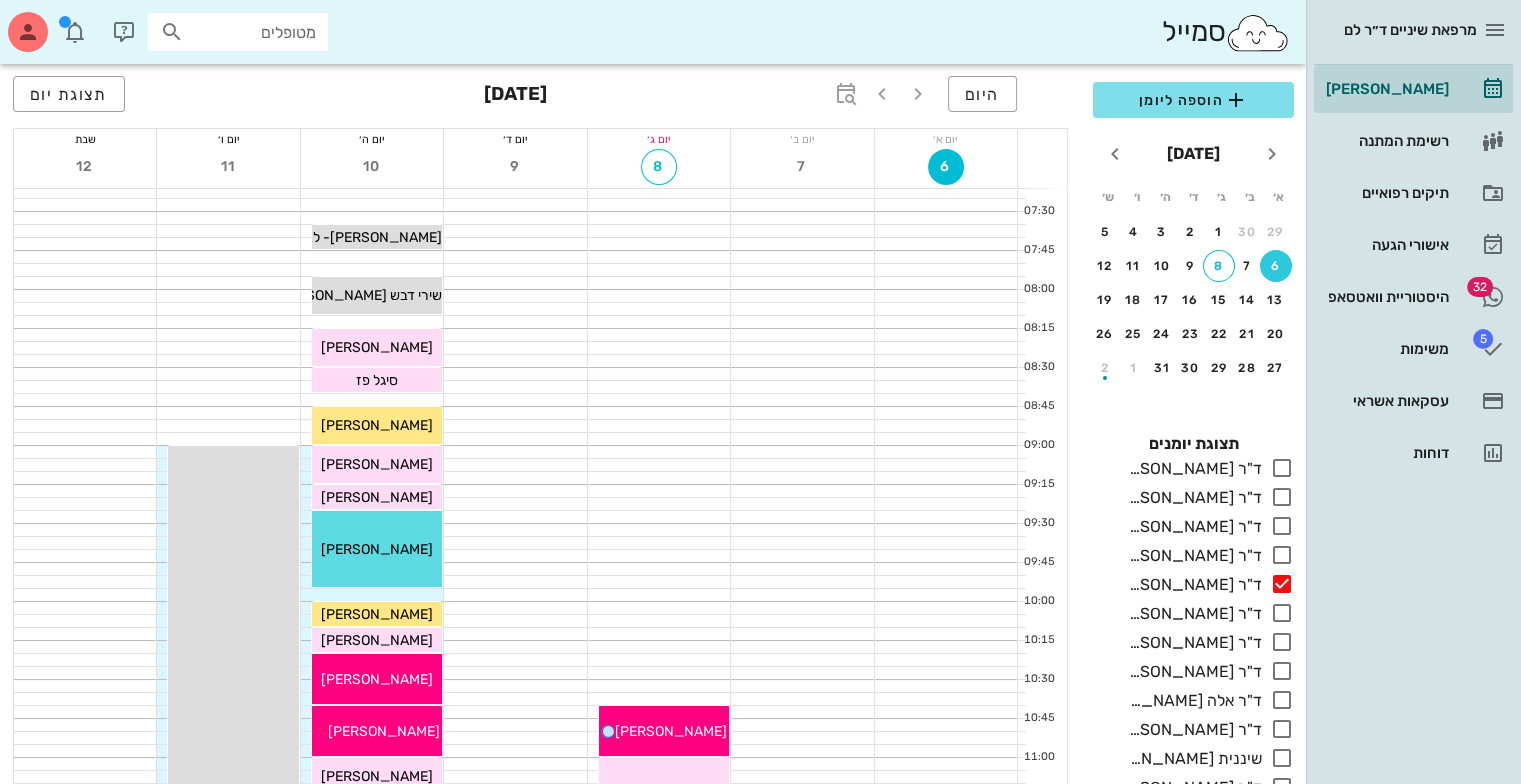 scroll, scrollTop: 30, scrollLeft: 0, axis: vertical 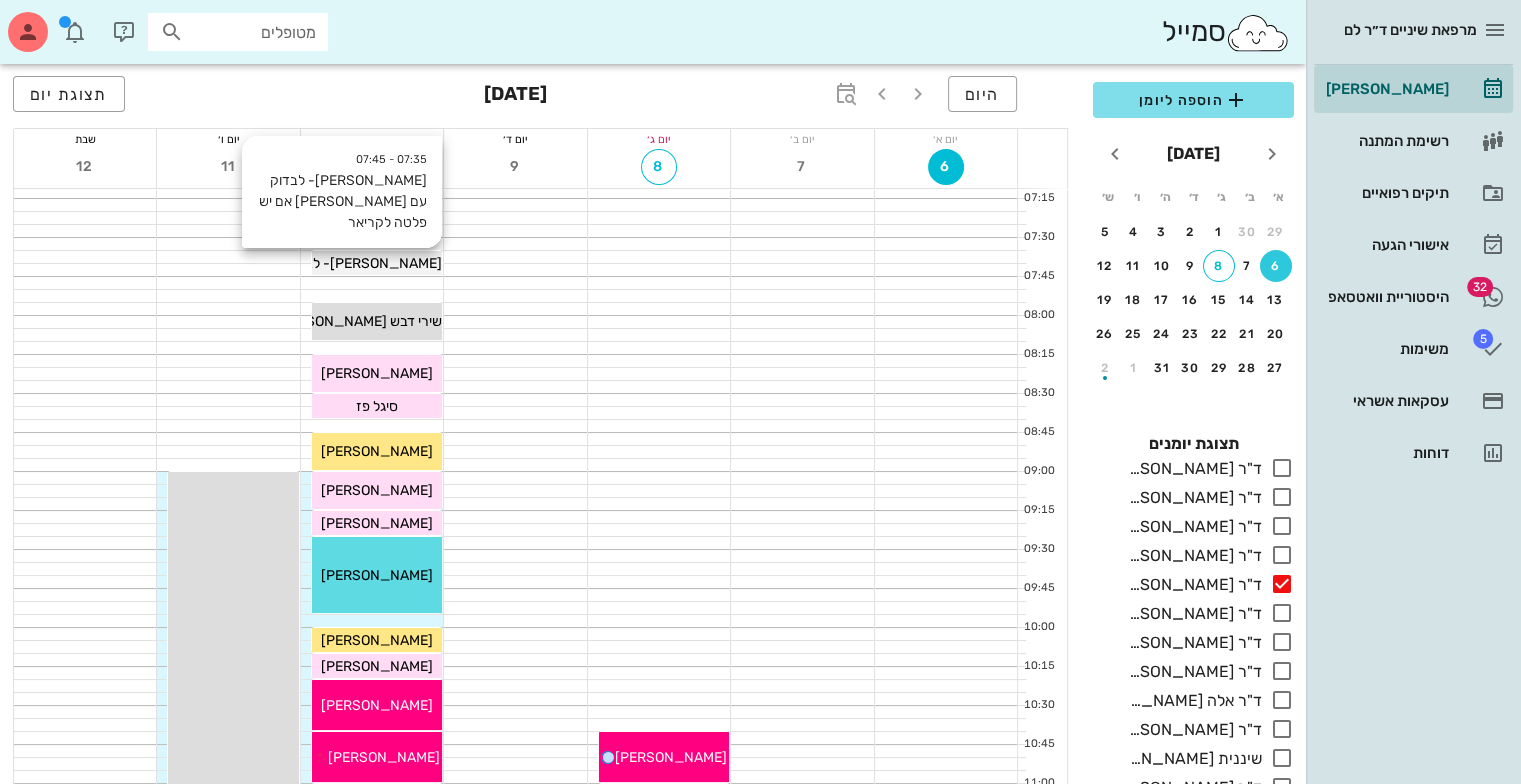 click on "[PERSON_NAME]- לבדוק עם [PERSON_NAME] אם יש פלטה לקריאר" at bounding box center (237, 263) 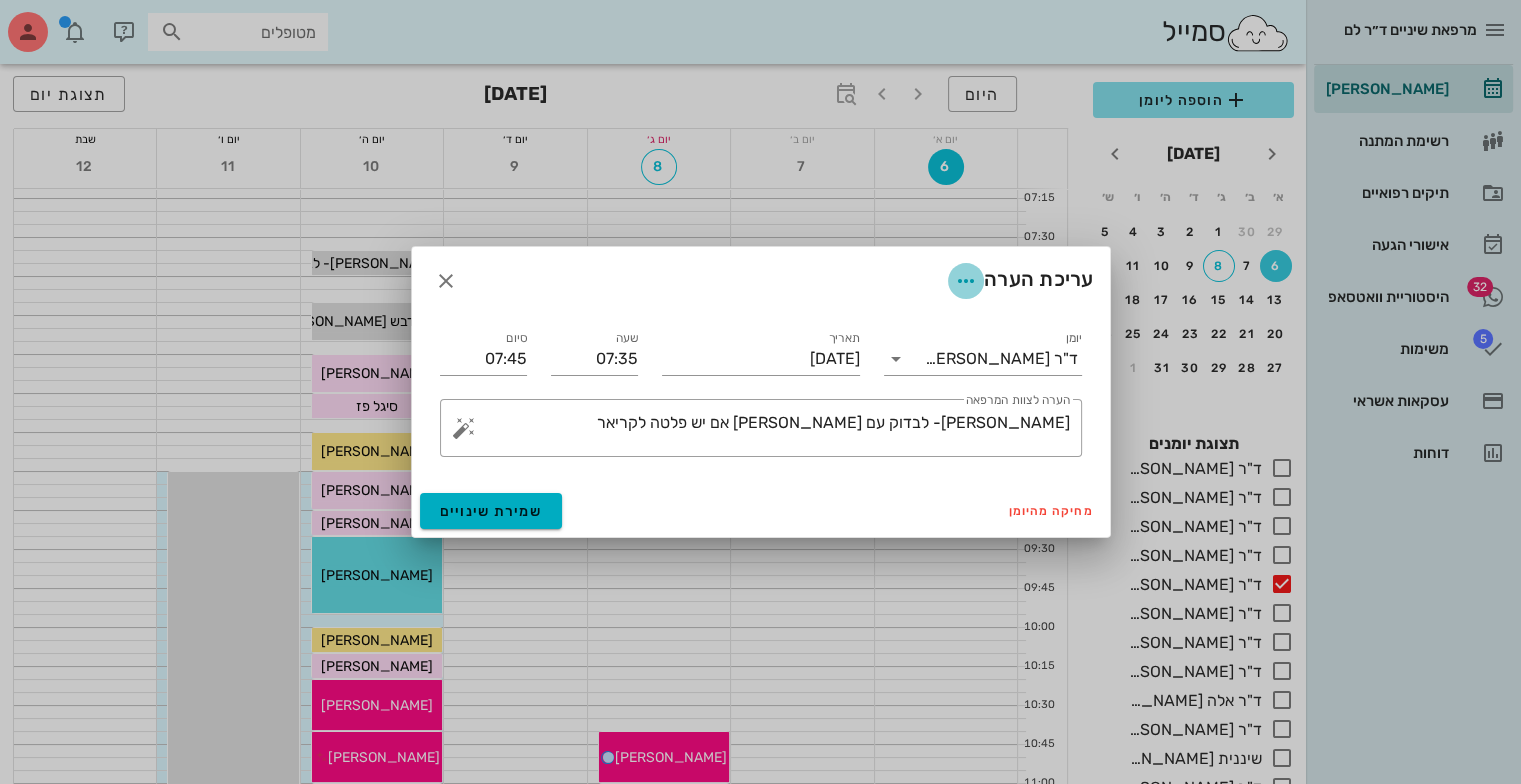 click at bounding box center (966, 281) 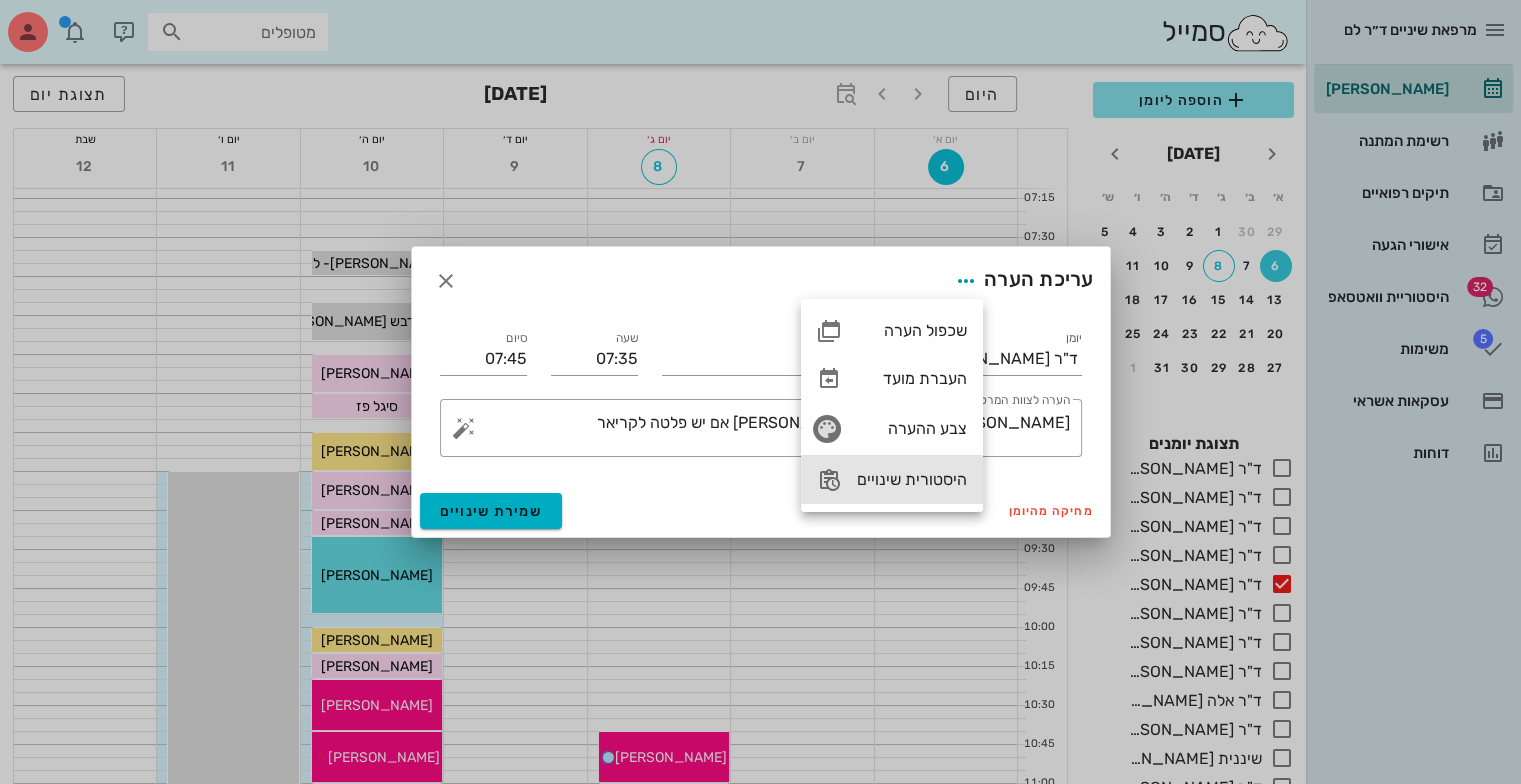 click on "היסטורית שינויים" at bounding box center (912, 479) 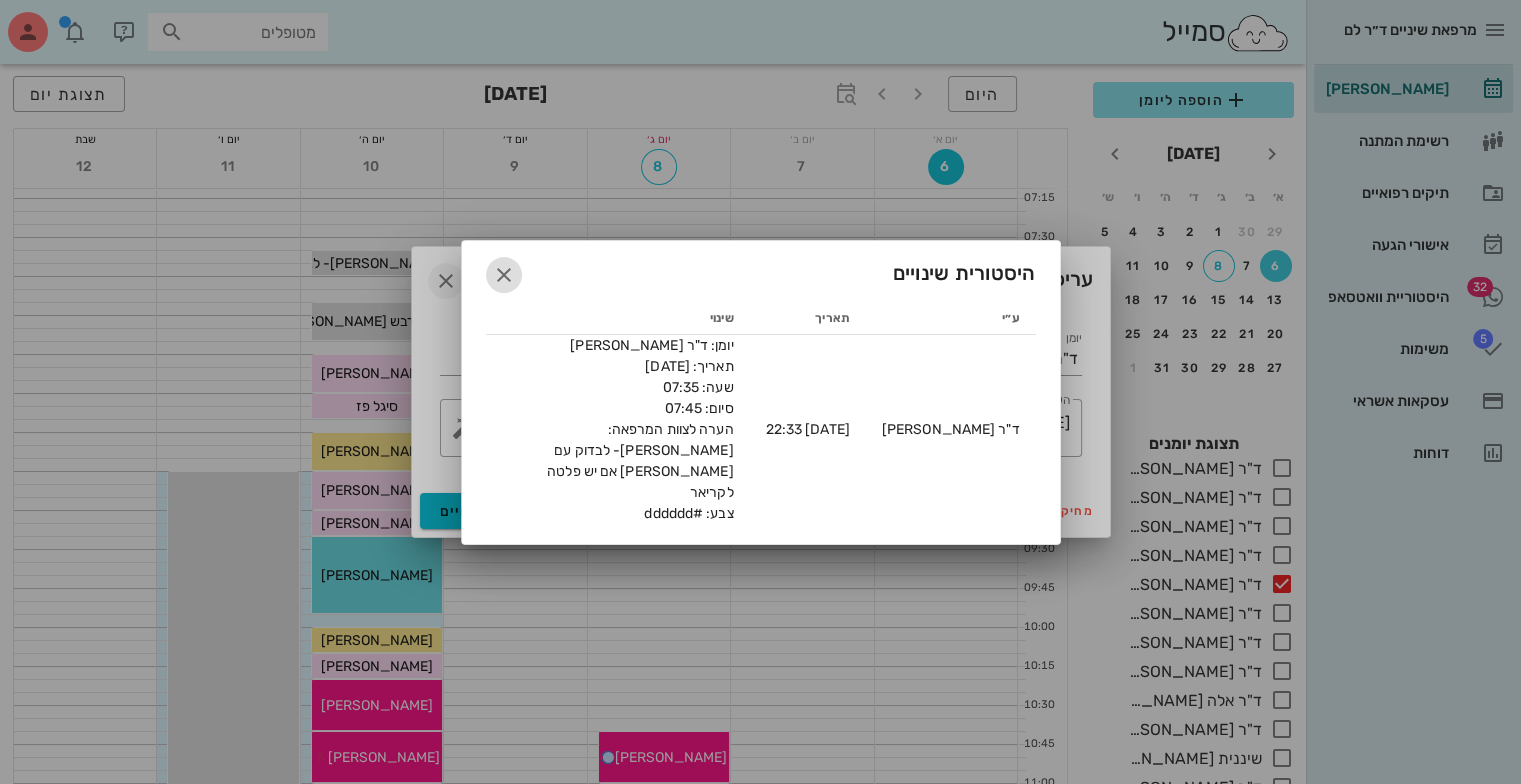 click at bounding box center (504, 275) 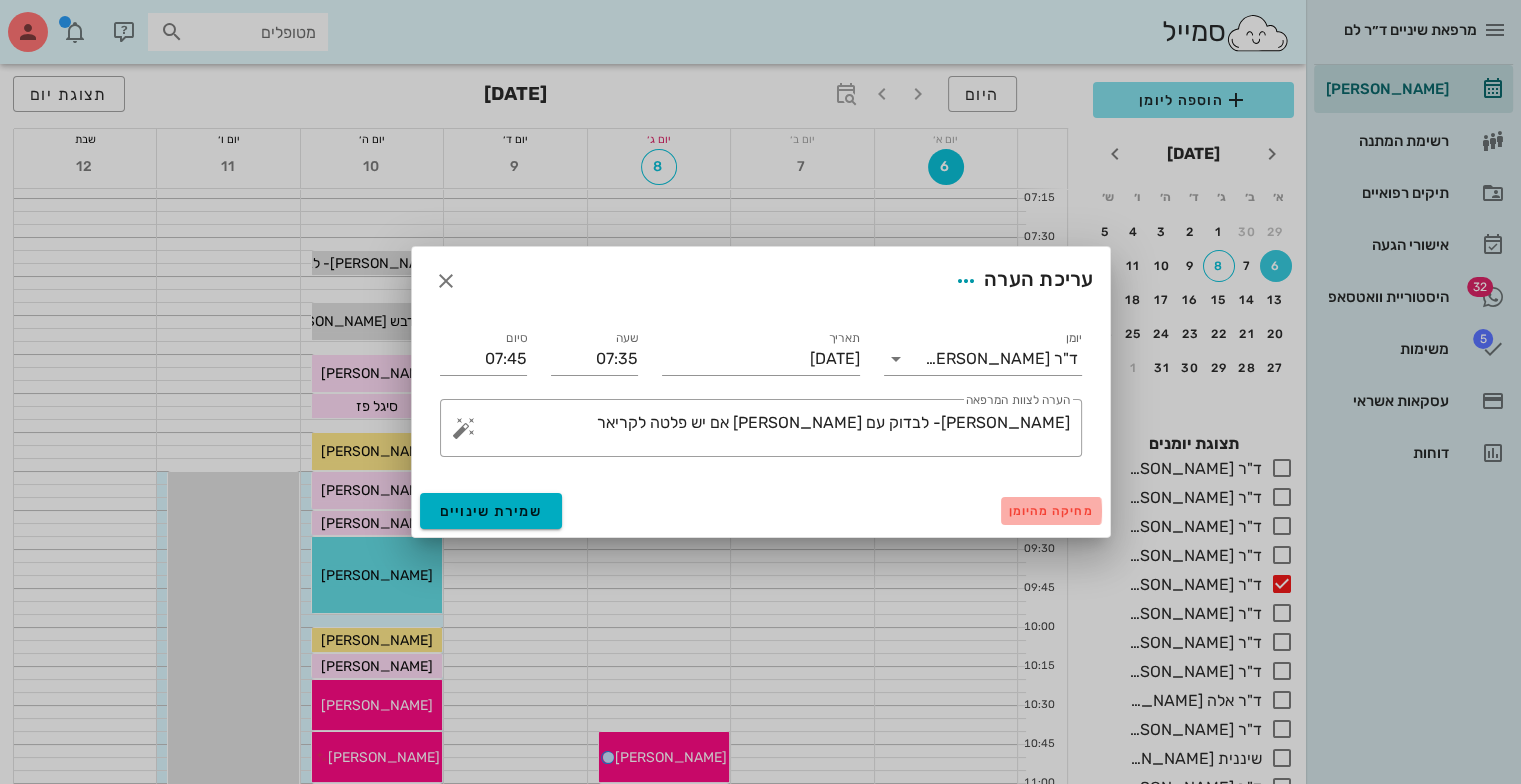 click on "מחיקה מהיומן" at bounding box center [1051, 511] 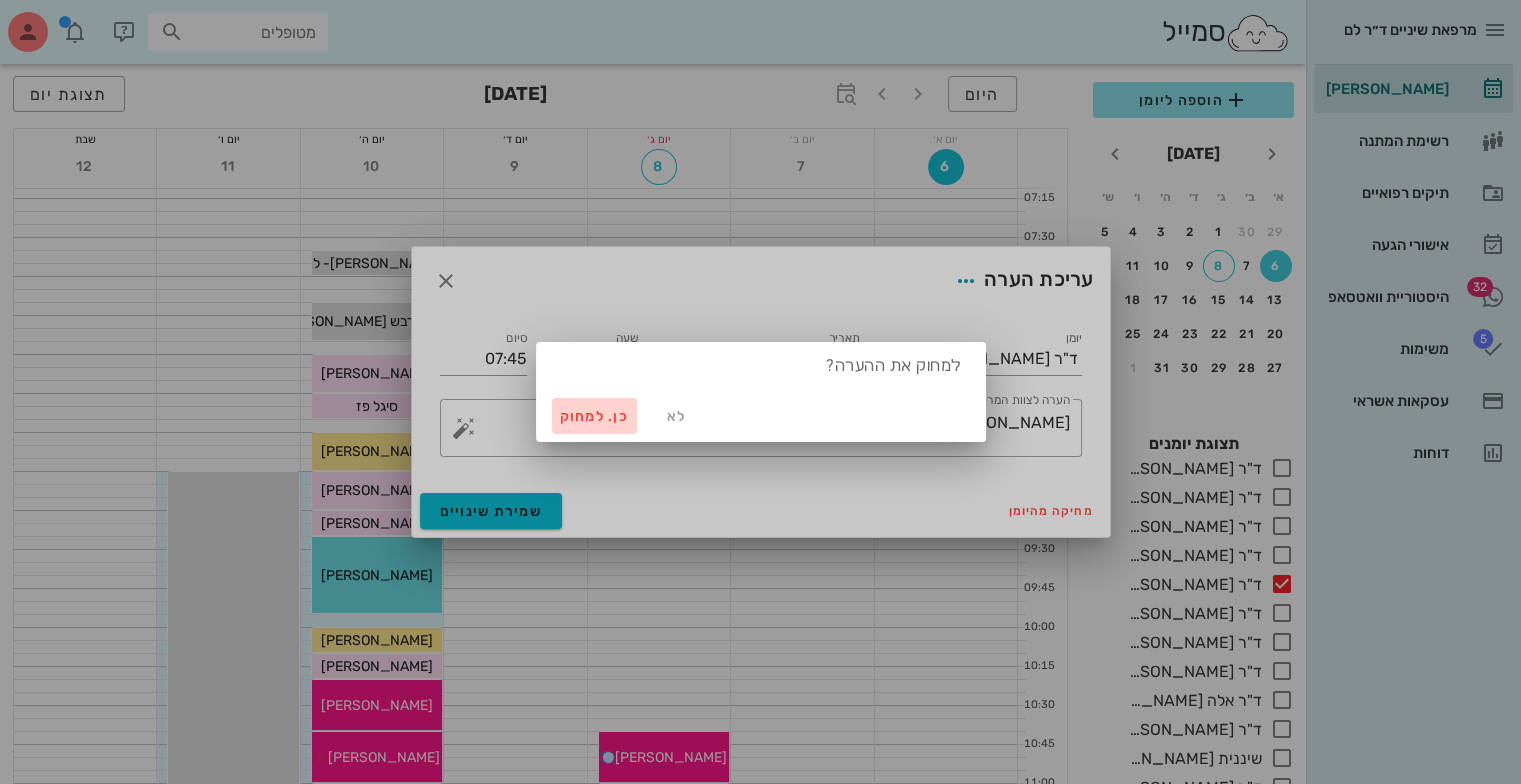 click on "כן. למחוק" at bounding box center (595, 416) 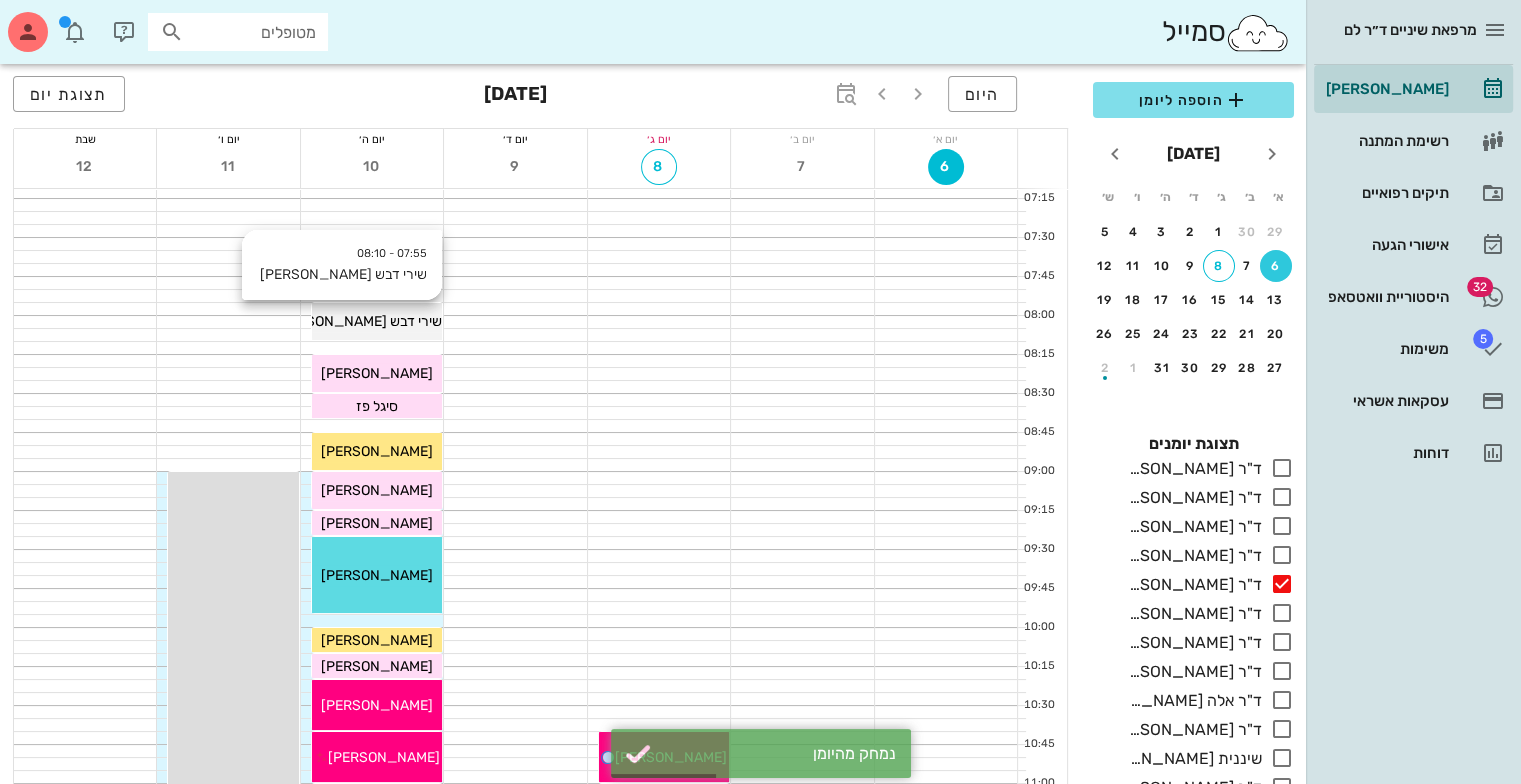 click on "שירי דבש [PERSON_NAME]" at bounding box center (358, 321) 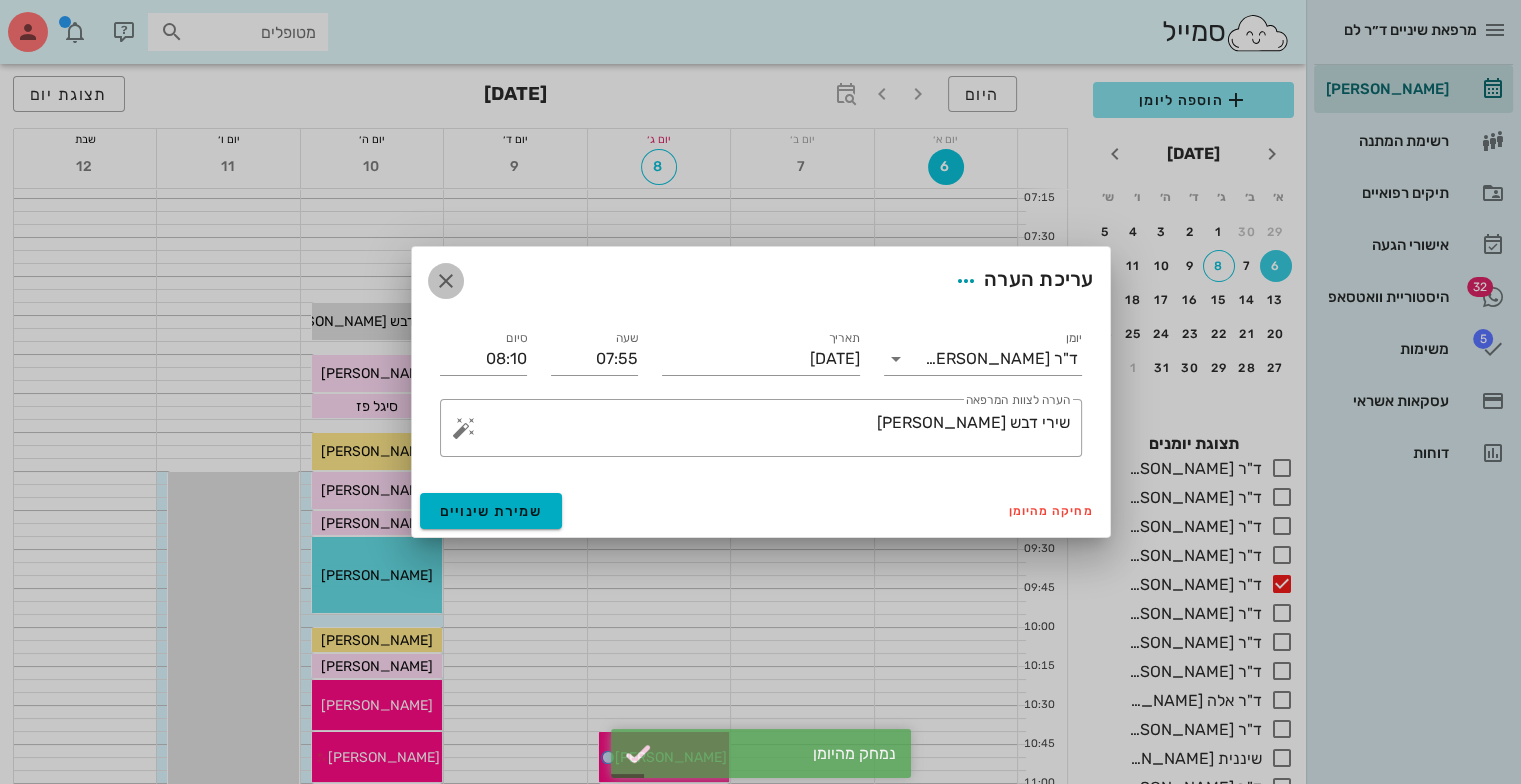 click at bounding box center [446, 281] 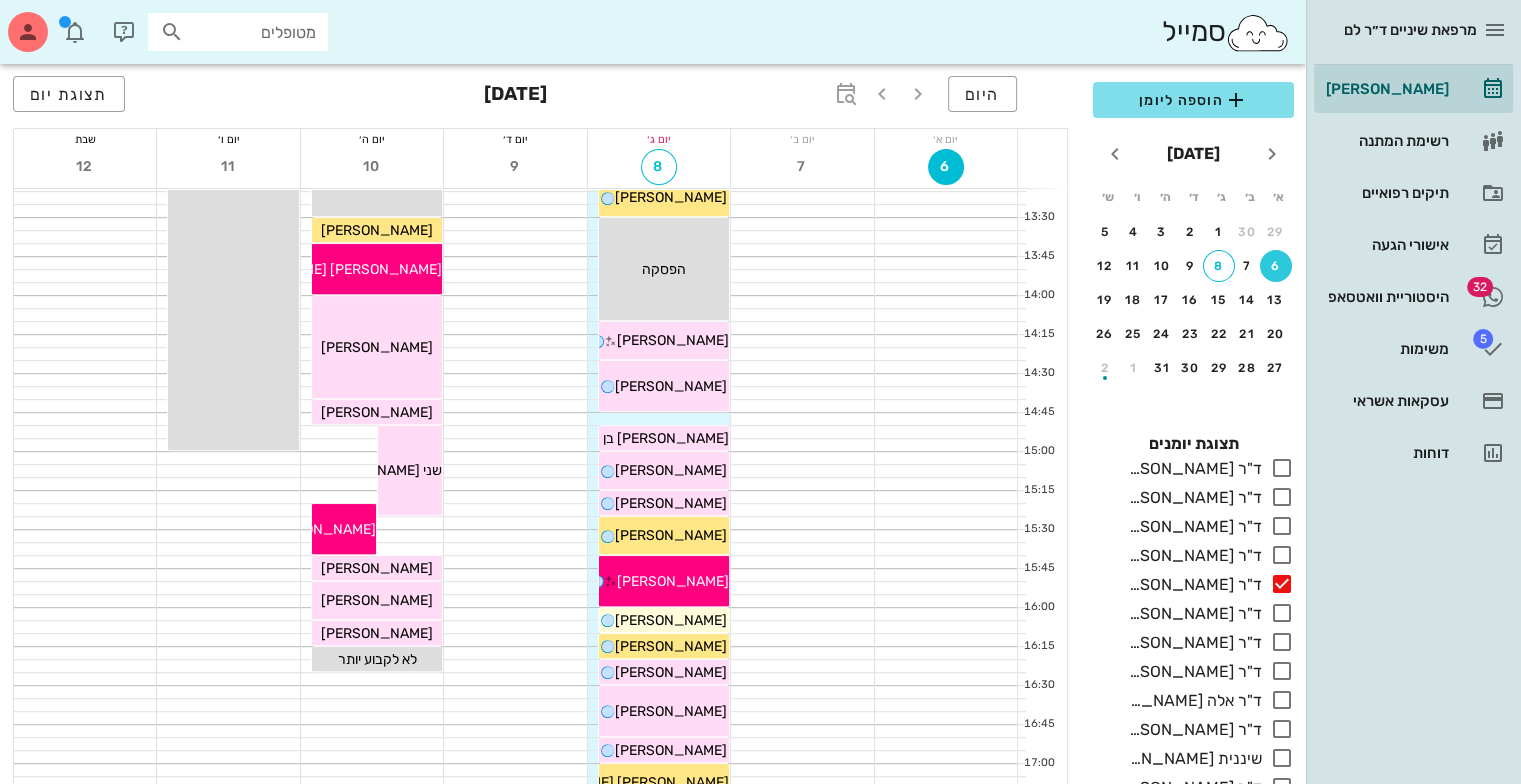 scroll, scrollTop: 1007, scrollLeft: 0, axis: vertical 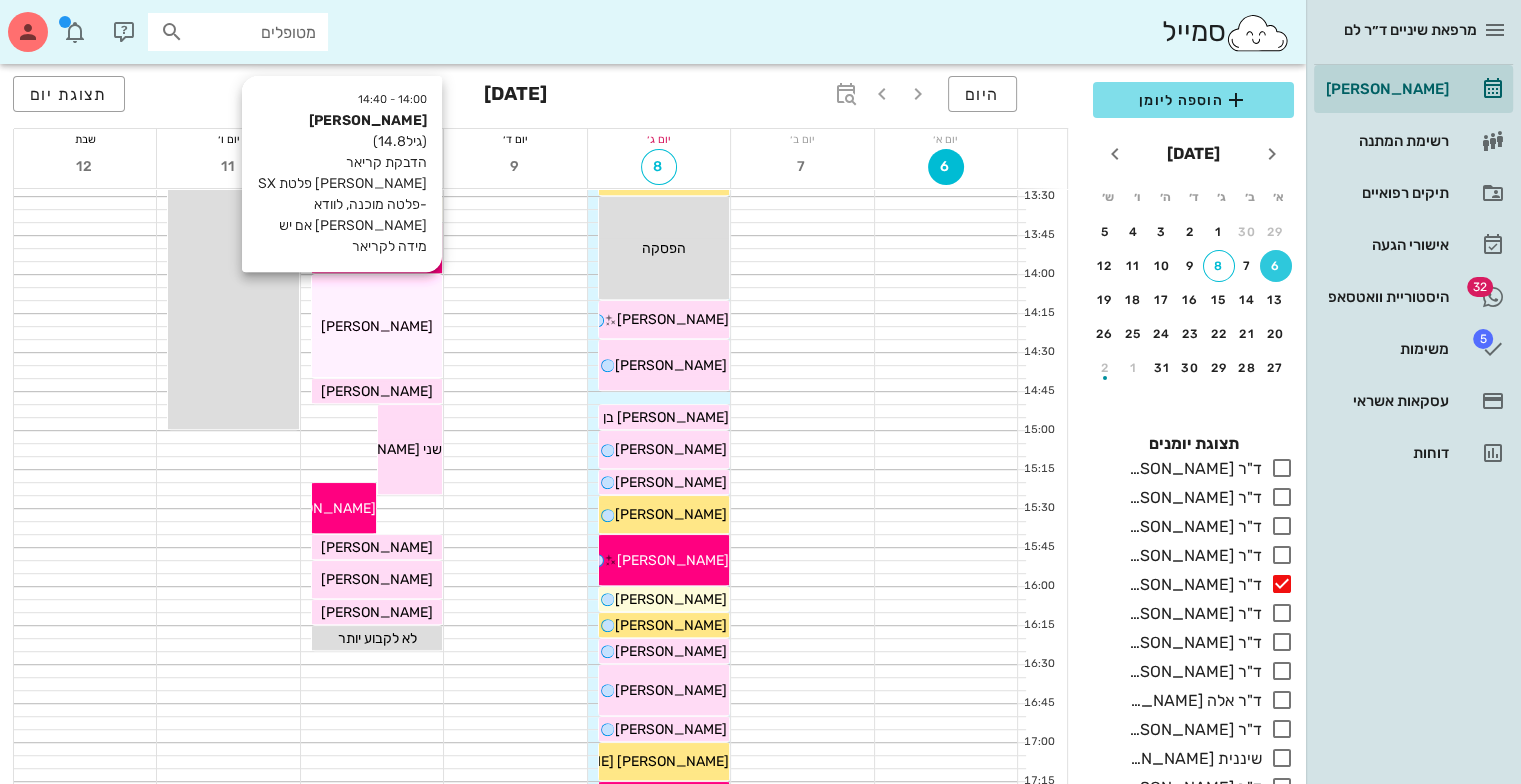 click on "[PERSON_NAME]" at bounding box center [377, 326] 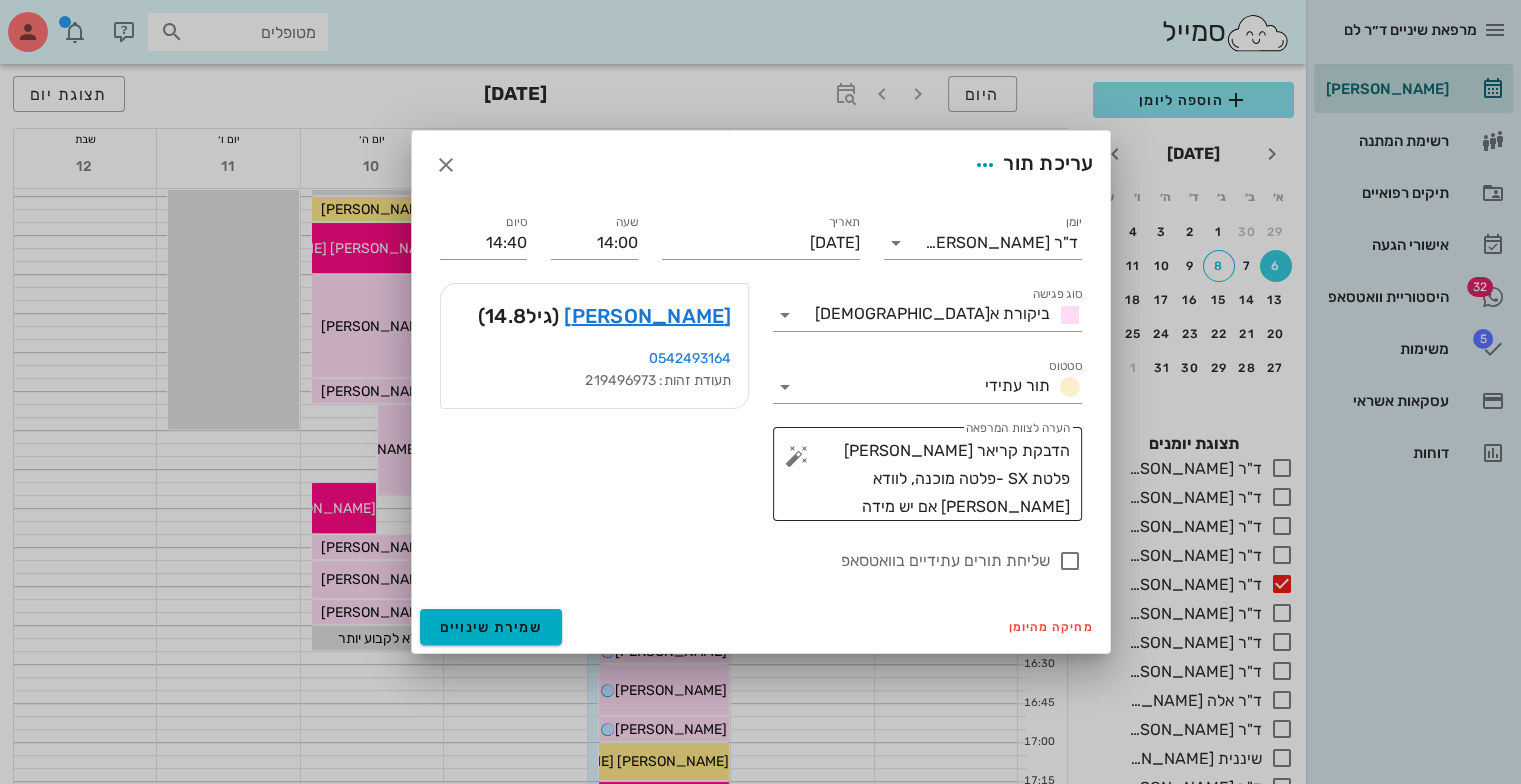 click on "​ הערה לצוות המרפאה הדבקת קריאר [PERSON_NAME] פלטת SX -פלטה מוכנה, לוודא [PERSON_NAME] אם יש מידה לקריאר" at bounding box center [927, 474] 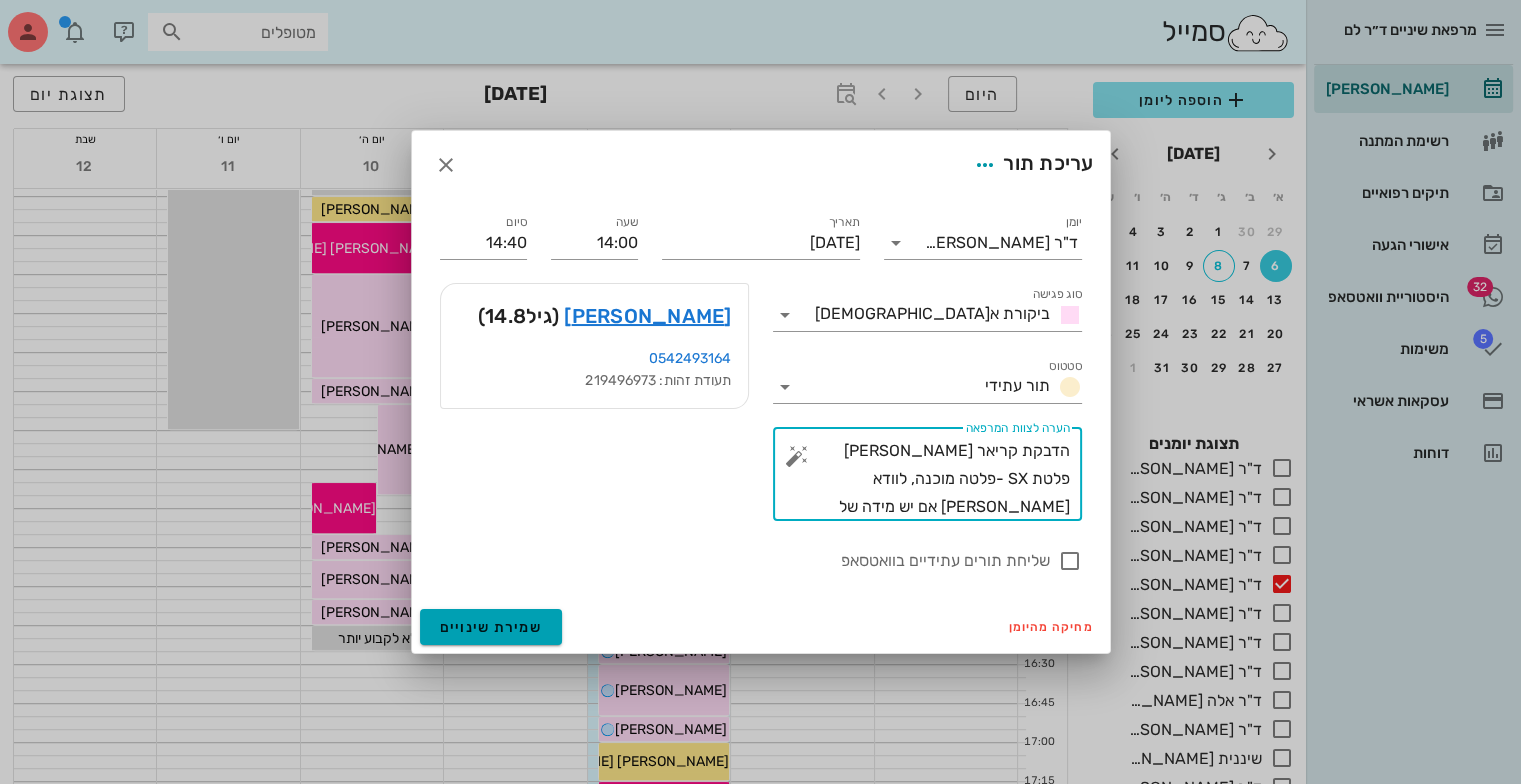 type on "הדבקת קריאר [PERSON_NAME] פלטת SX -פלטה מוכנה, לוודא [PERSON_NAME] אם יש מידה של קריאר" 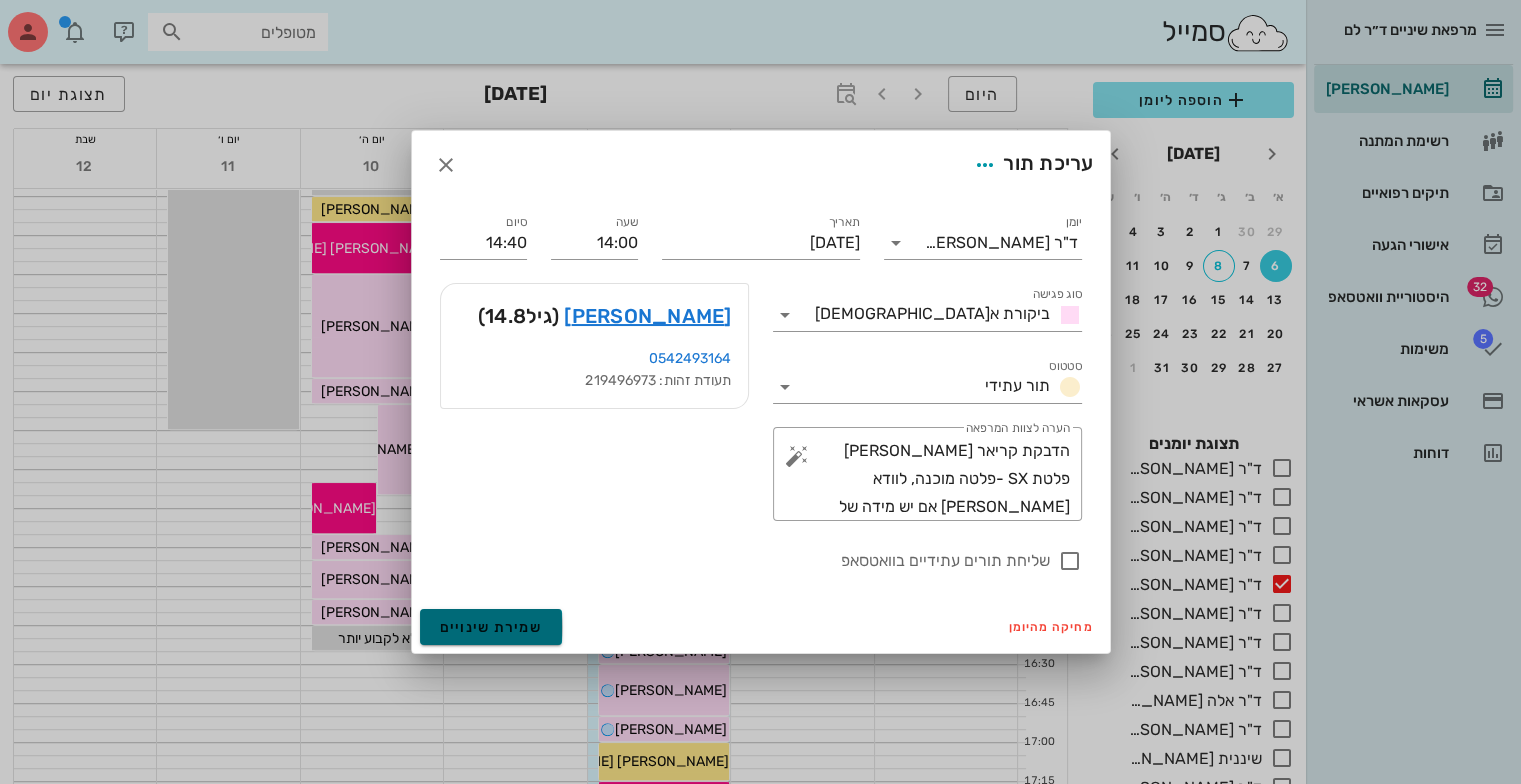 click on "שמירת שינויים" at bounding box center [491, 627] 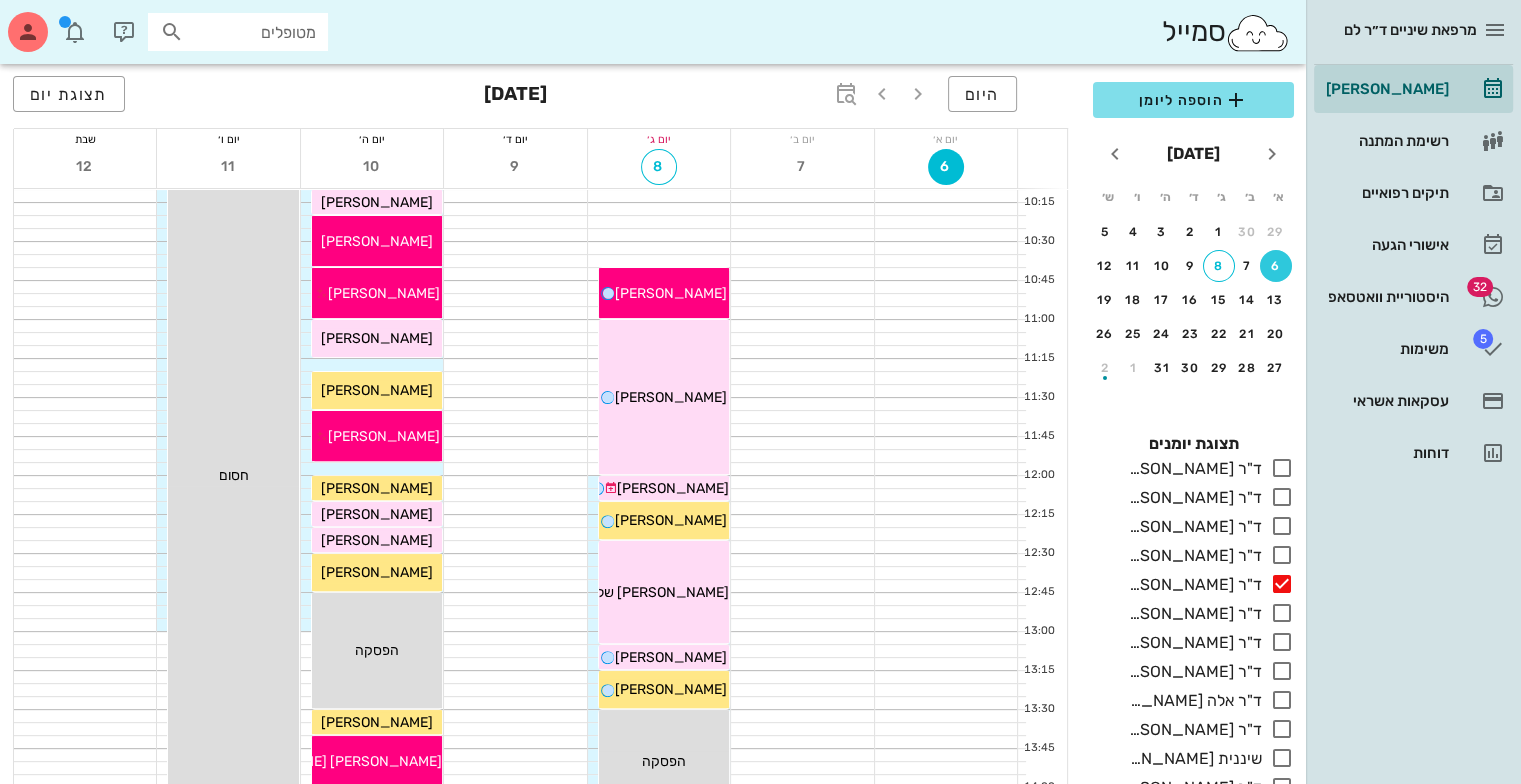 scroll, scrollTop: 446, scrollLeft: 0, axis: vertical 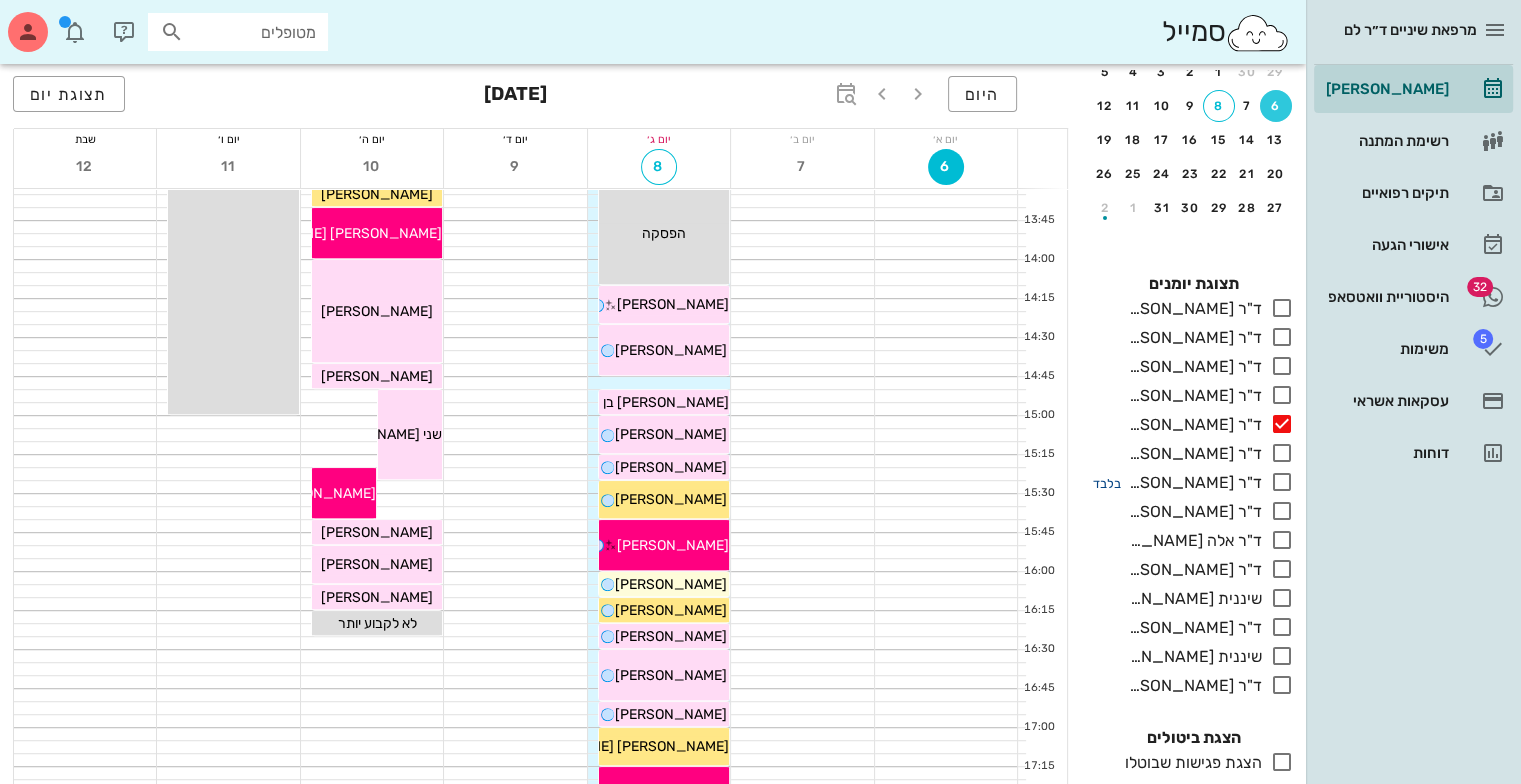 click on "בלבד" at bounding box center (1107, 483) 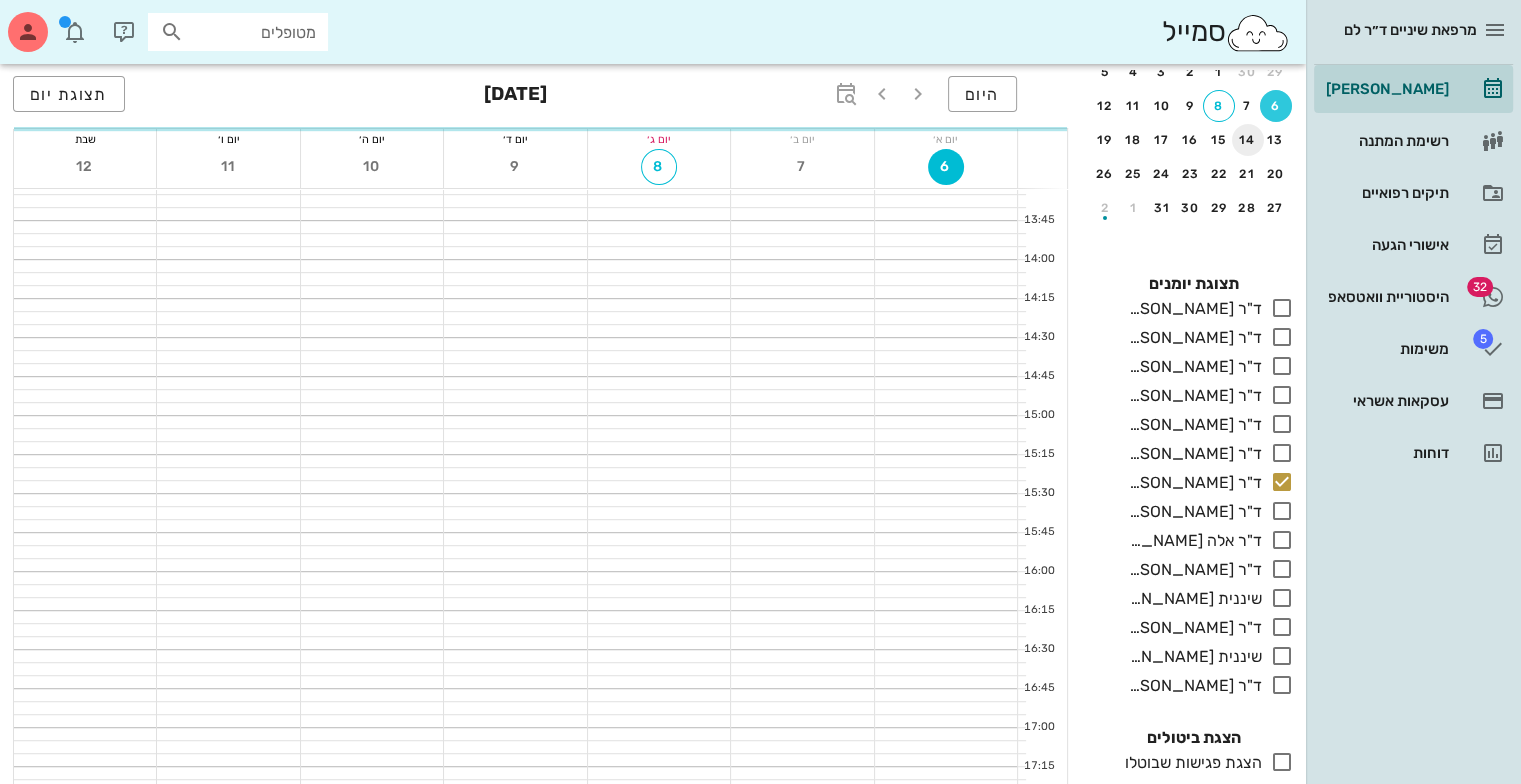 click on "14" at bounding box center [1248, 140] 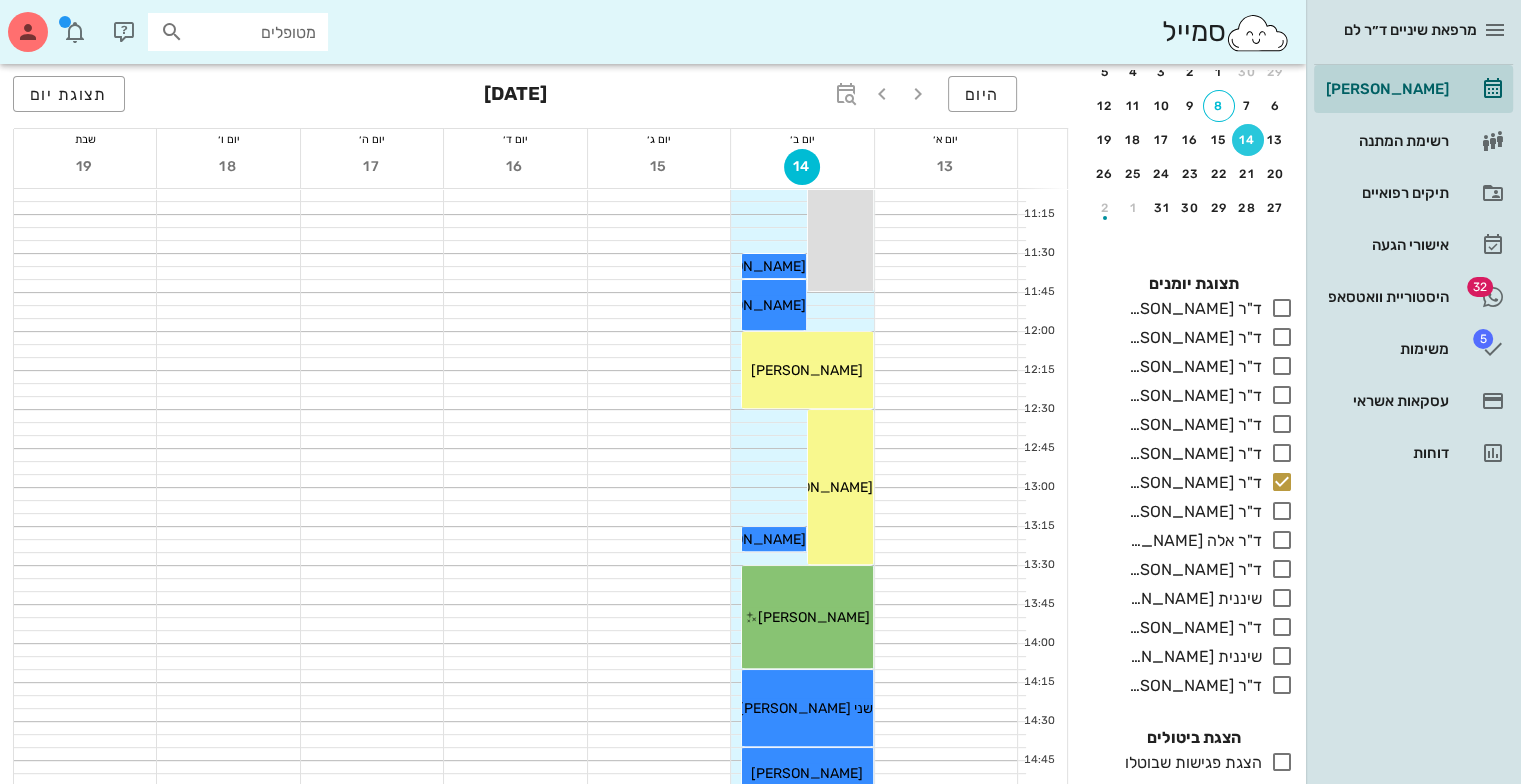 scroll, scrollTop: 516, scrollLeft: 0, axis: vertical 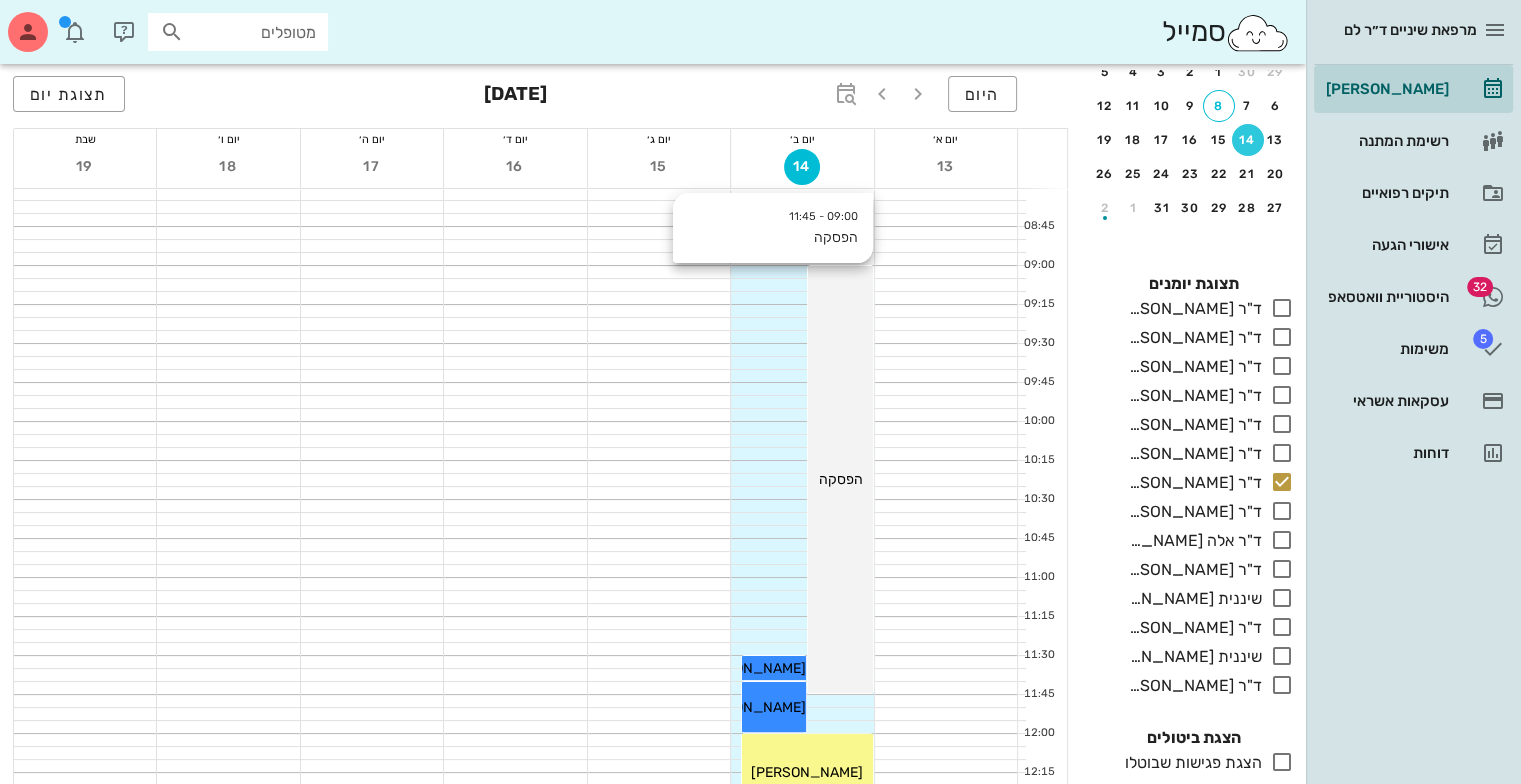 click on "09:00
- 11:45
הפסקה
הפסקה" at bounding box center [840, 479] 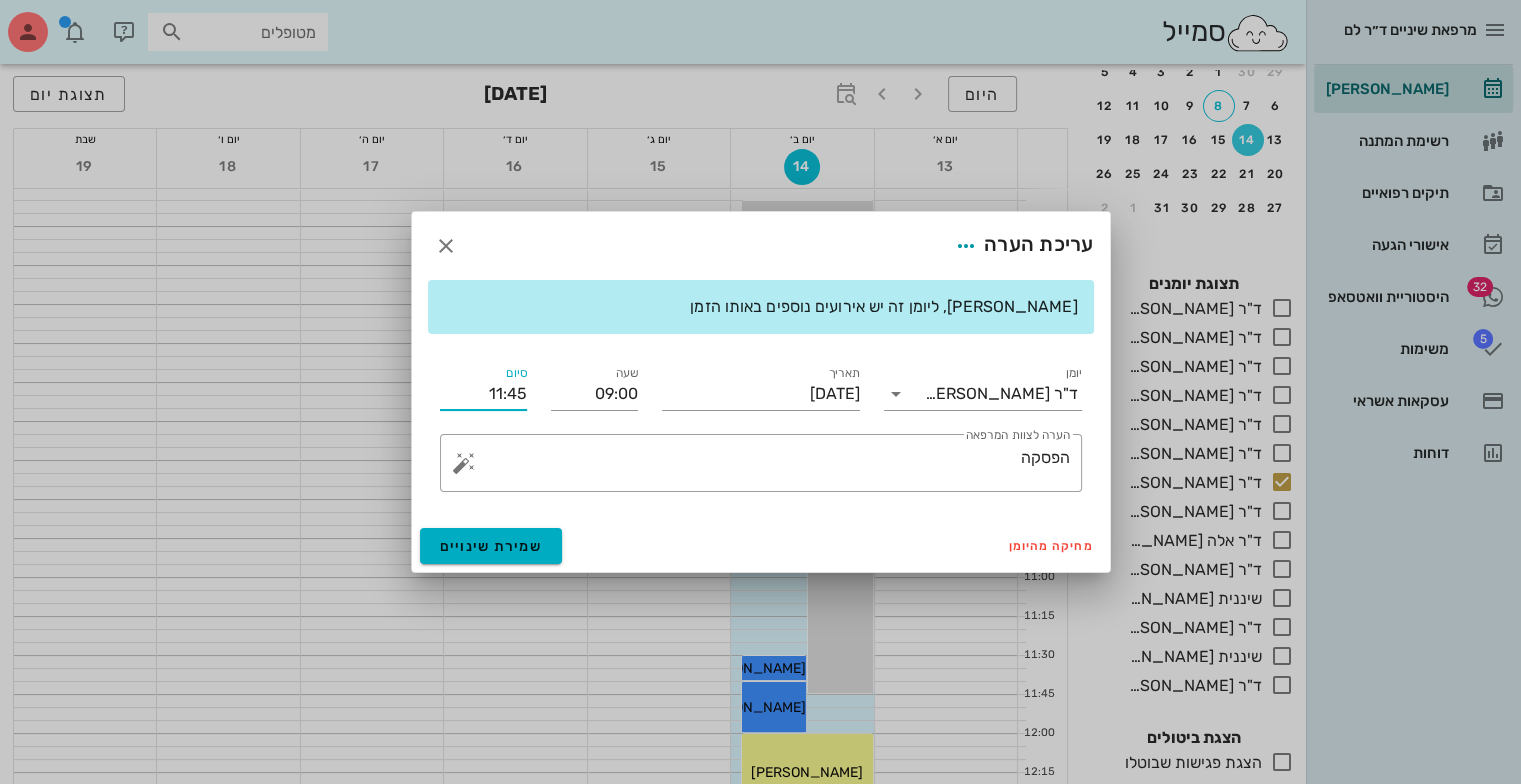 drag, startPoint x: 484, startPoint y: 399, endPoint x: 618, endPoint y: 420, distance: 135.63554 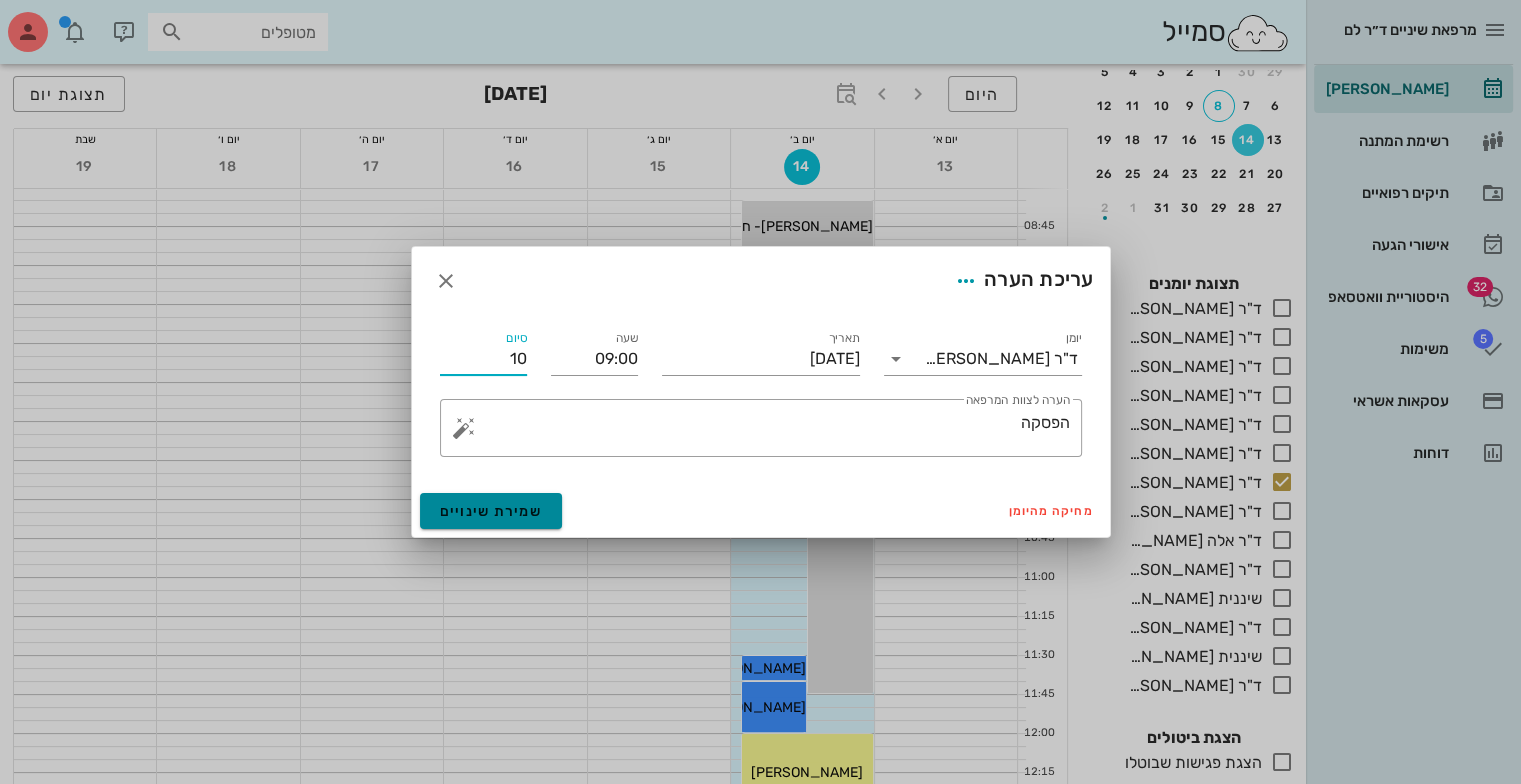 type on "10:00" 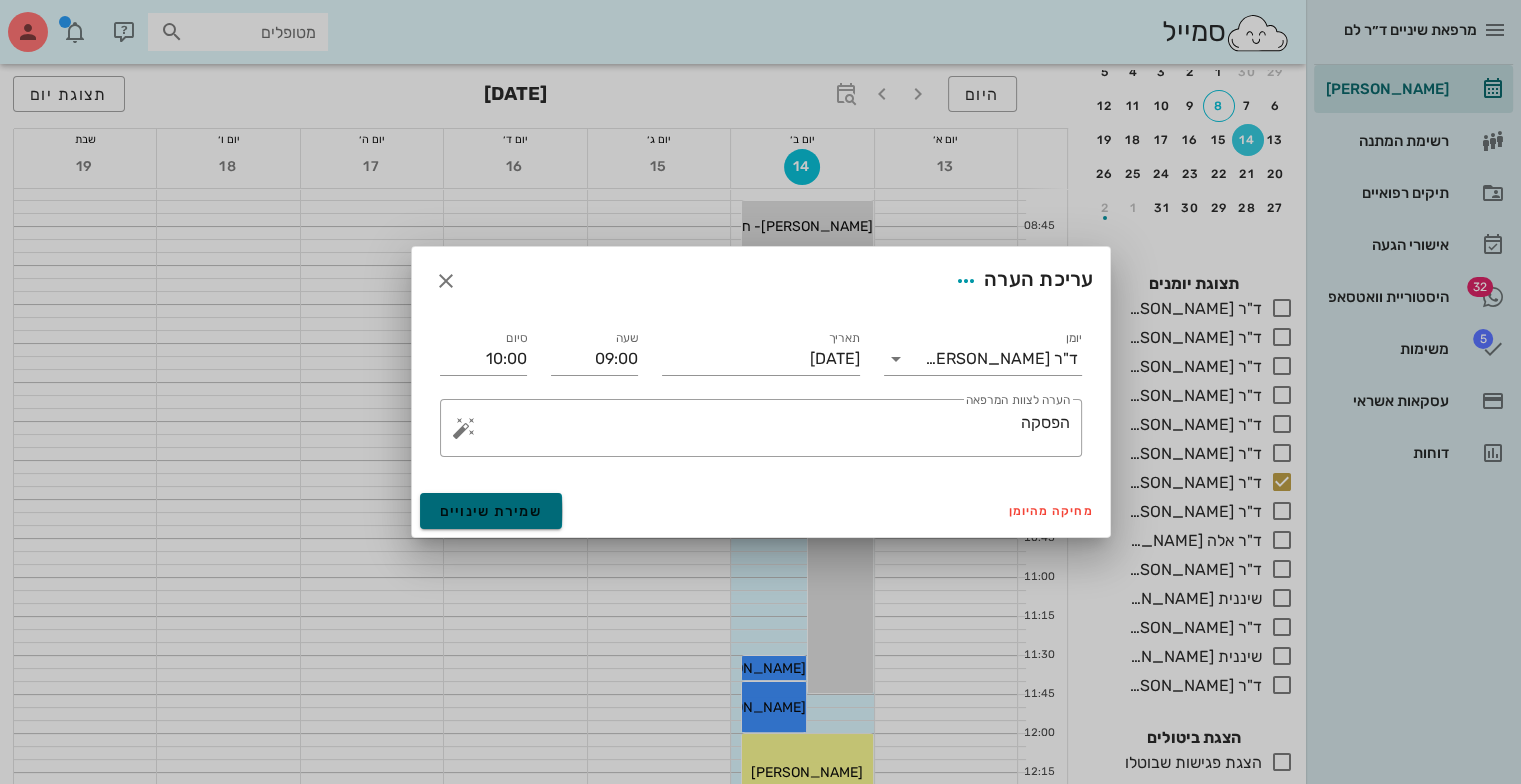 click on "שמירת שינויים" at bounding box center (491, 511) 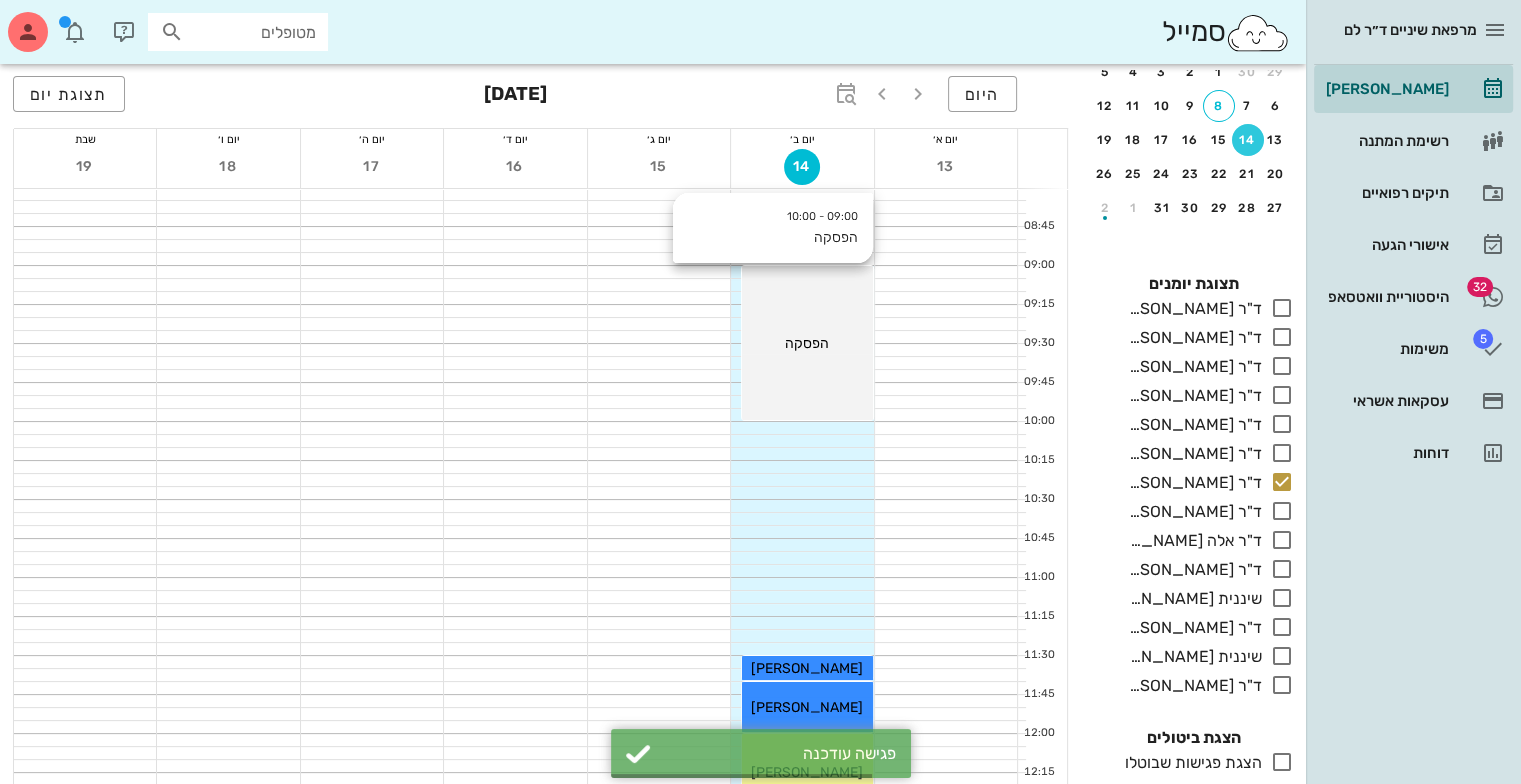 click on "09:00
- 10:00
הפסקה
הפסקה" at bounding box center (807, 343) 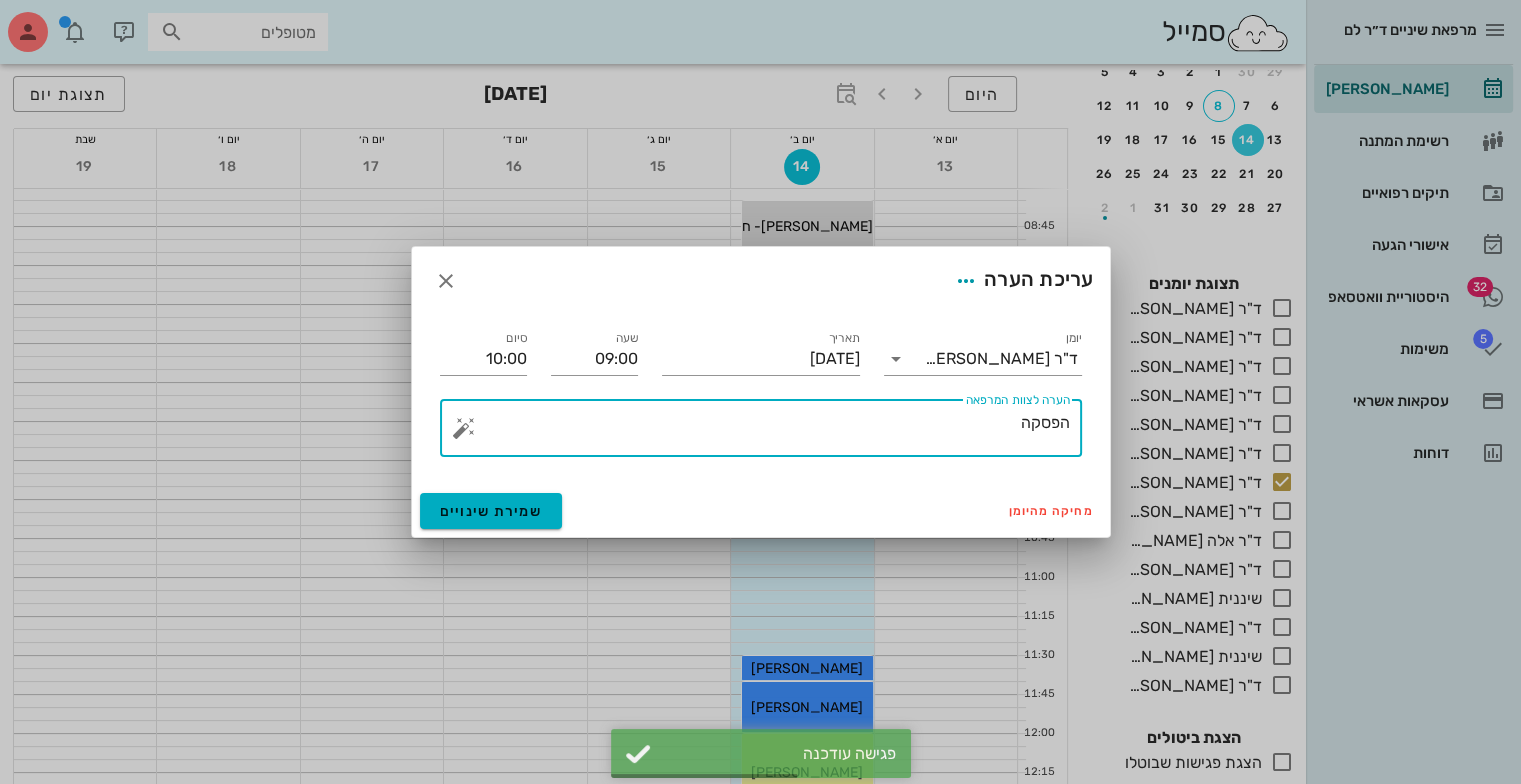drag, startPoint x: 973, startPoint y: 437, endPoint x: 1288, endPoint y: 426, distance: 315.19202 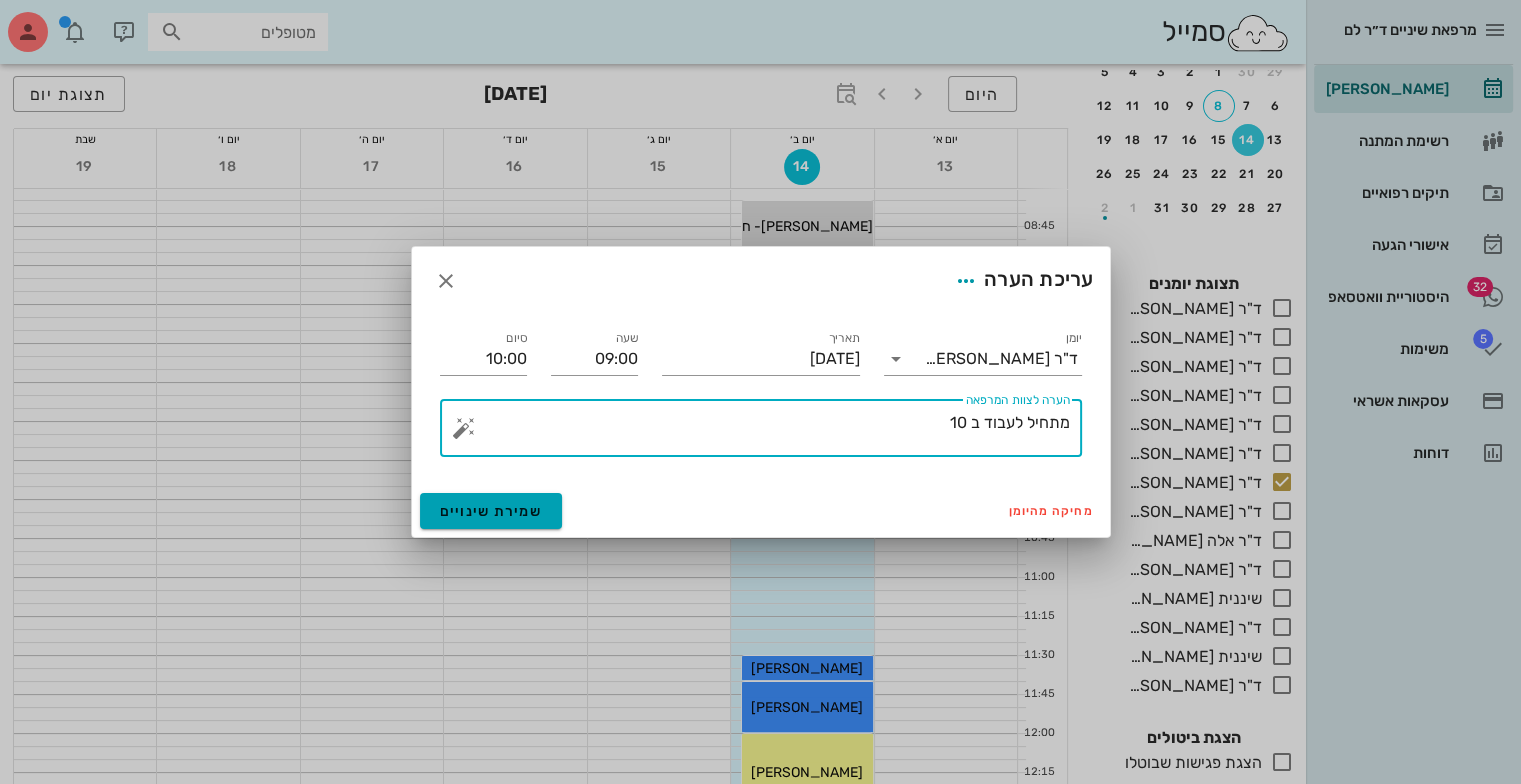 type on "מתחיל לעבוד ב 10" 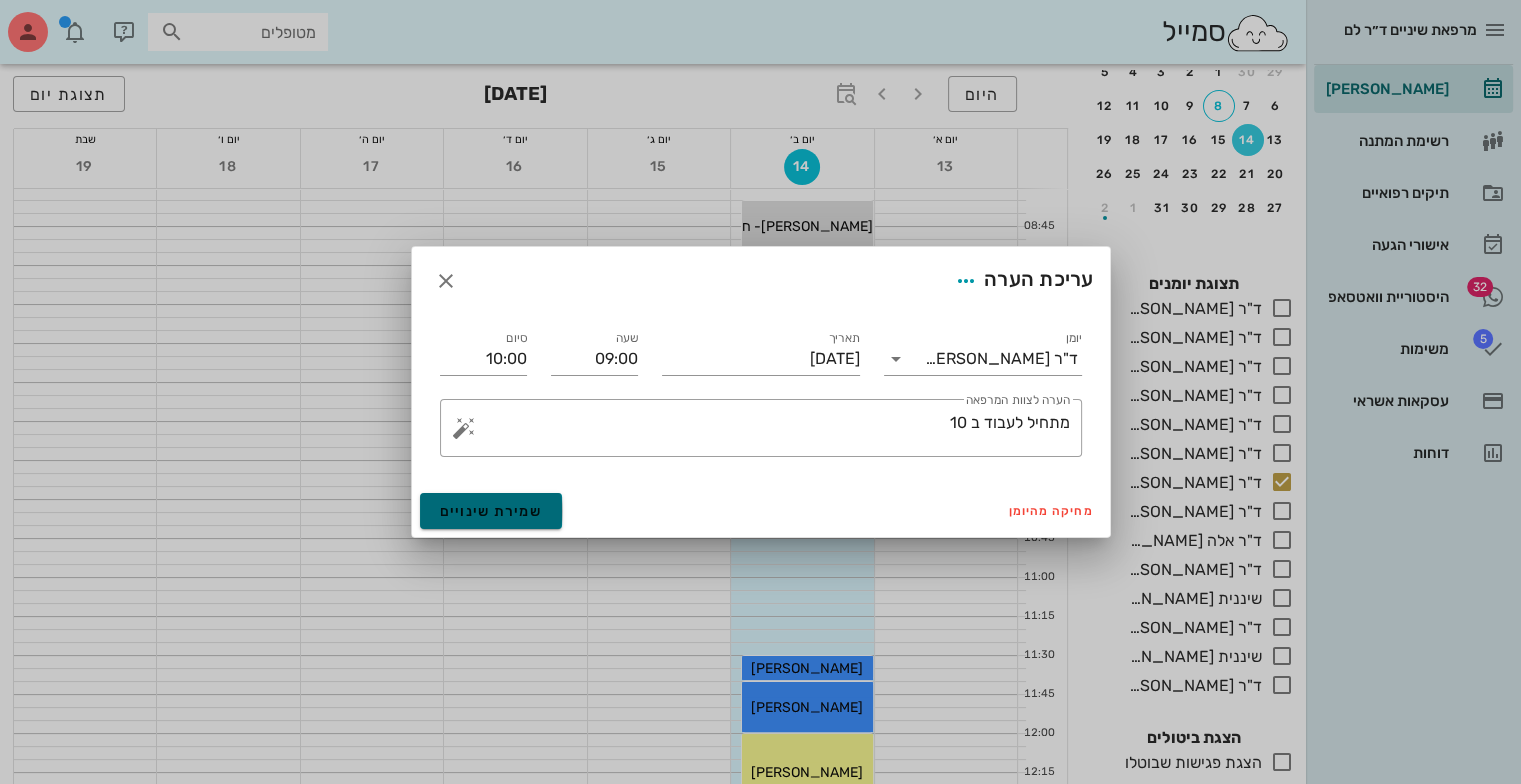 click on "שמירת שינויים" at bounding box center [491, 511] 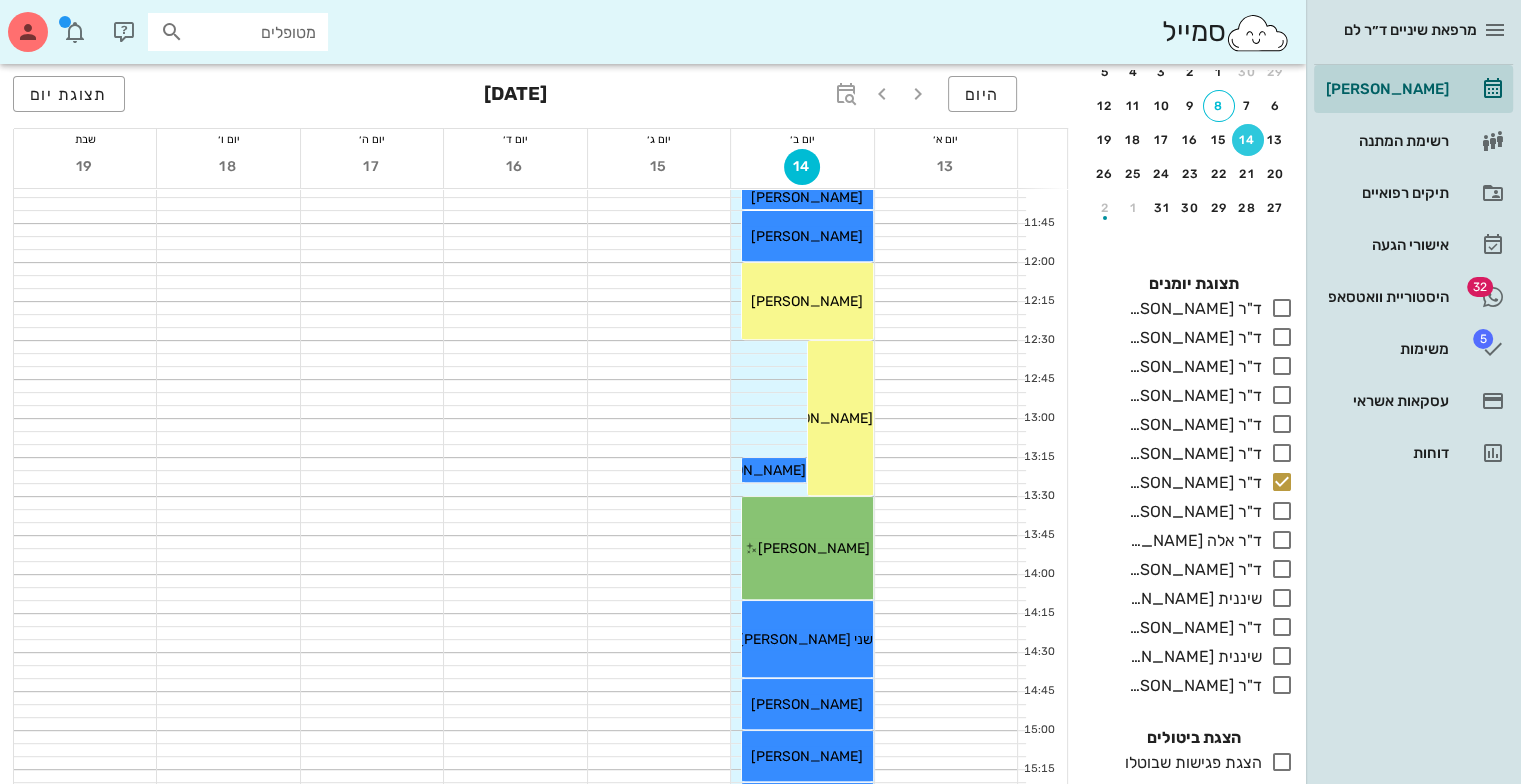 scroll, scrollTop: 717, scrollLeft: 0, axis: vertical 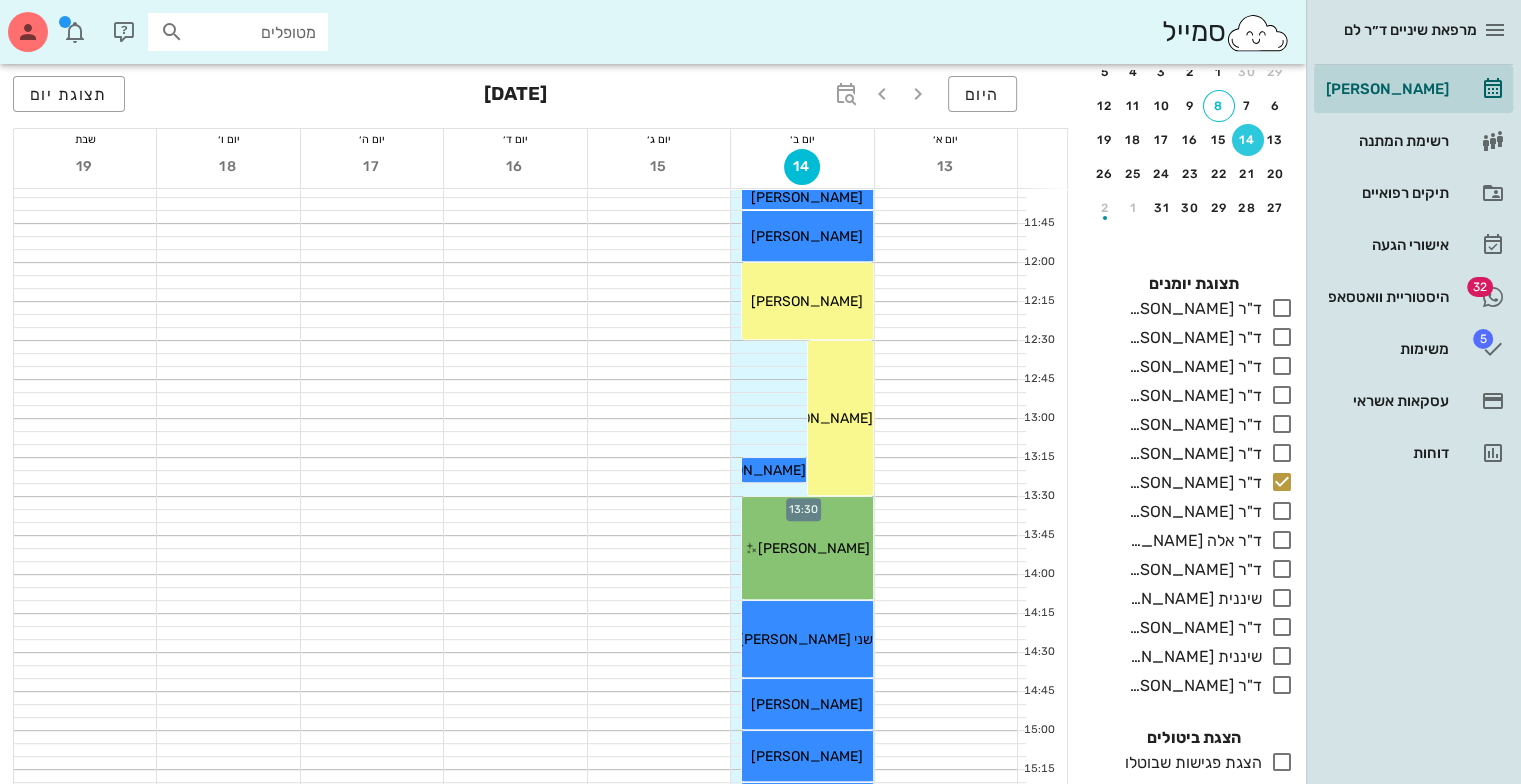 click at bounding box center (802, 503) 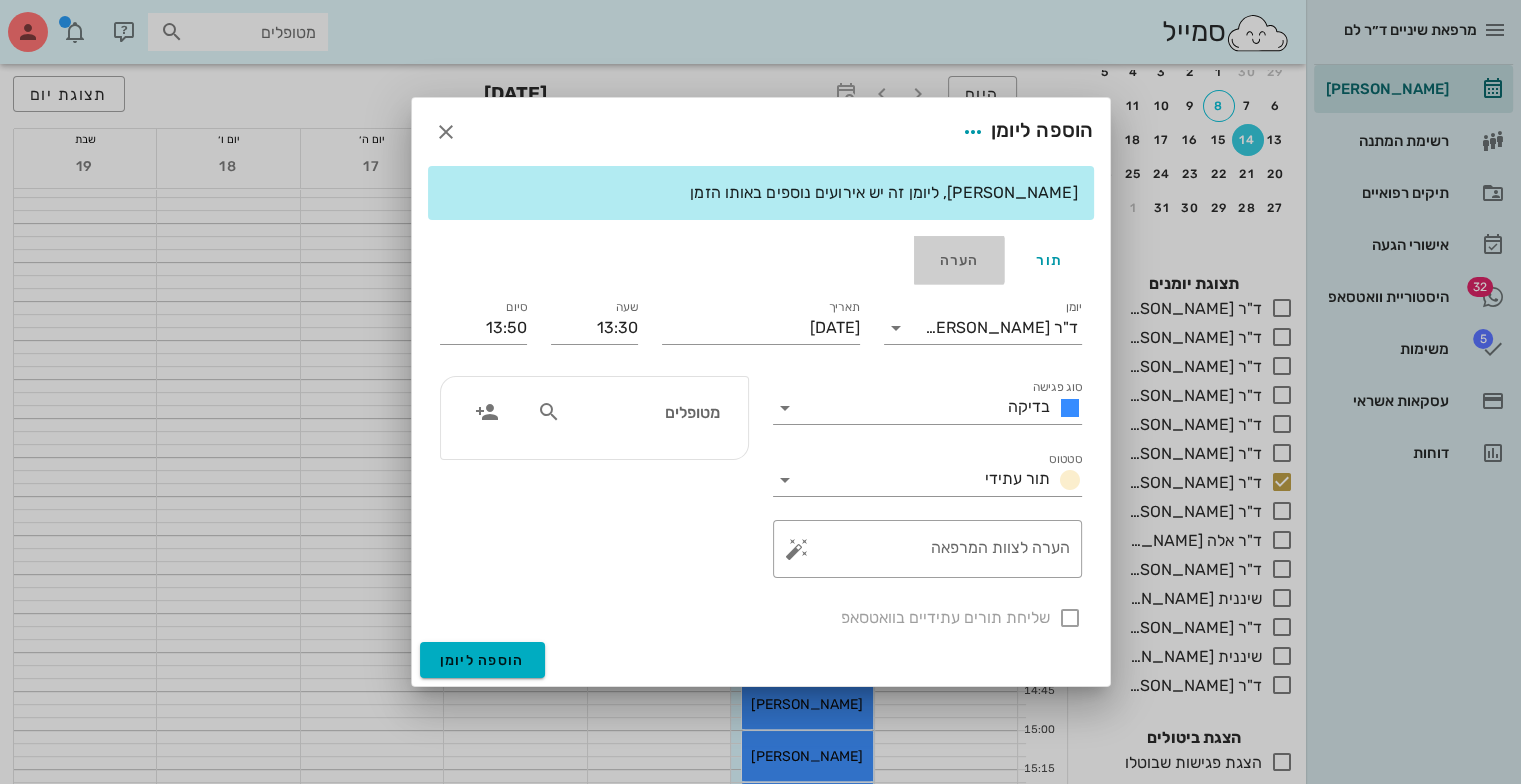 click on "הערה" at bounding box center [959, 260] 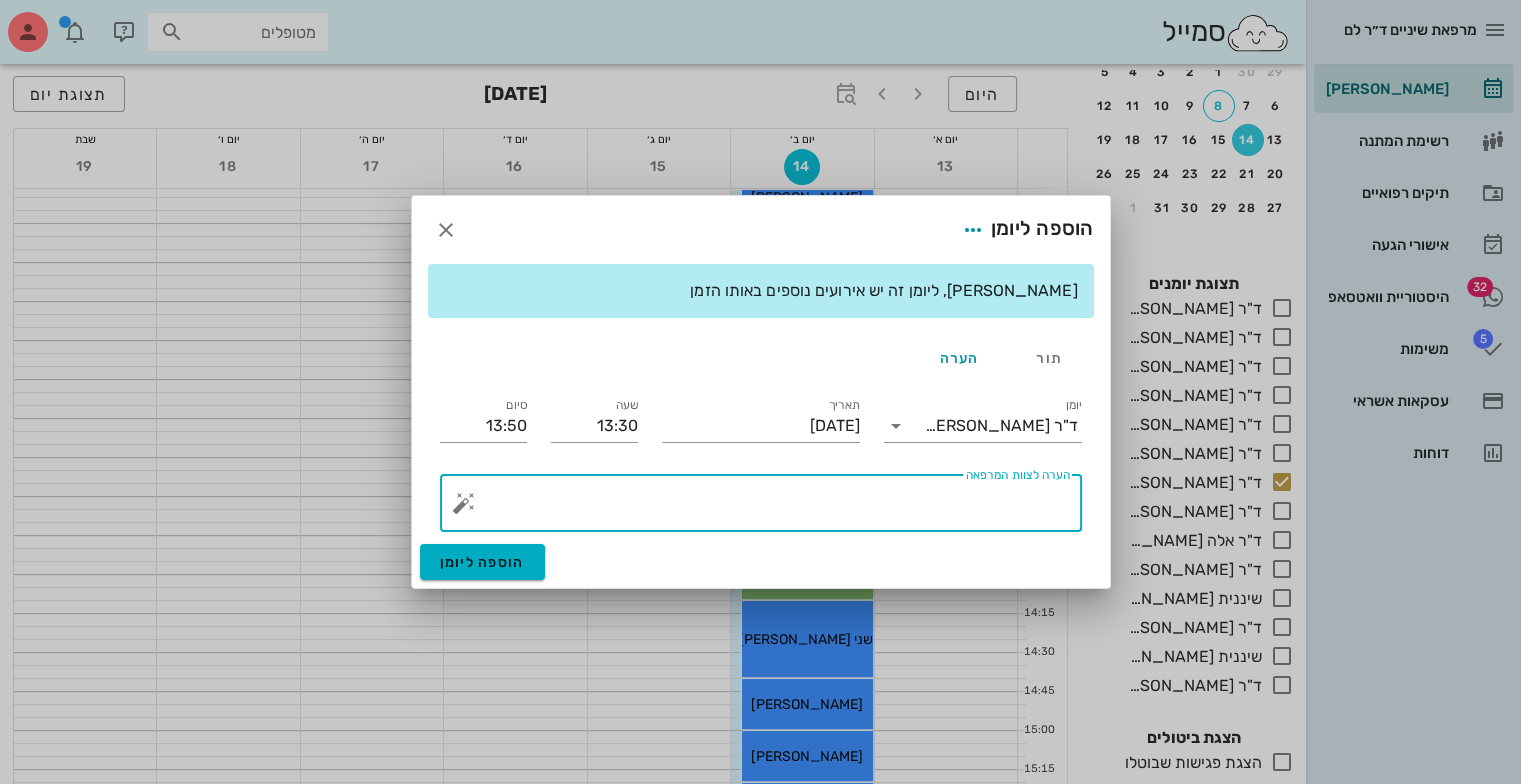 click on "הערה לצוות המרפאה" at bounding box center (769, 508) 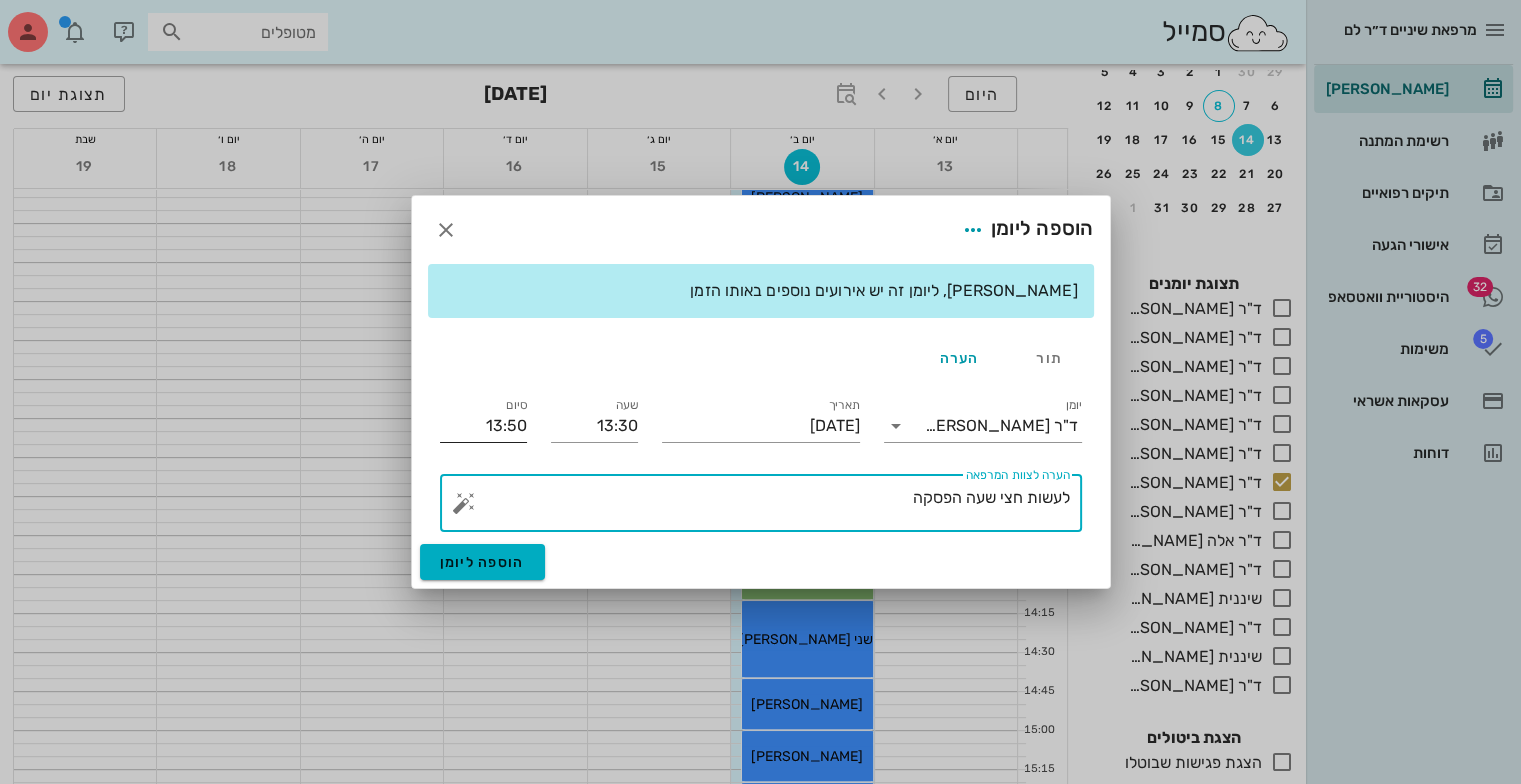 type on "לעשות חצי שעה הפסקה" 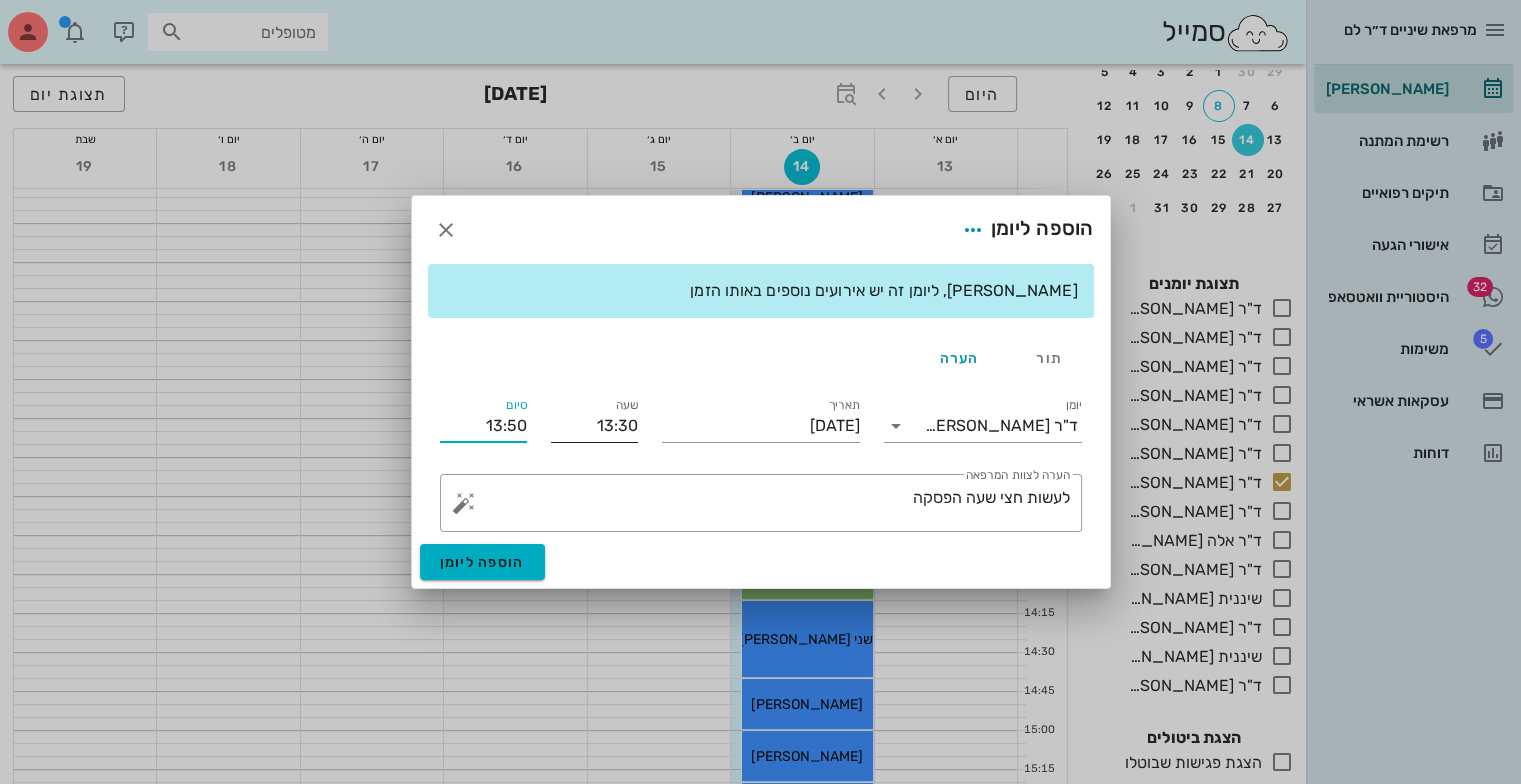 drag, startPoint x: 476, startPoint y: 425, endPoint x: 612, endPoint y: 435, distance: 136.36716 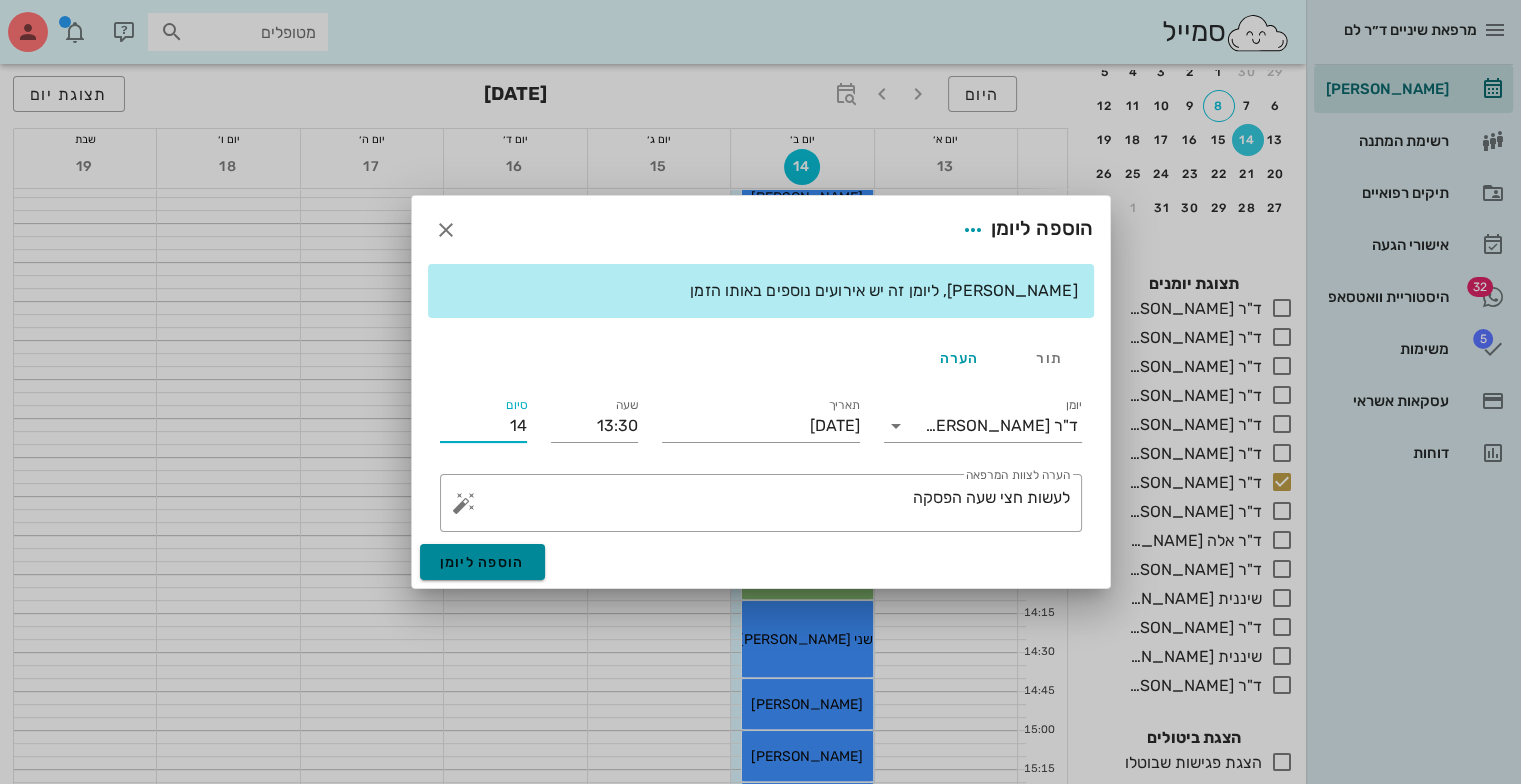 type on "14:00" 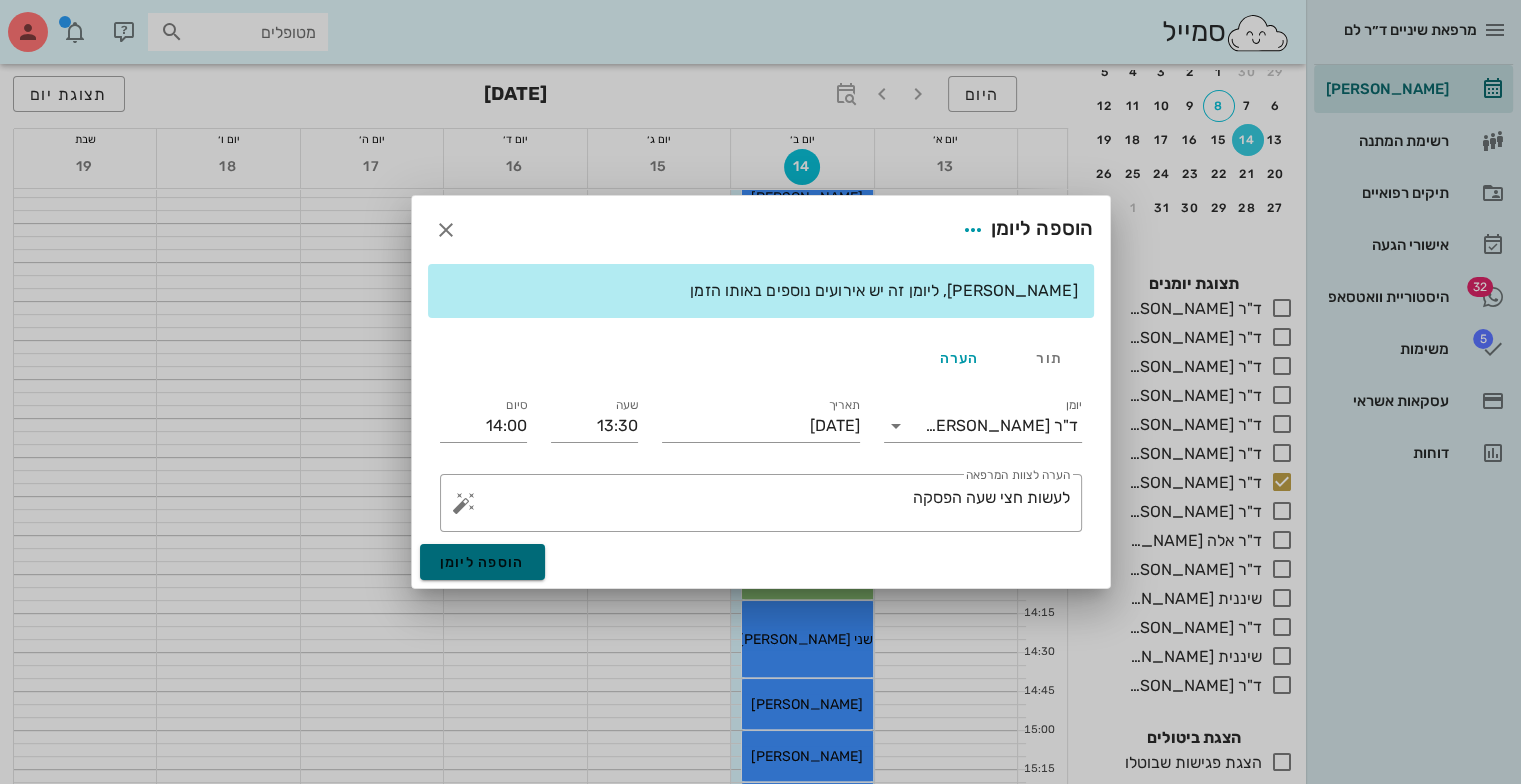 click on "הוספה ליומן" at bounding box center [482, 562] 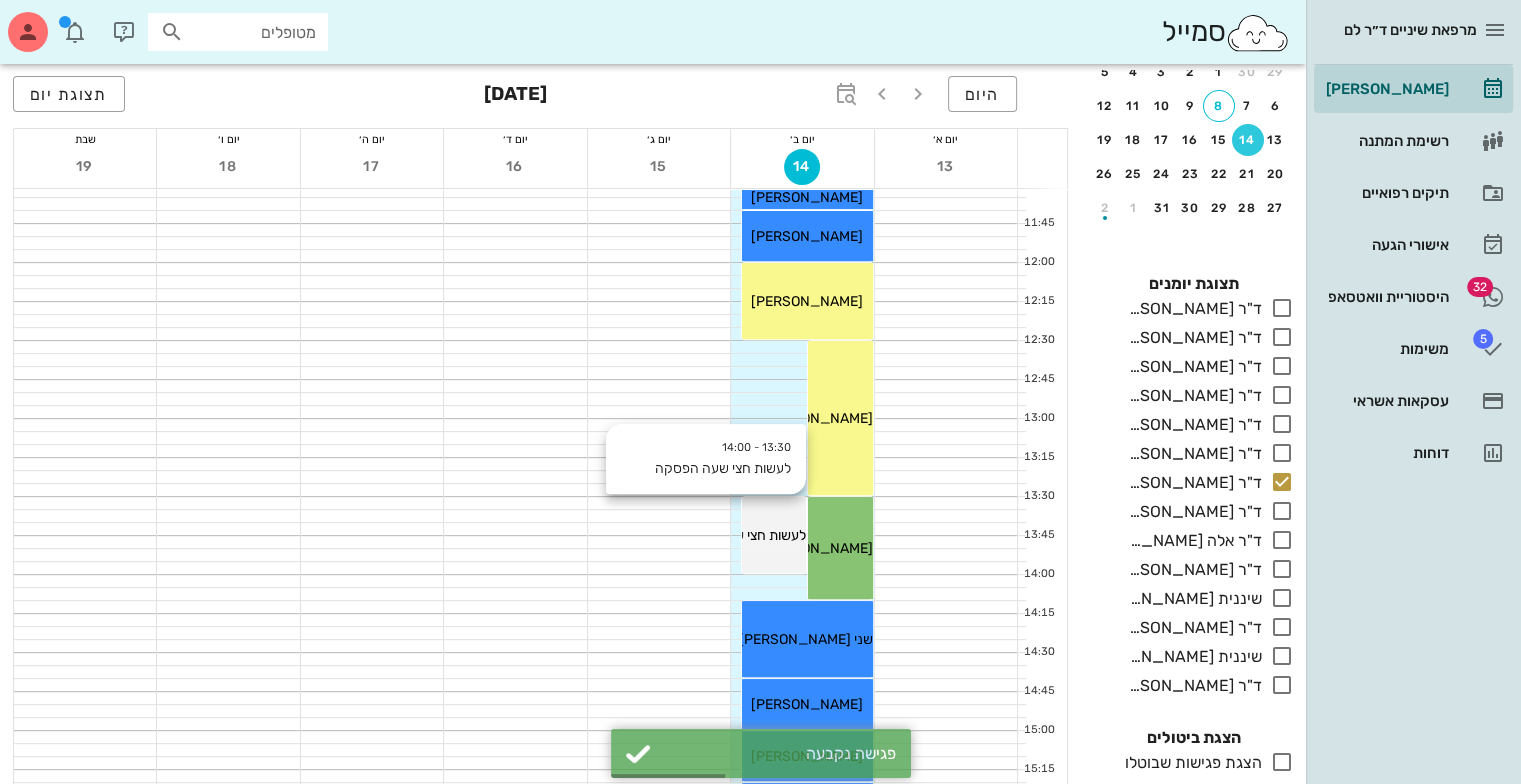 click on "לעשות חצי שעה הפסקה" at bounding box center [738, 535] 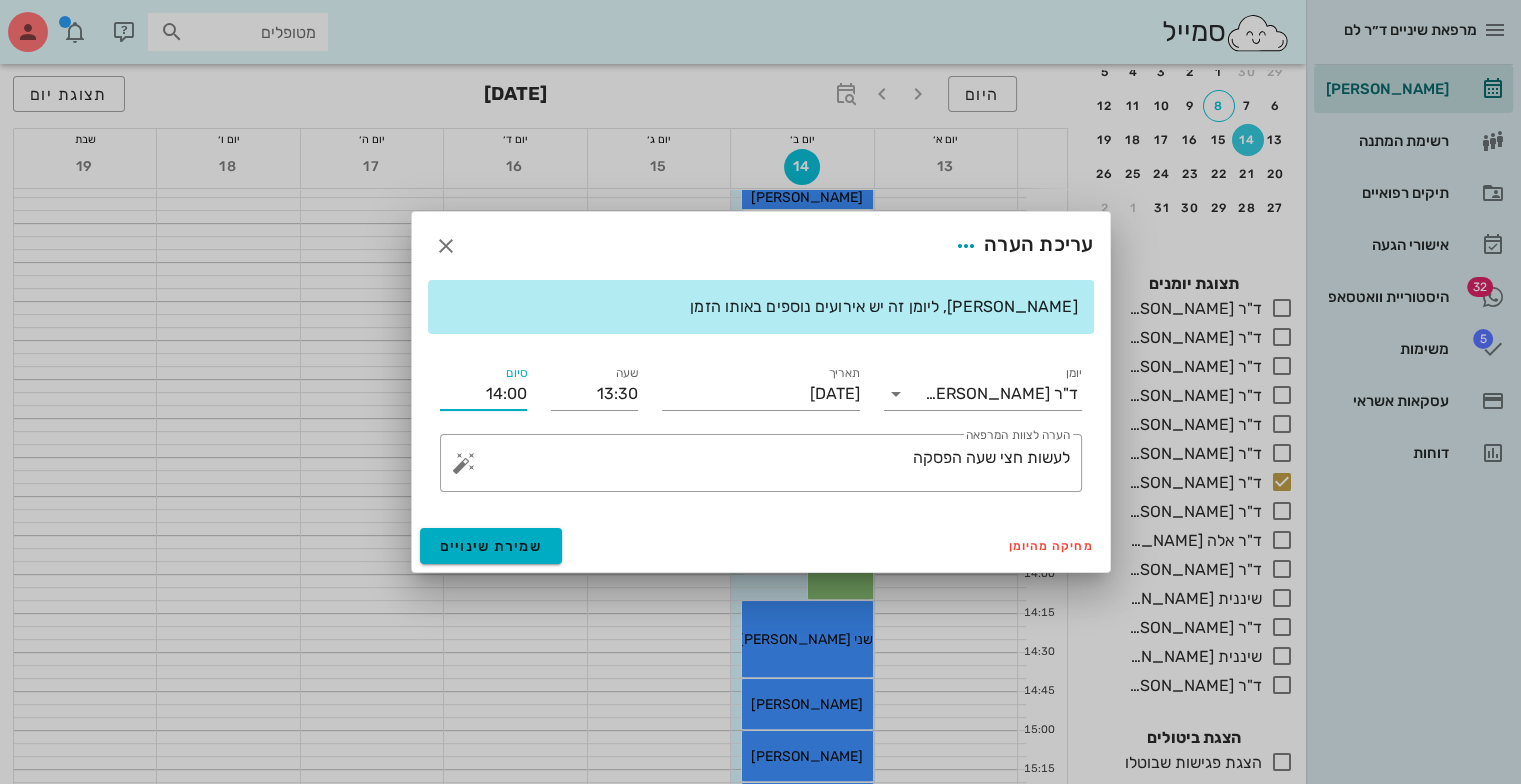 click on "14:00" at bounding box center [483, 394] 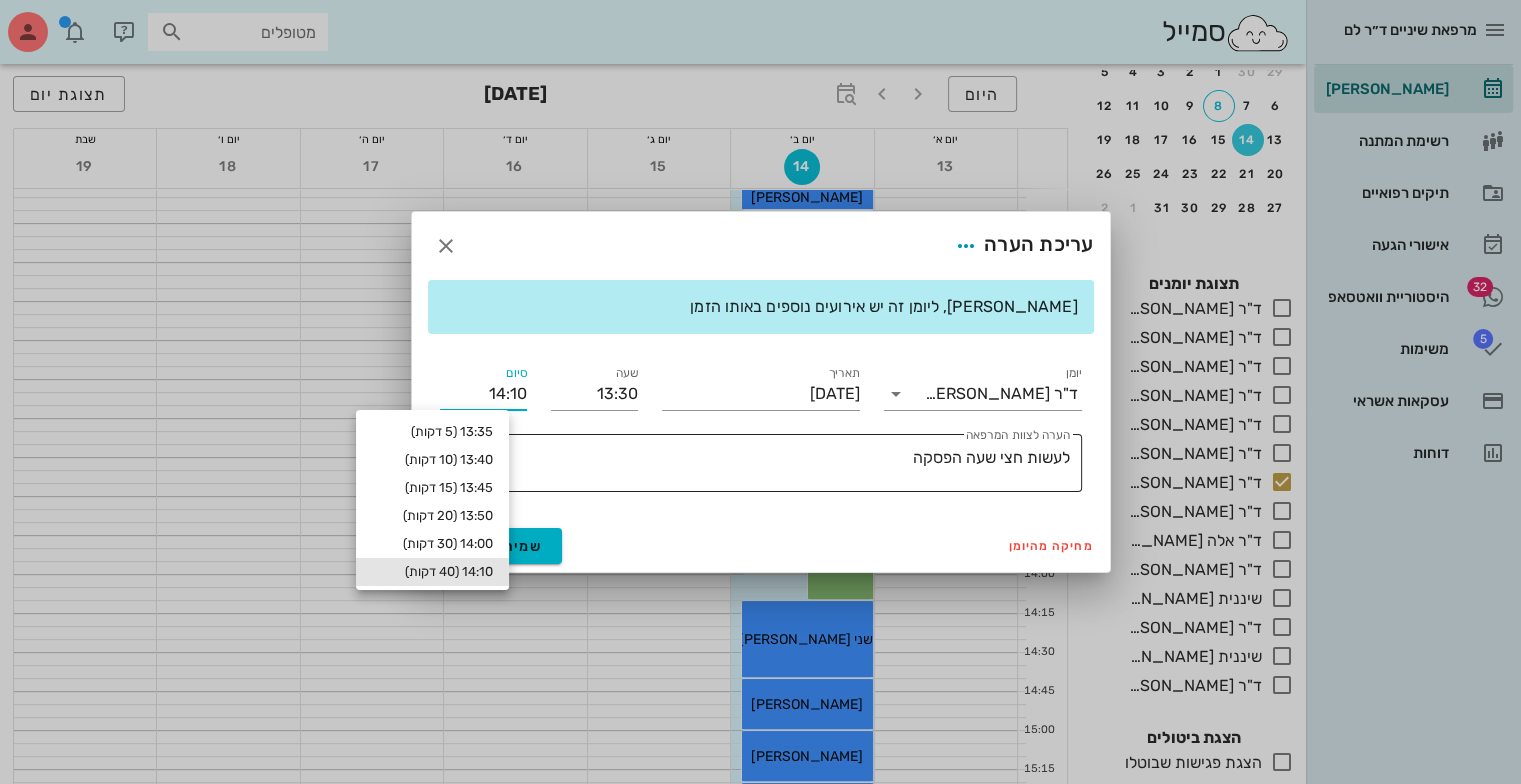 type on "14:10" 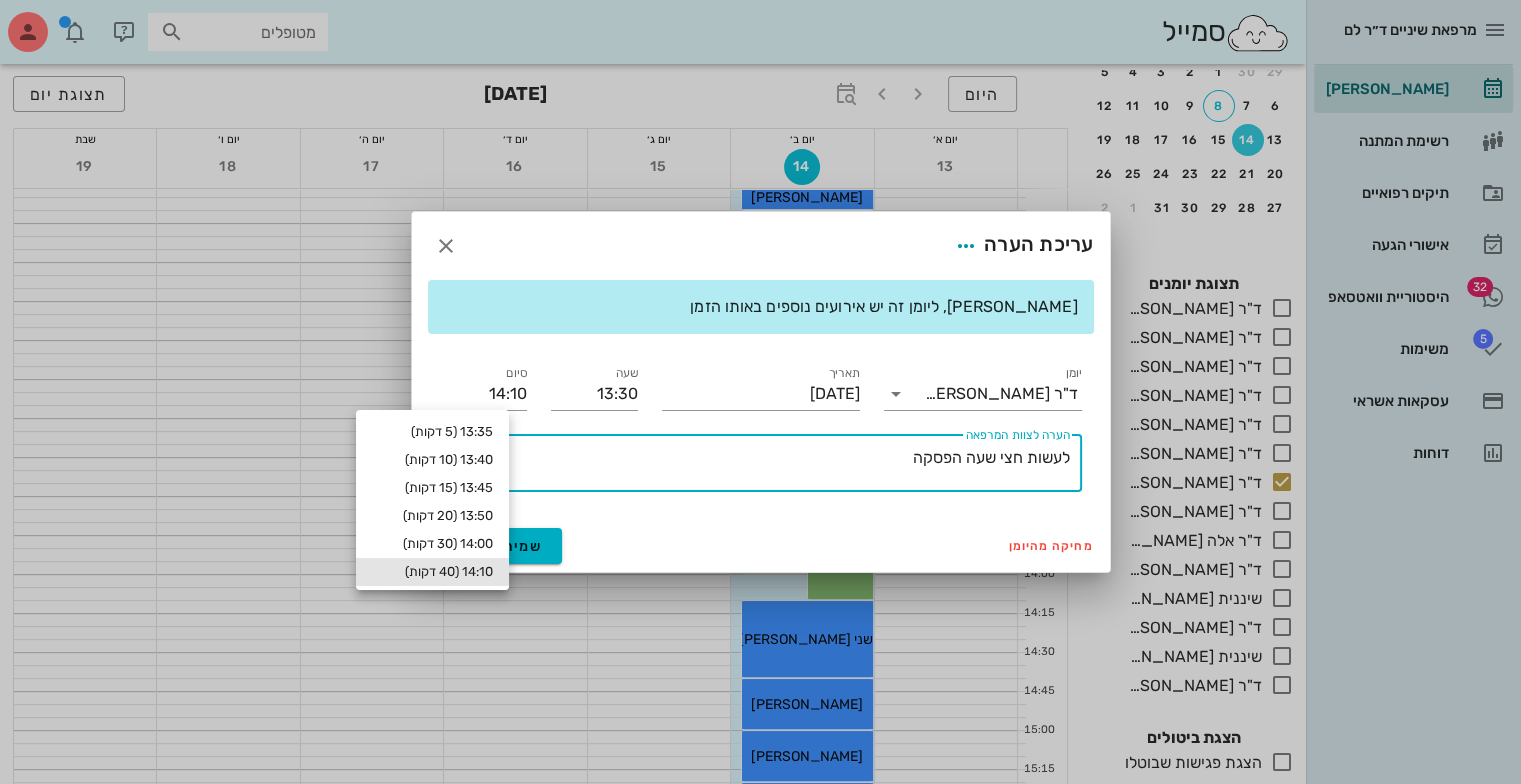 drag, startPoint x: 876, startPoint y: 472, endPoint x: 1028, endPoint y: 512, distance: 157.17506 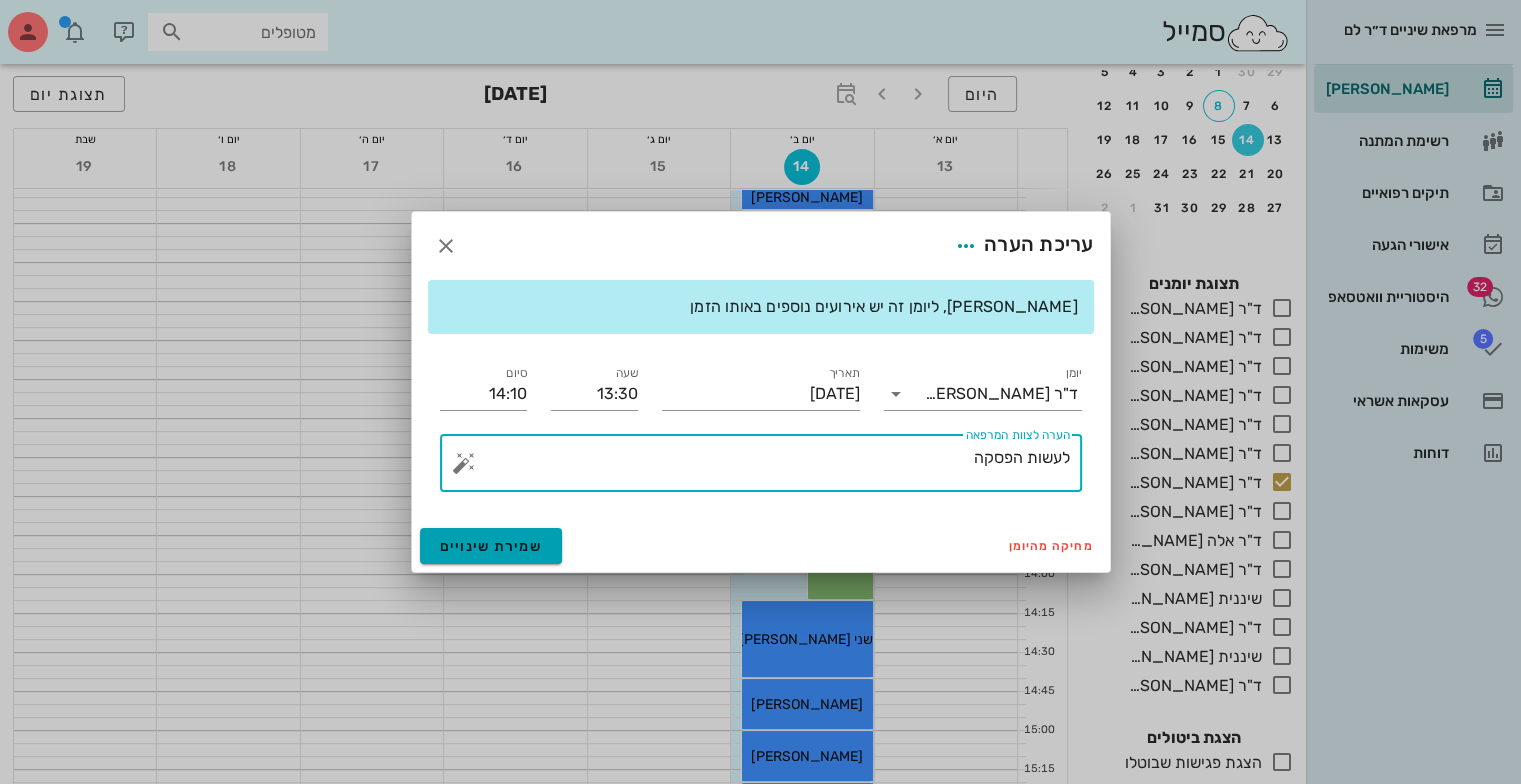 type on "לעשות הפסקה" 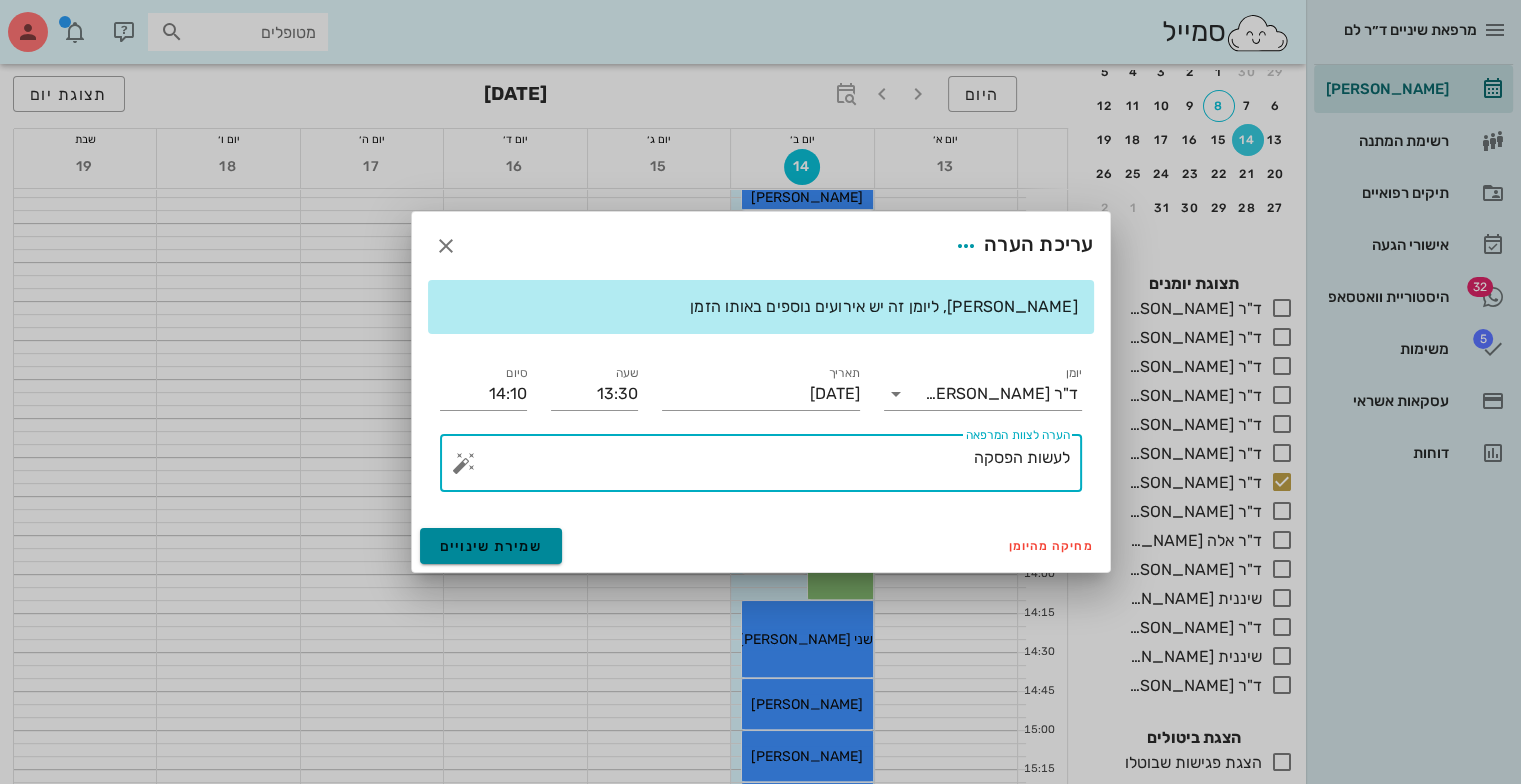 click on "שמירת שינויים" at bounding box center (491, 546) 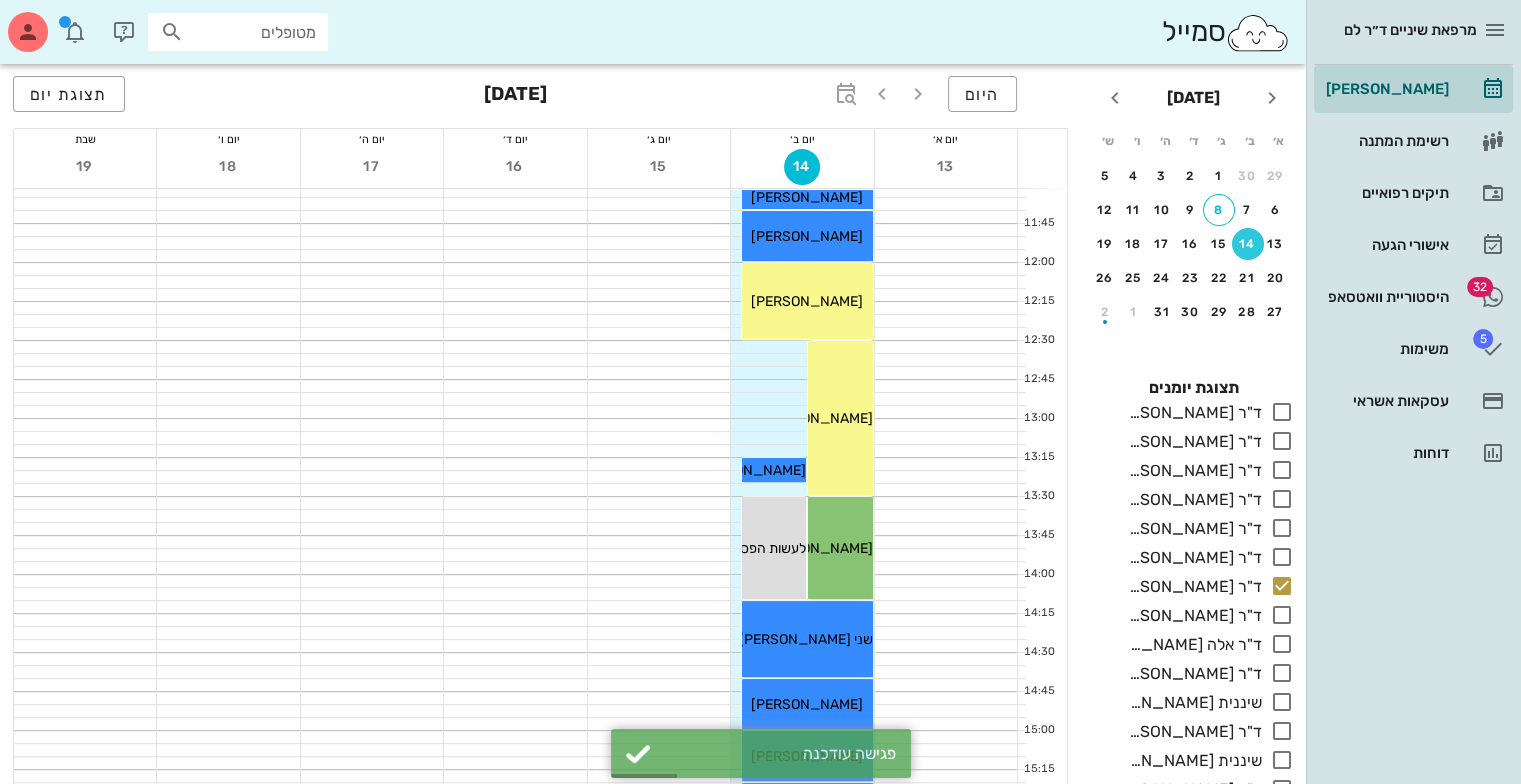 scroll, scrollTop: 16, scrollLeft: 0, axis: vertical 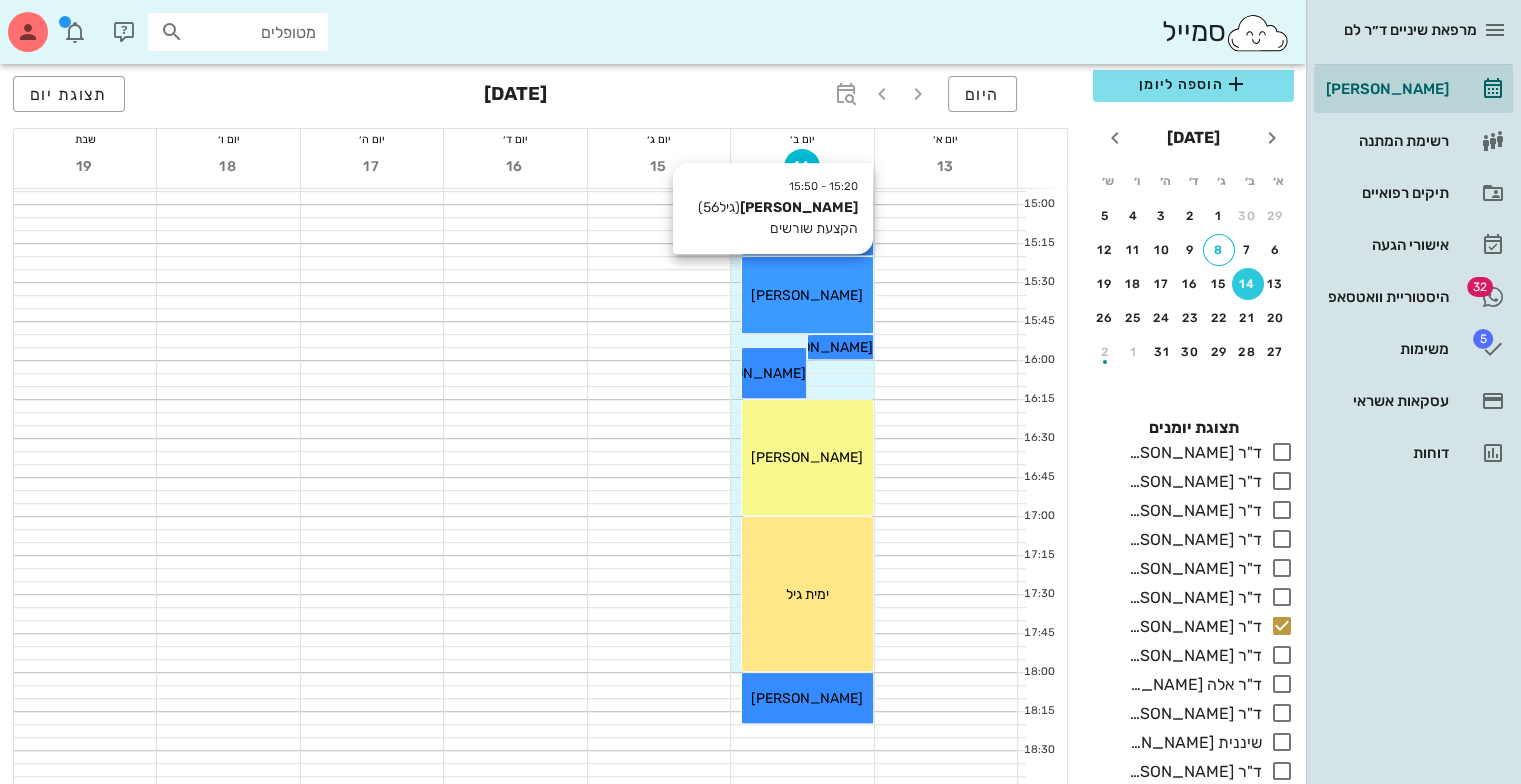 click on "[PERSON_NAME]" at bounding box center (807, 295) 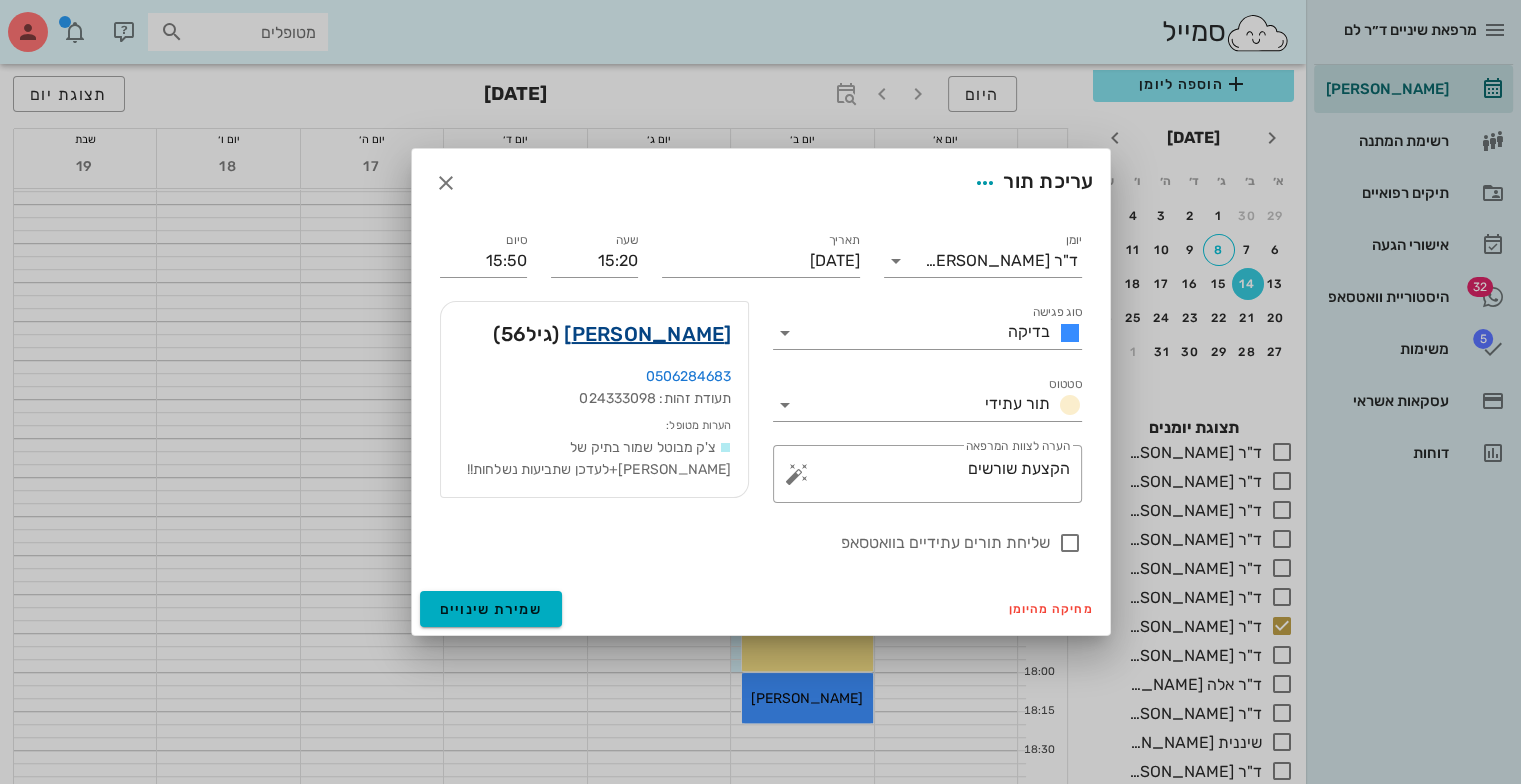 click on "[PERSON_NAME]" at bounding box center [647, 334] 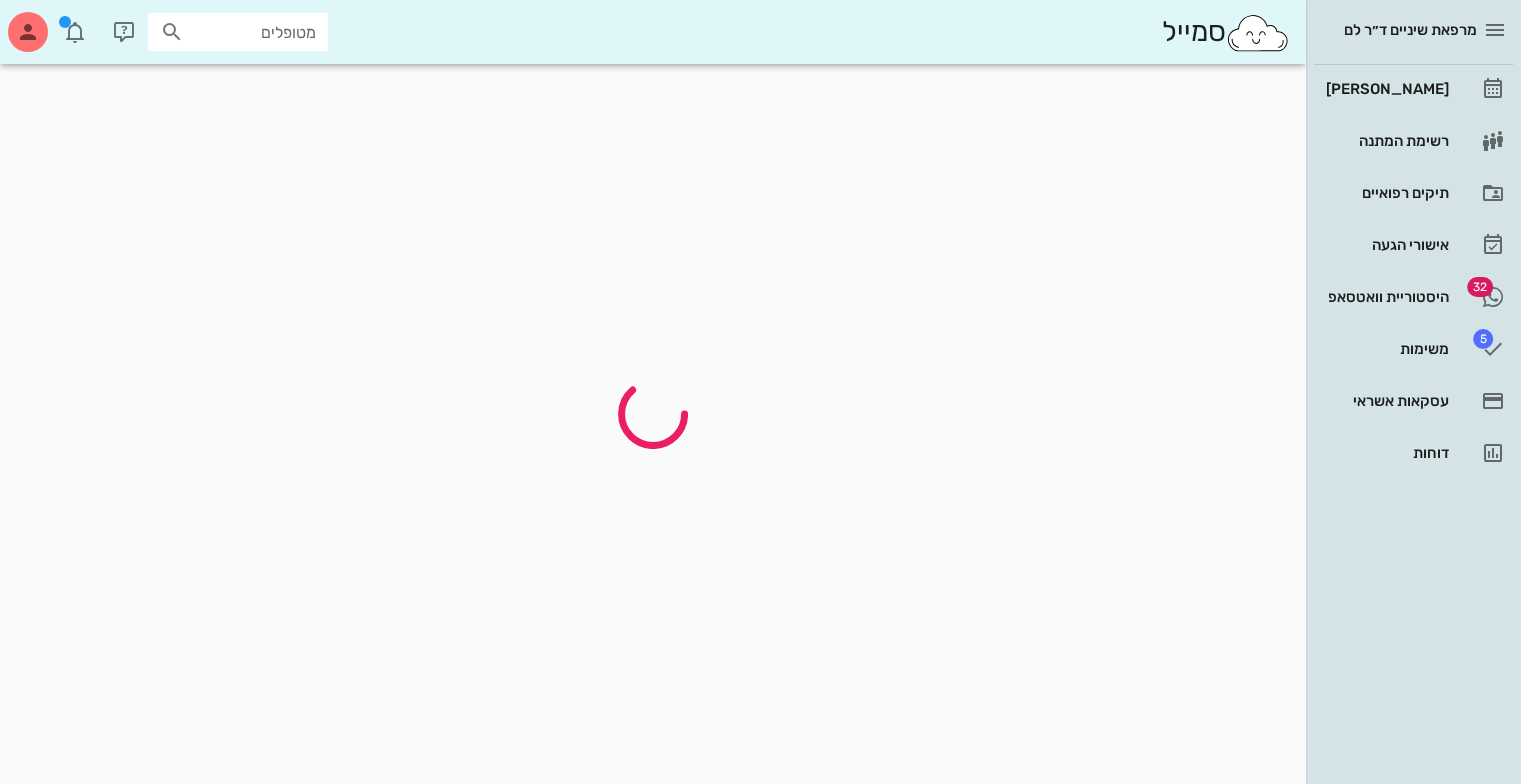 scroll, scrollTop: 0, scrollLeft: 0, axis: both 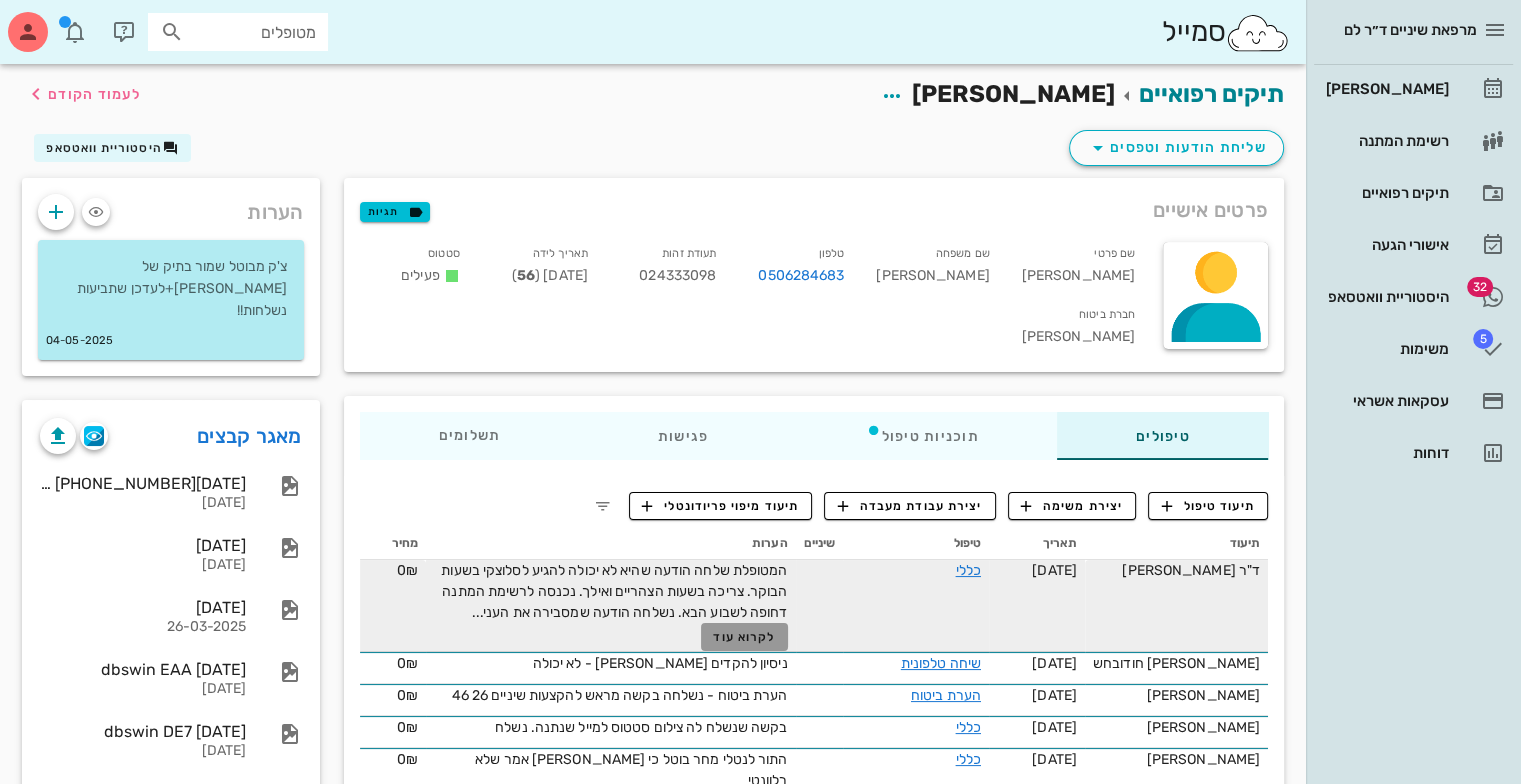 click on "לקרוא עוד" at bounding box center [744, 637] 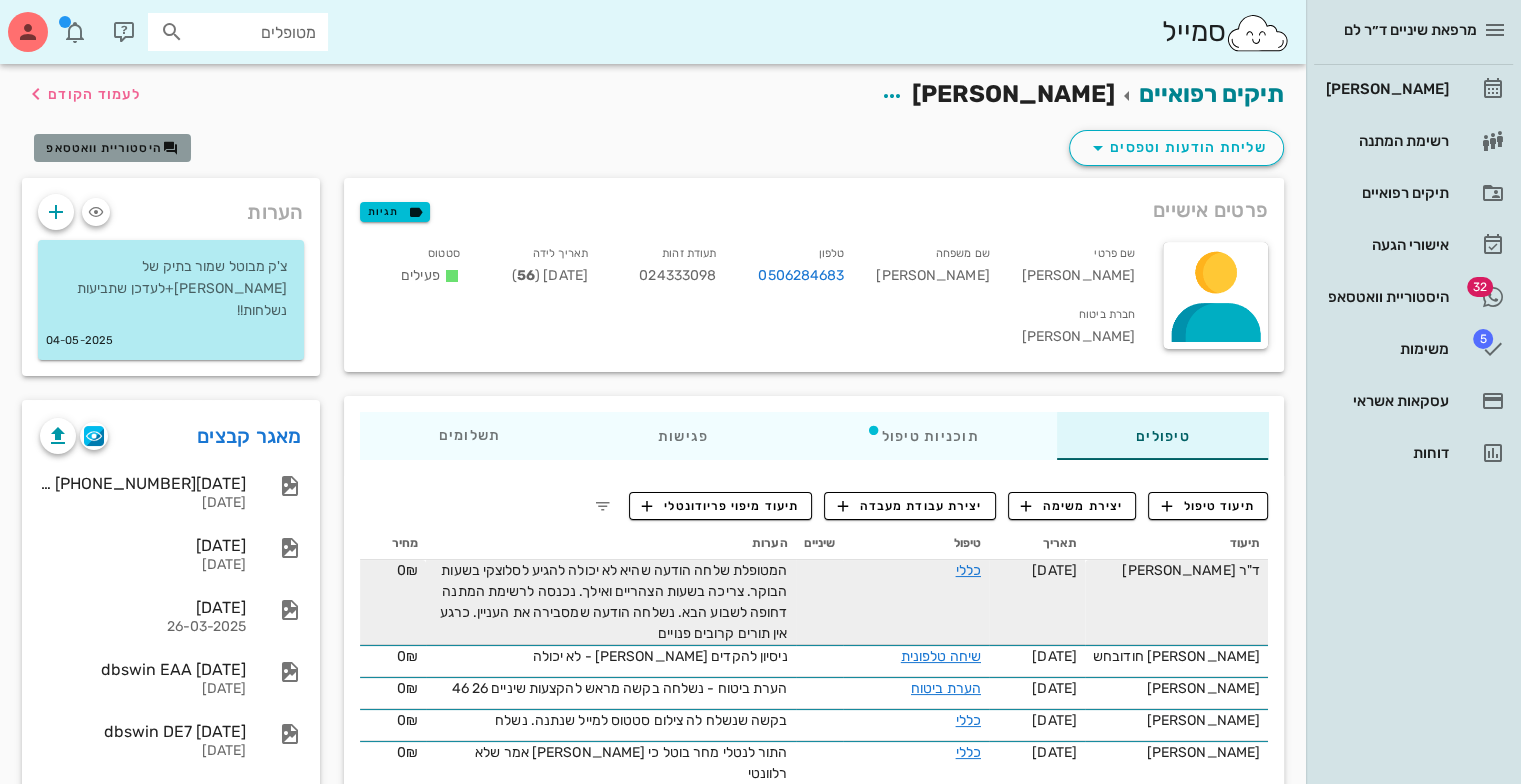 click on "היסטוריית וואטסאפ" at bounding box center (104, 148) 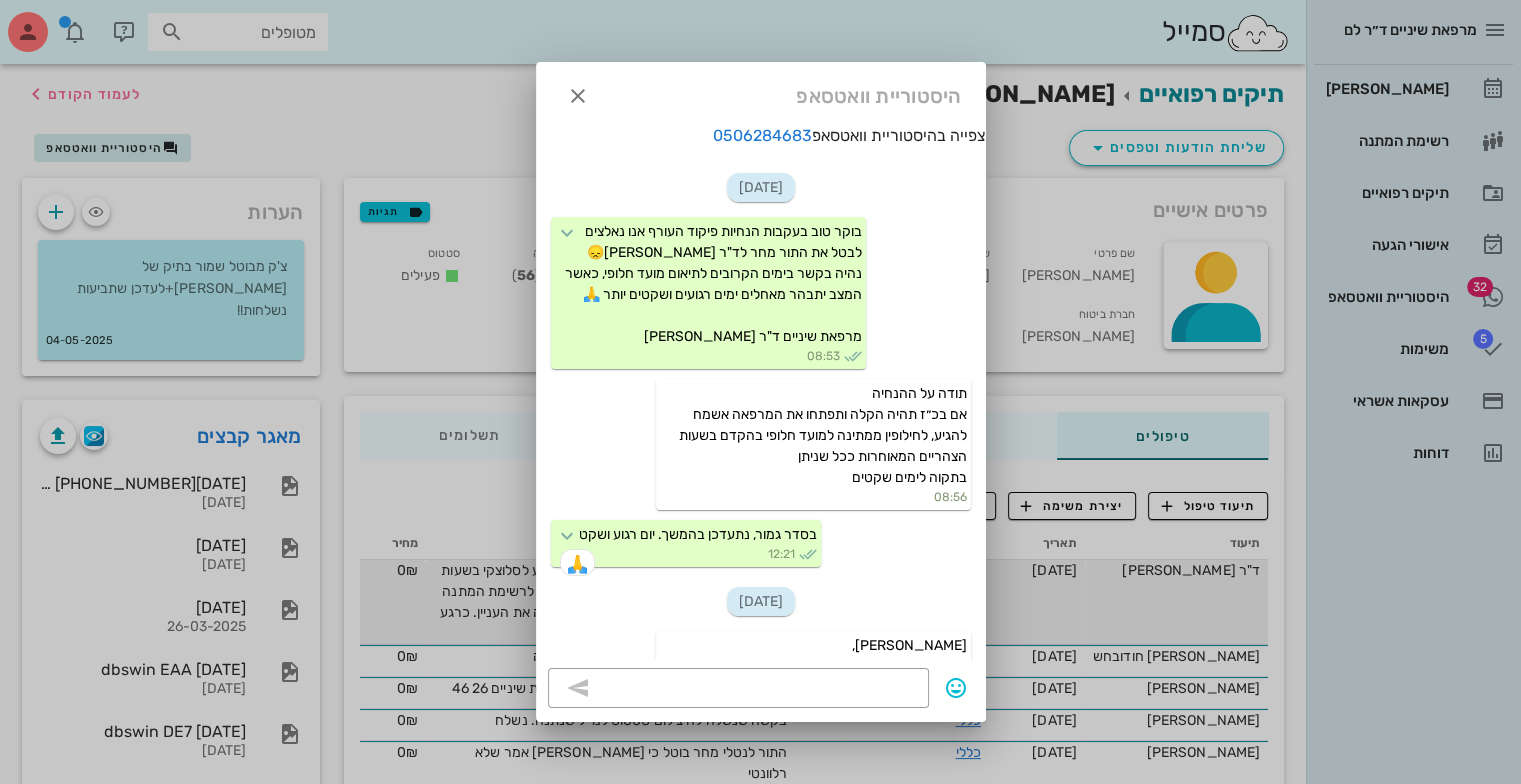 scroll, scrollTop: 1228, scrollLeft: 0, axis: vertical 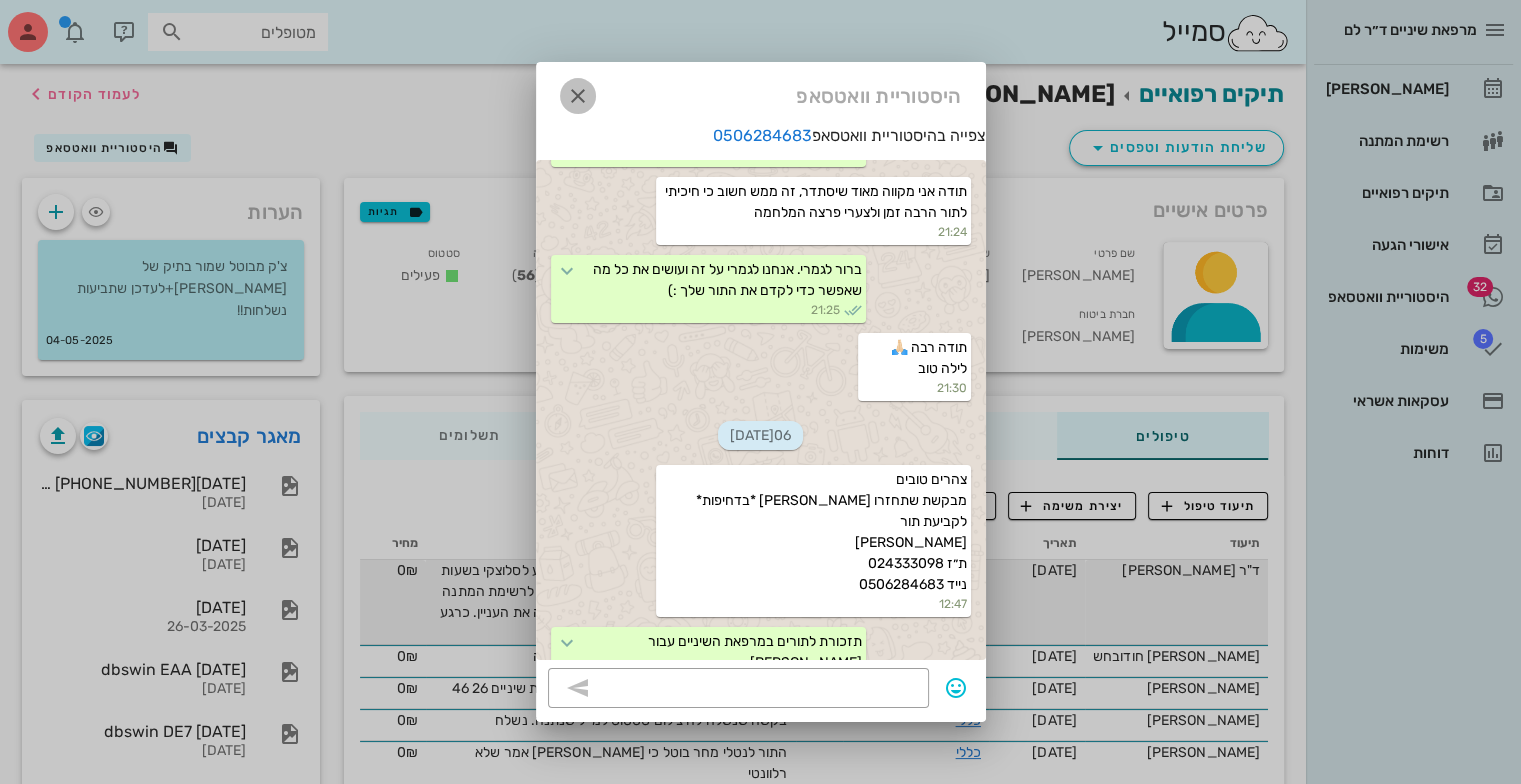 click at bounding box center [578, 96] 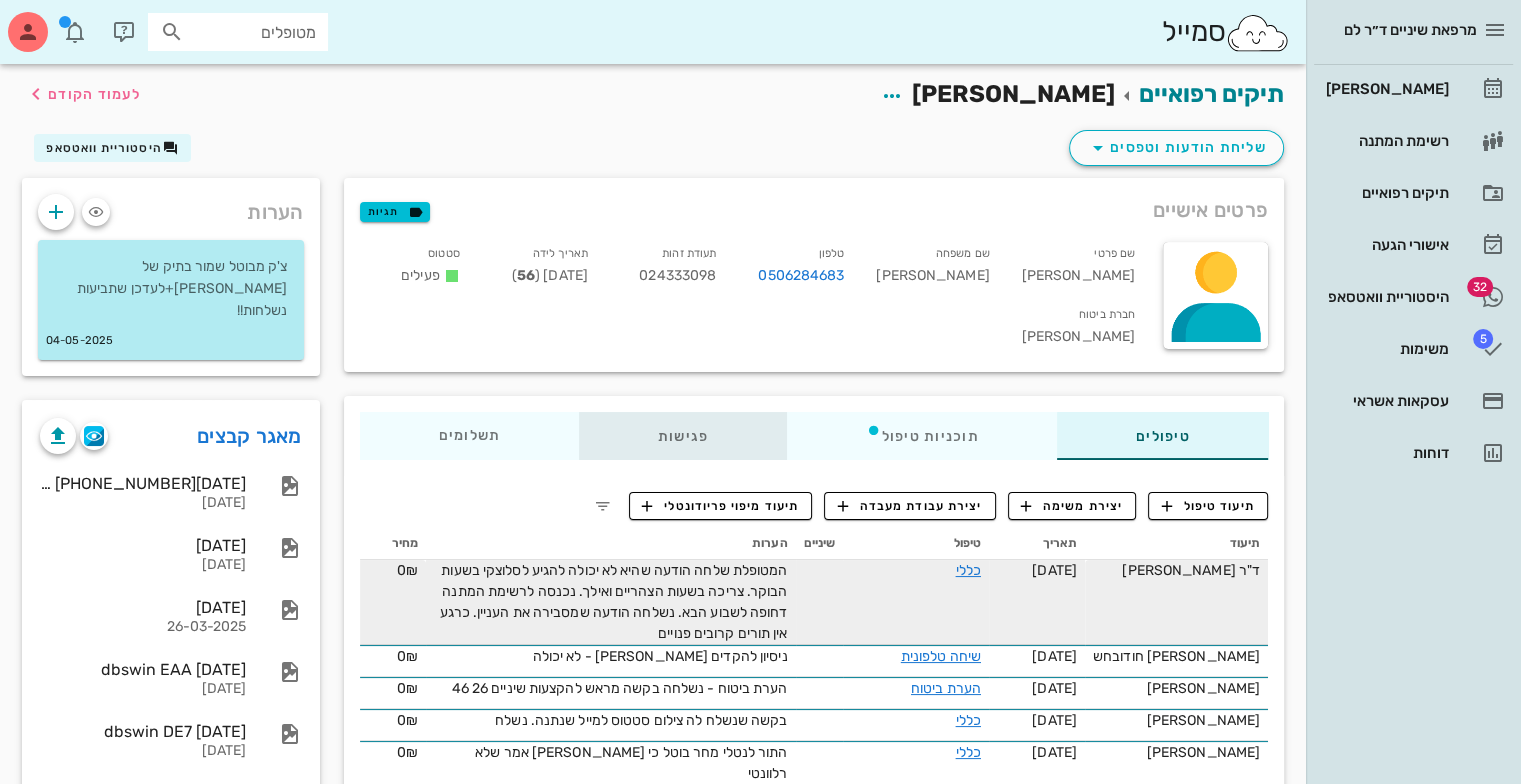 click on "פגישות" at bounding box center (683, 436) 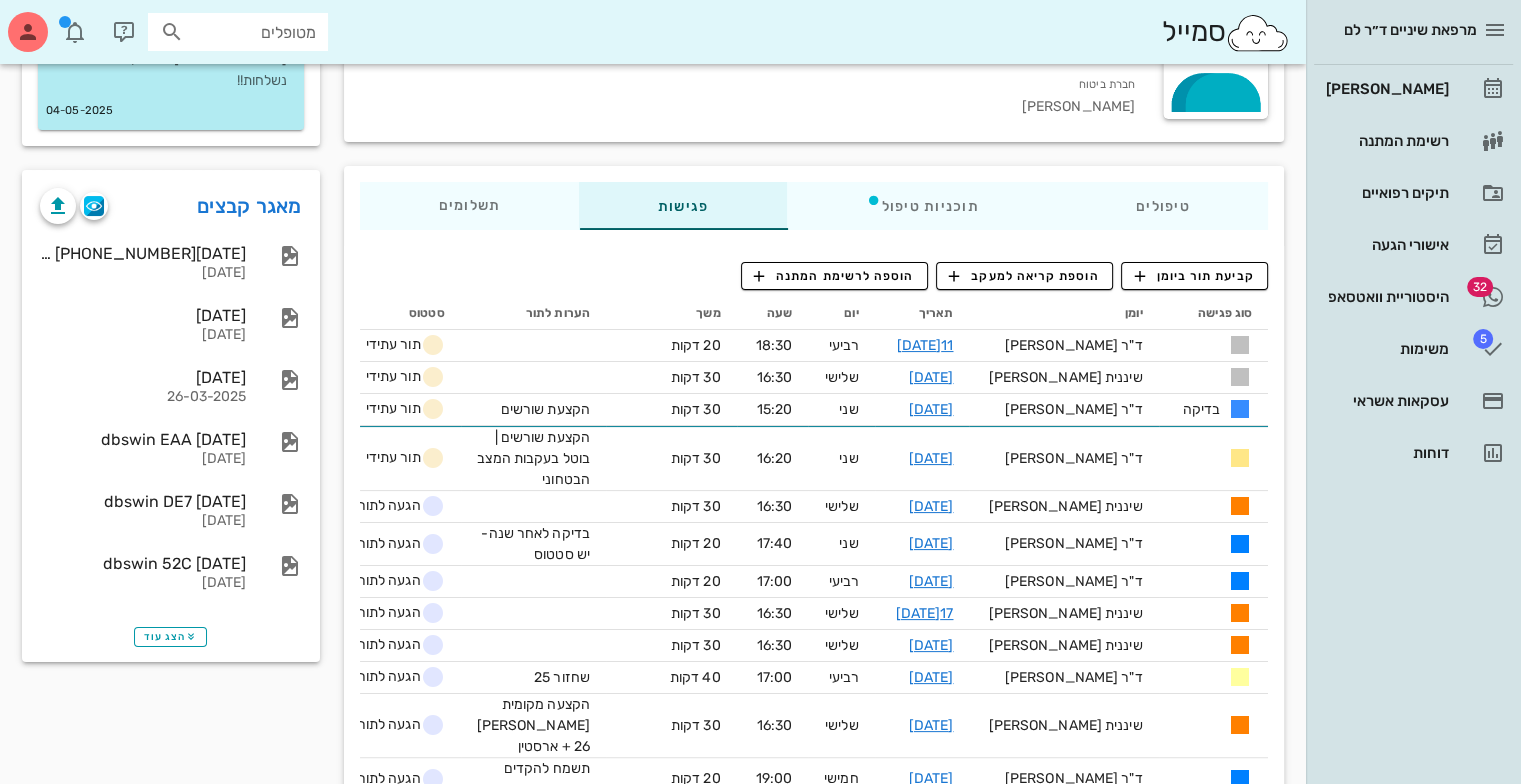 scroll, scrollTop: 264, scrollLeft: 0, axis: vertical 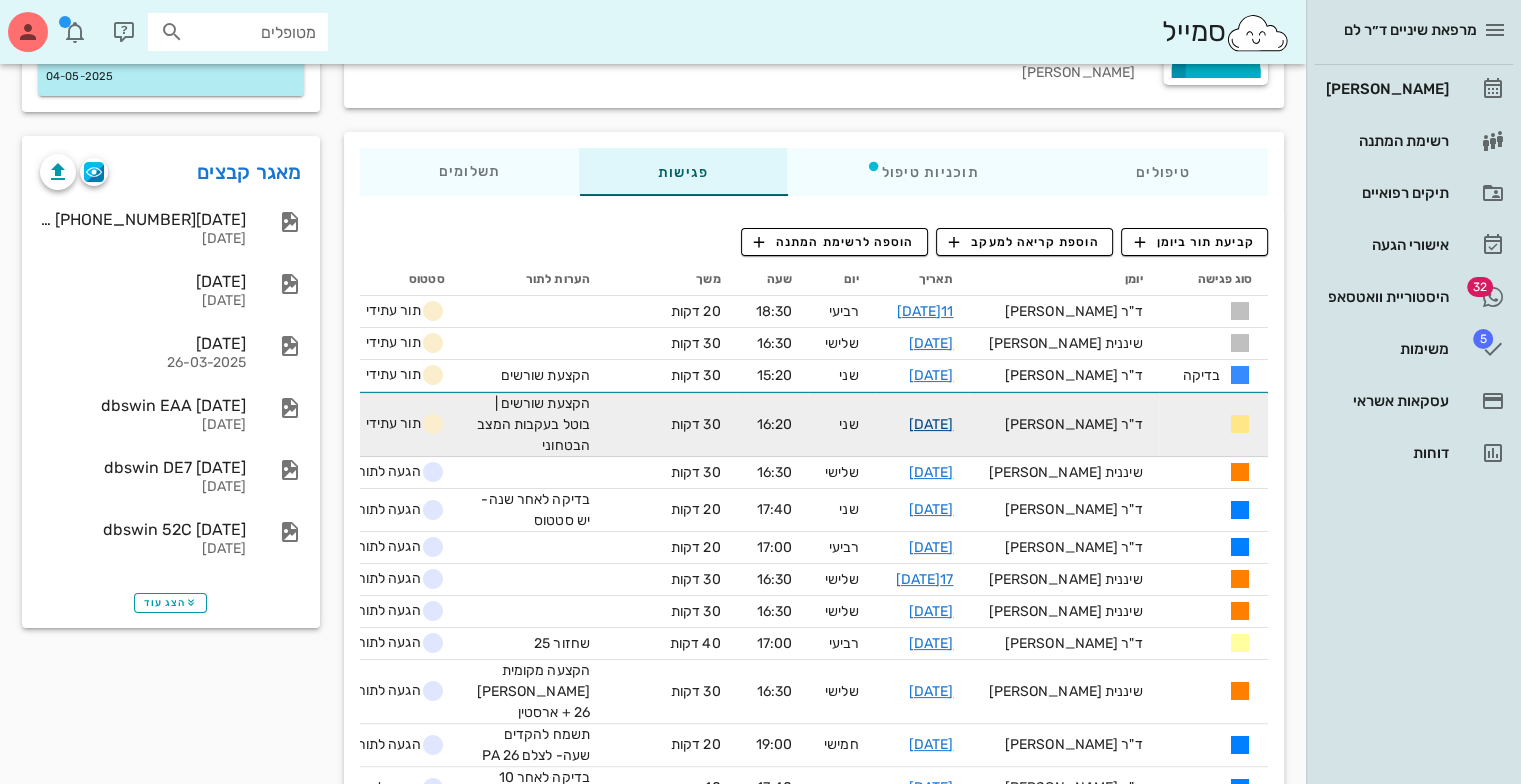 click on "[DATE]" at bounding box center (931, 424) 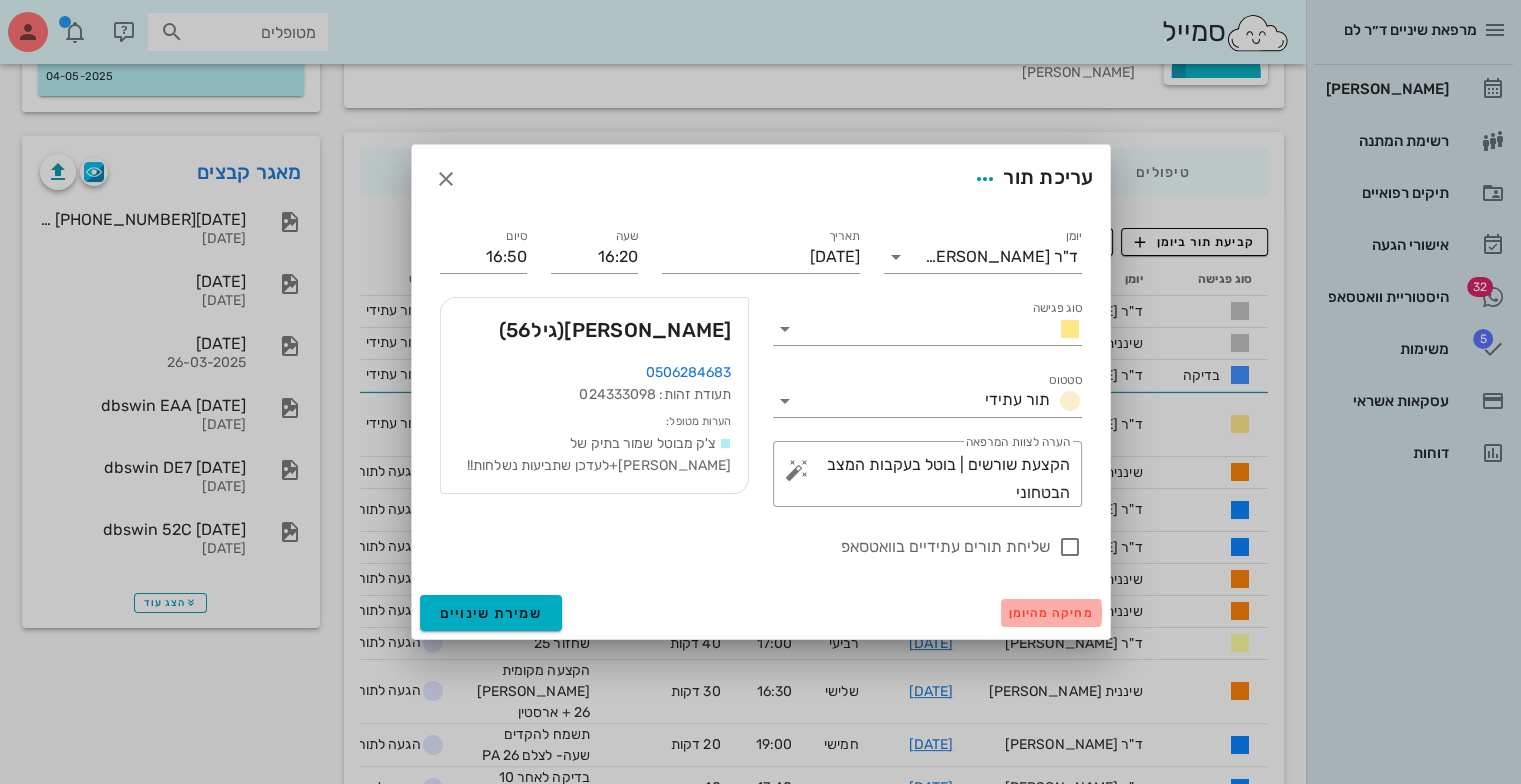 click on "מחיקה מהיומן" at bounding box center (1051, 613) 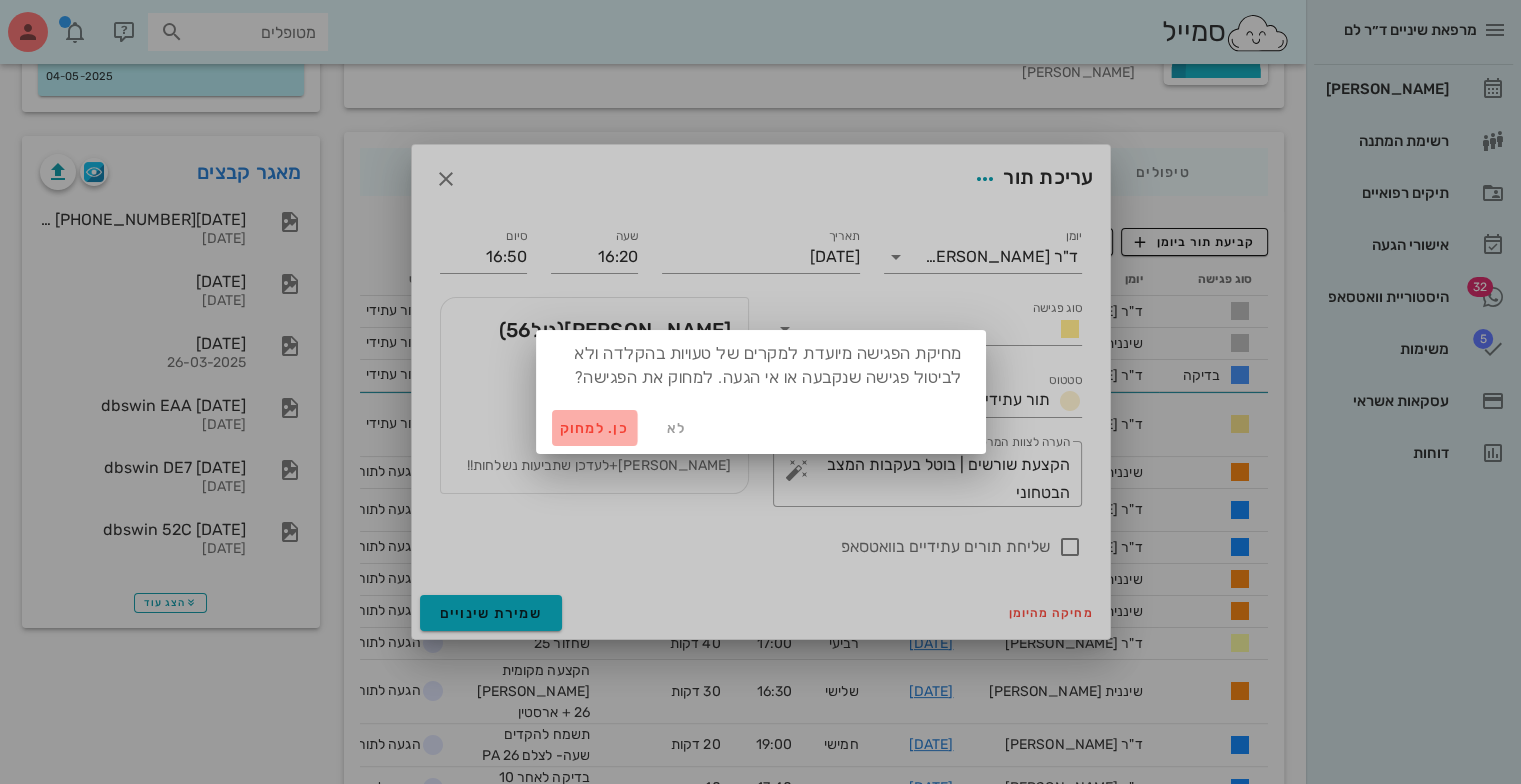 click on "כן. למחוק" at bounding box center [595, 428] 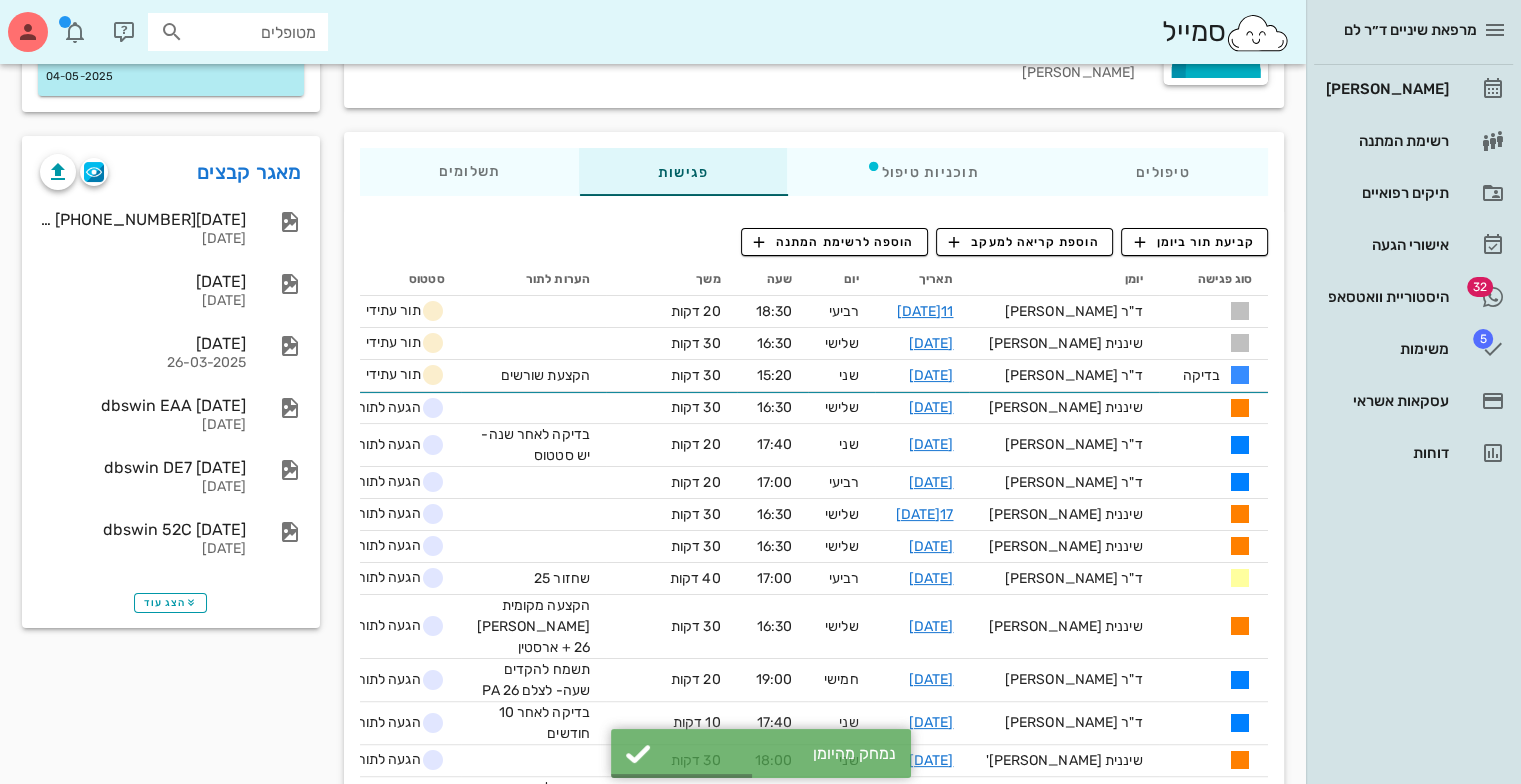 scroll, scrollTop: 0, scrollLeft: 0, axis: both 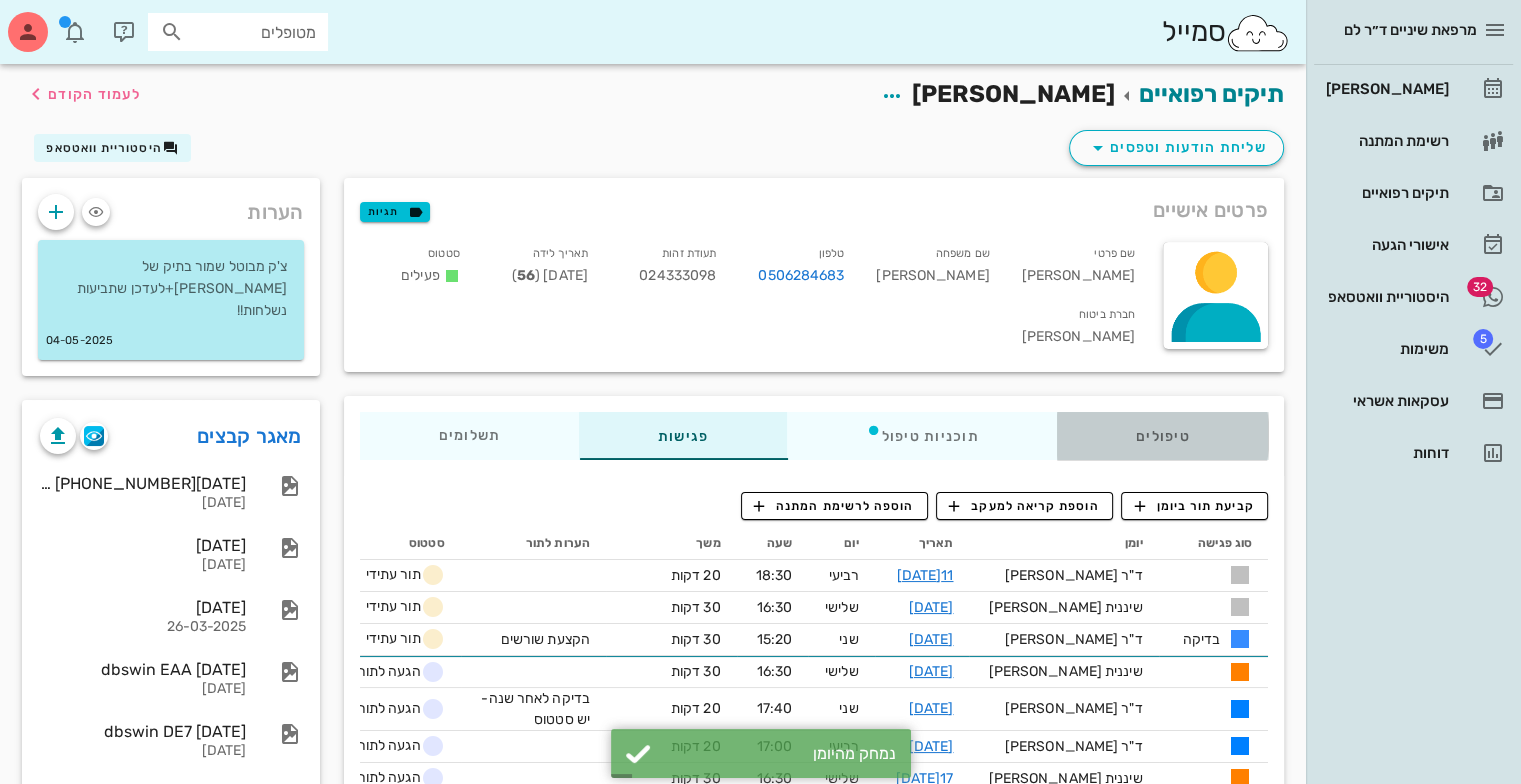 click on "טיפולים" at bounding box center (1162, 436) 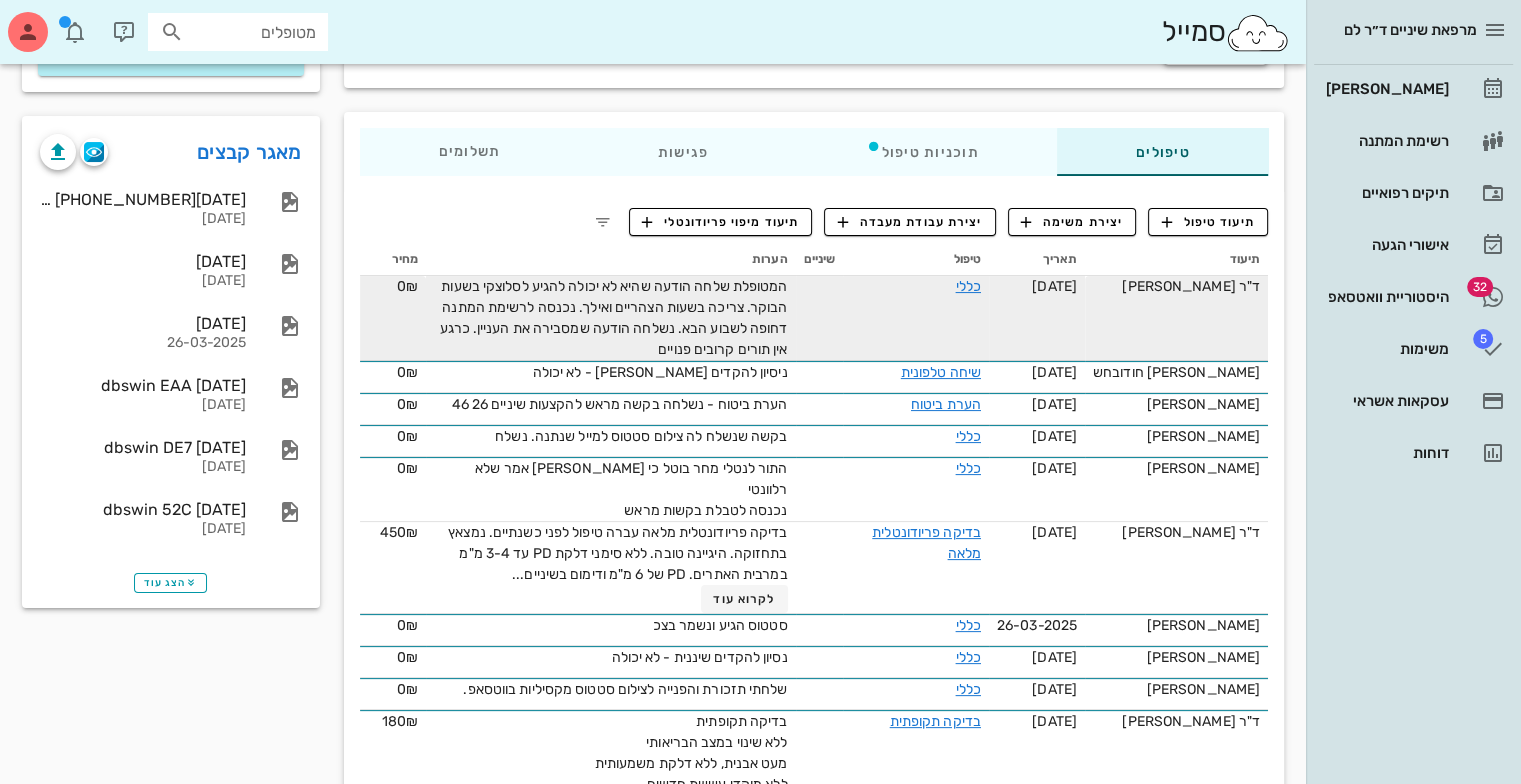 scroll, scrollTop: 245, scrollLeft: 0, axis: vertical 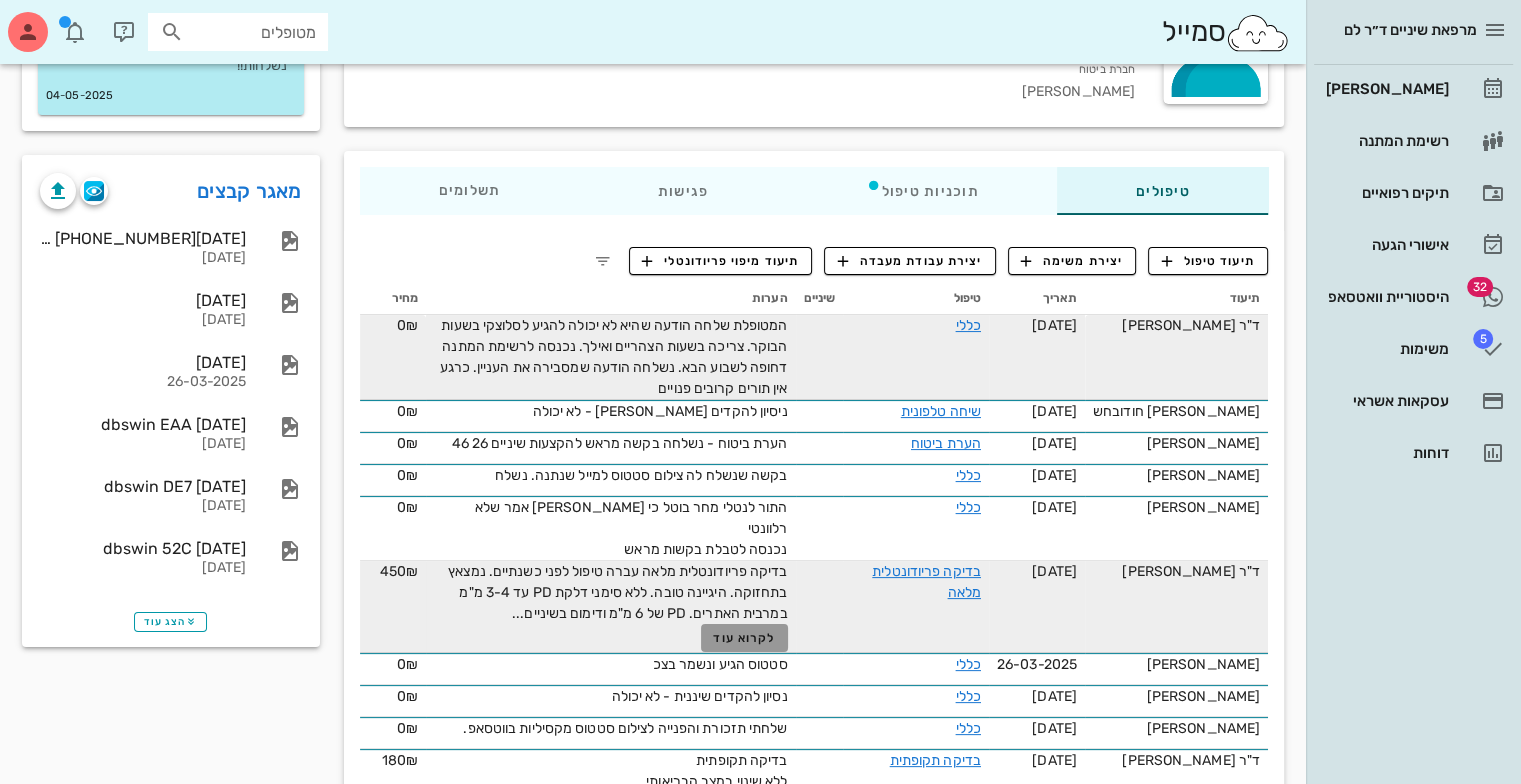 click on "לקרוא עוד" at bounding box center (744, 638) 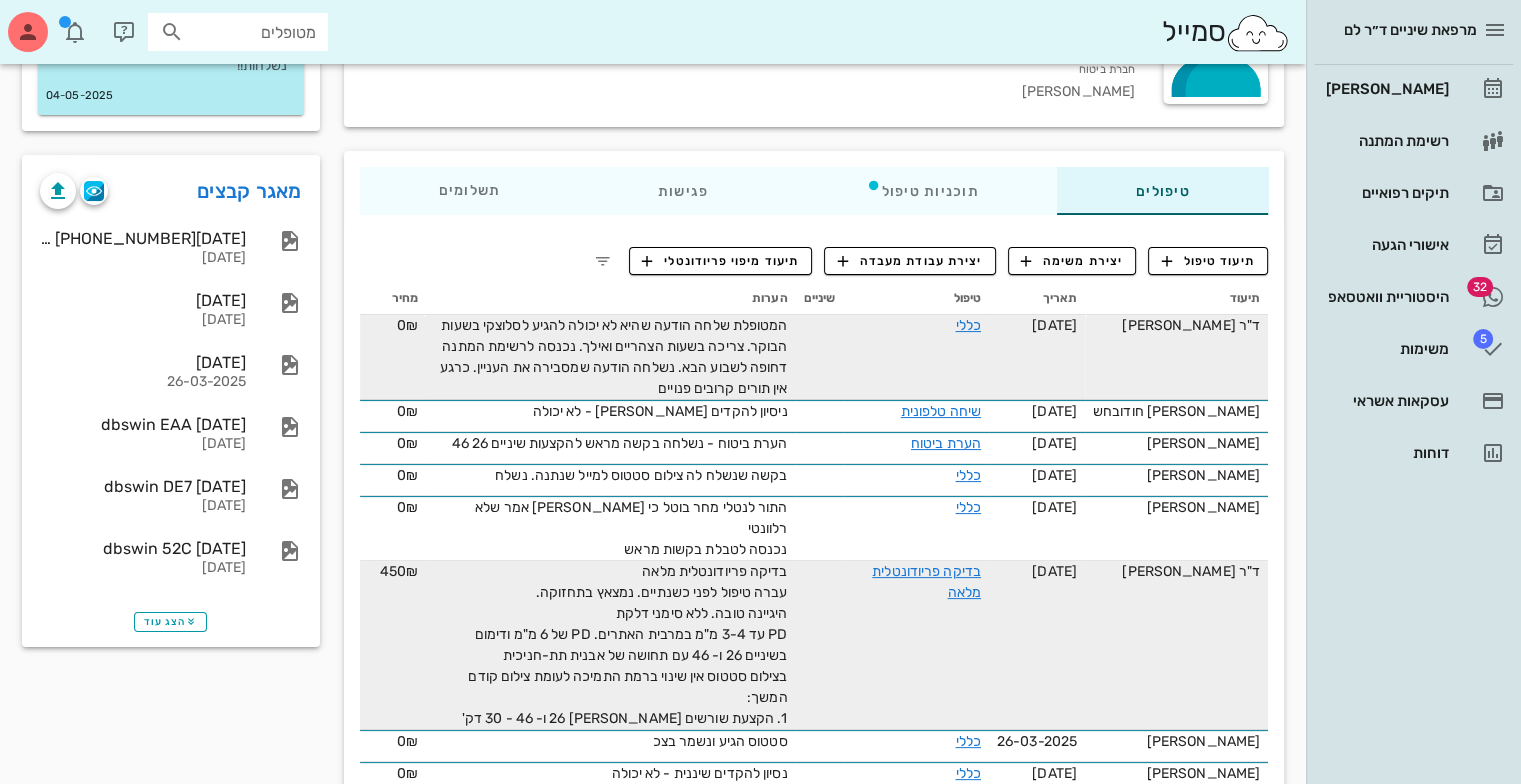 scroll, scrollTop: 0, scrollLeft: 0, axis: both 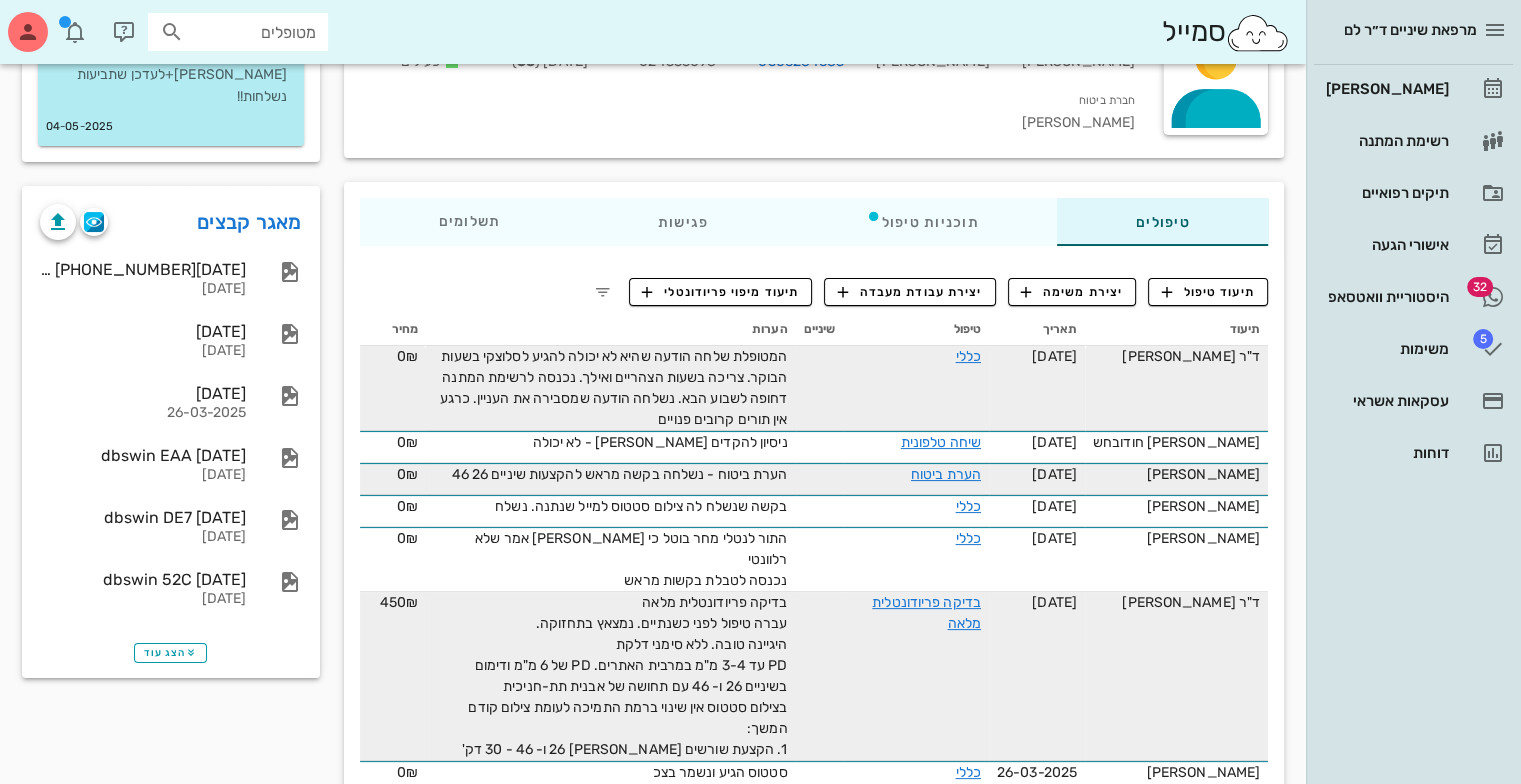 click on "הערת ביטוח" at bounding box center (916, 474) 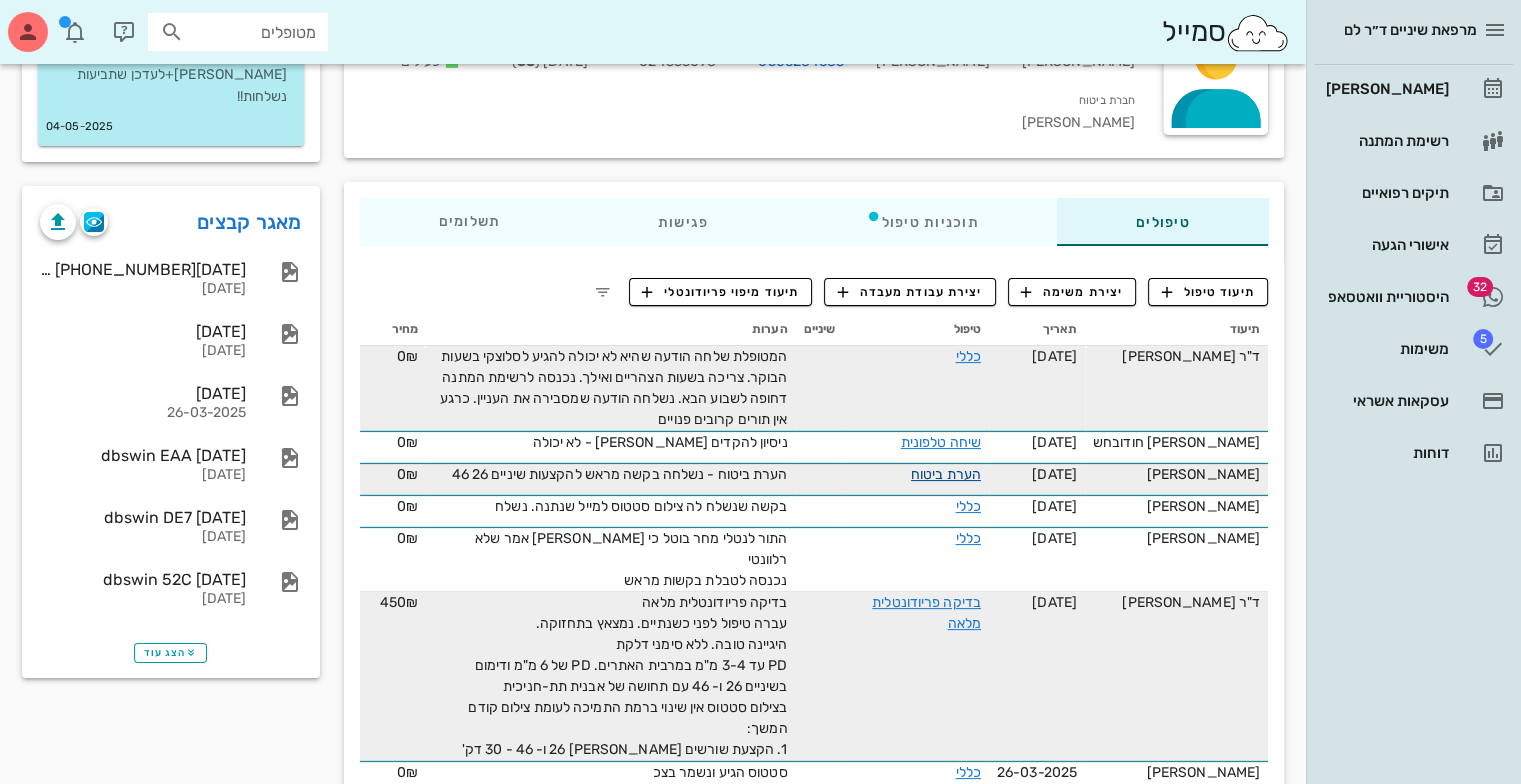 click on "הערת ביטוח" at bounding box center (946, 474) 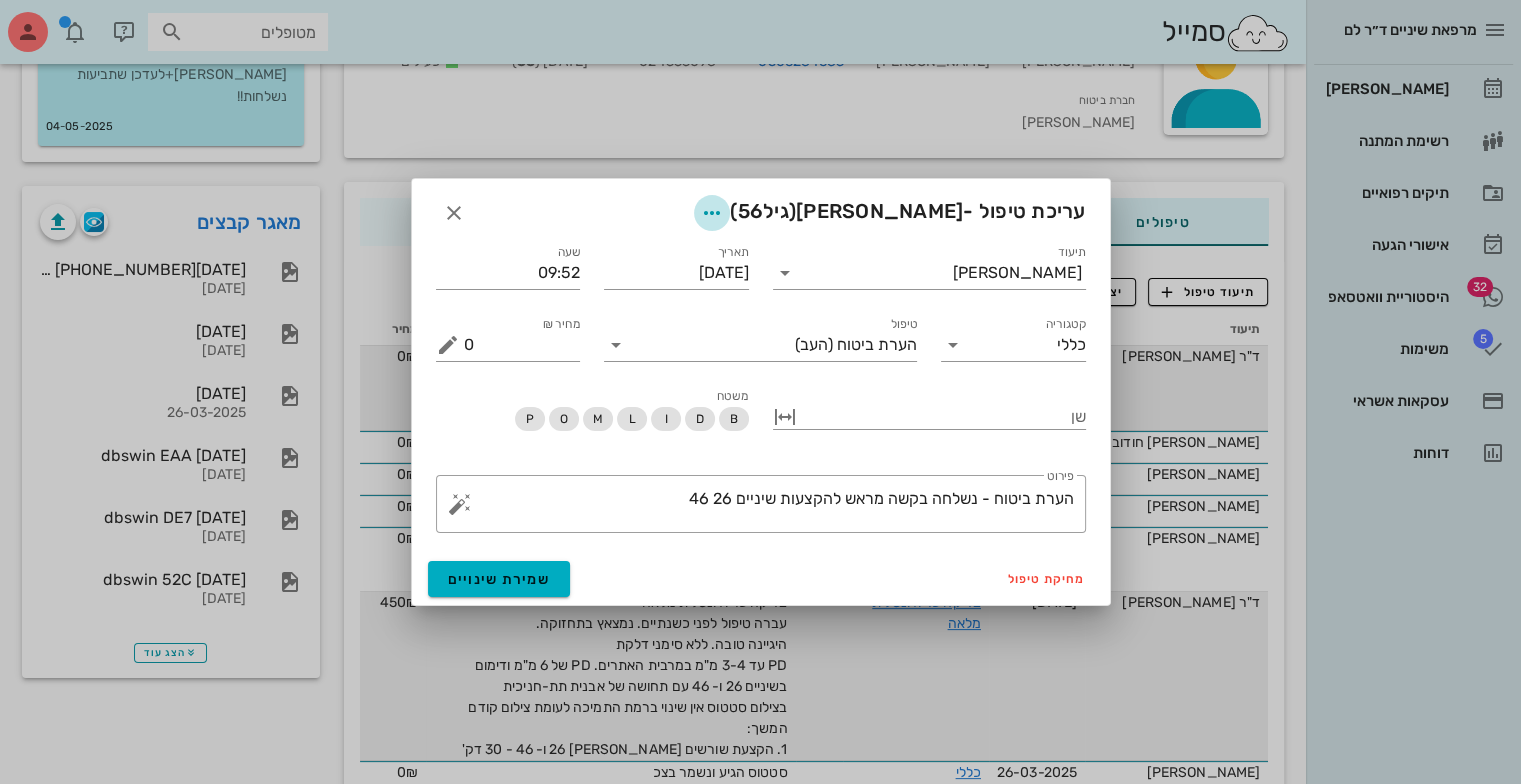 click at bounding box center [712, 213] 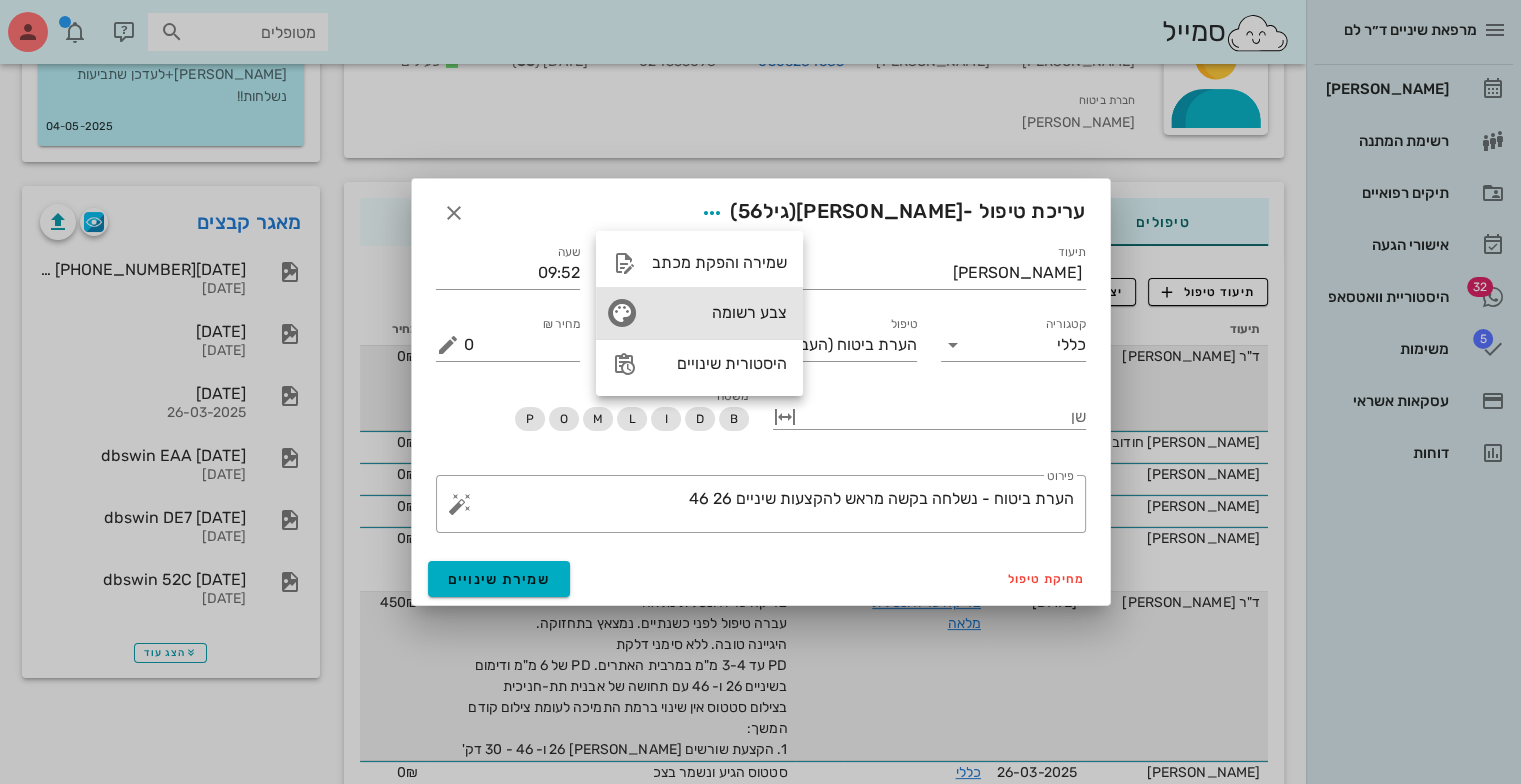 click on "צבע רשומה" at bounding box center (719, 312) 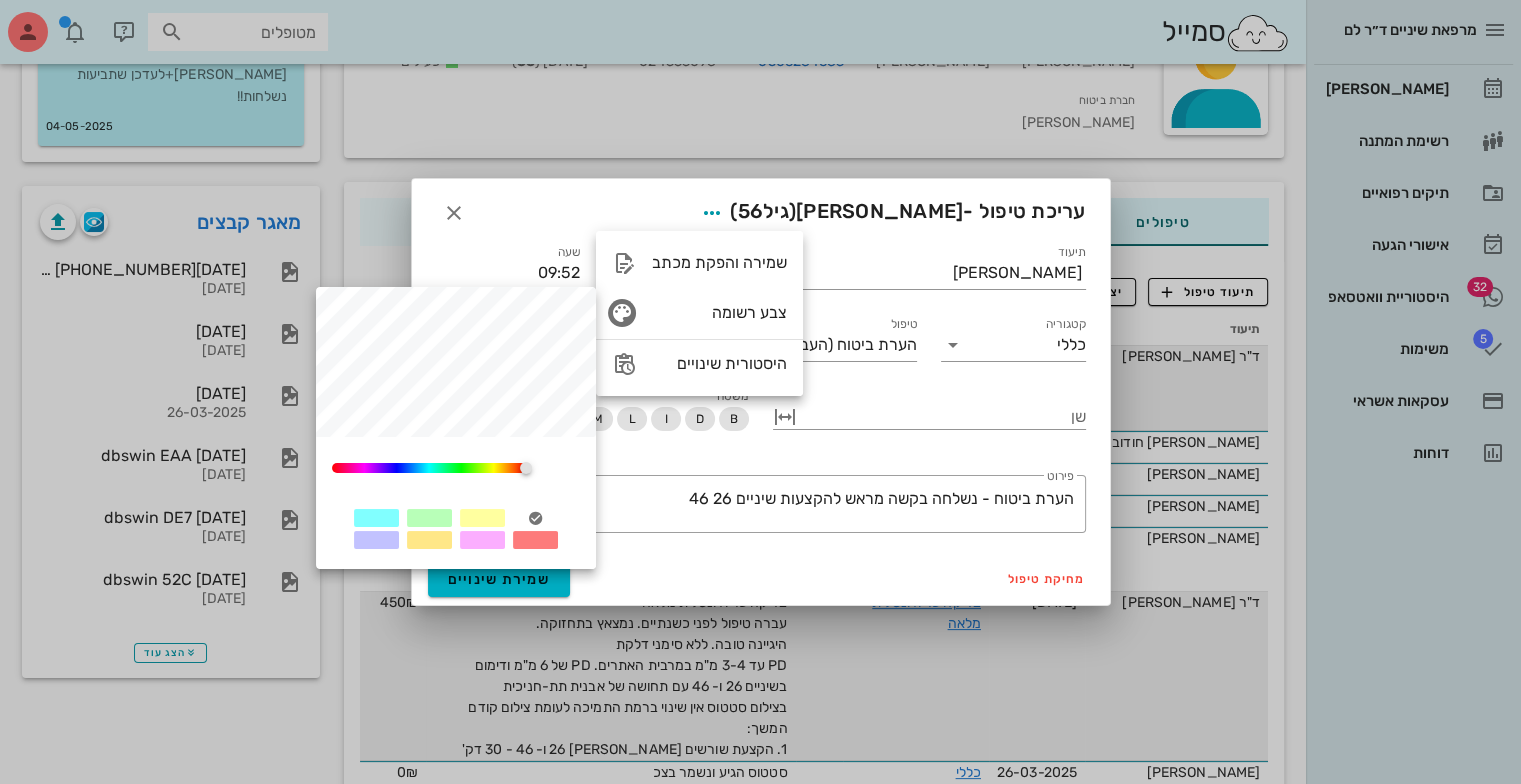 click at bounding box center [535, 540] 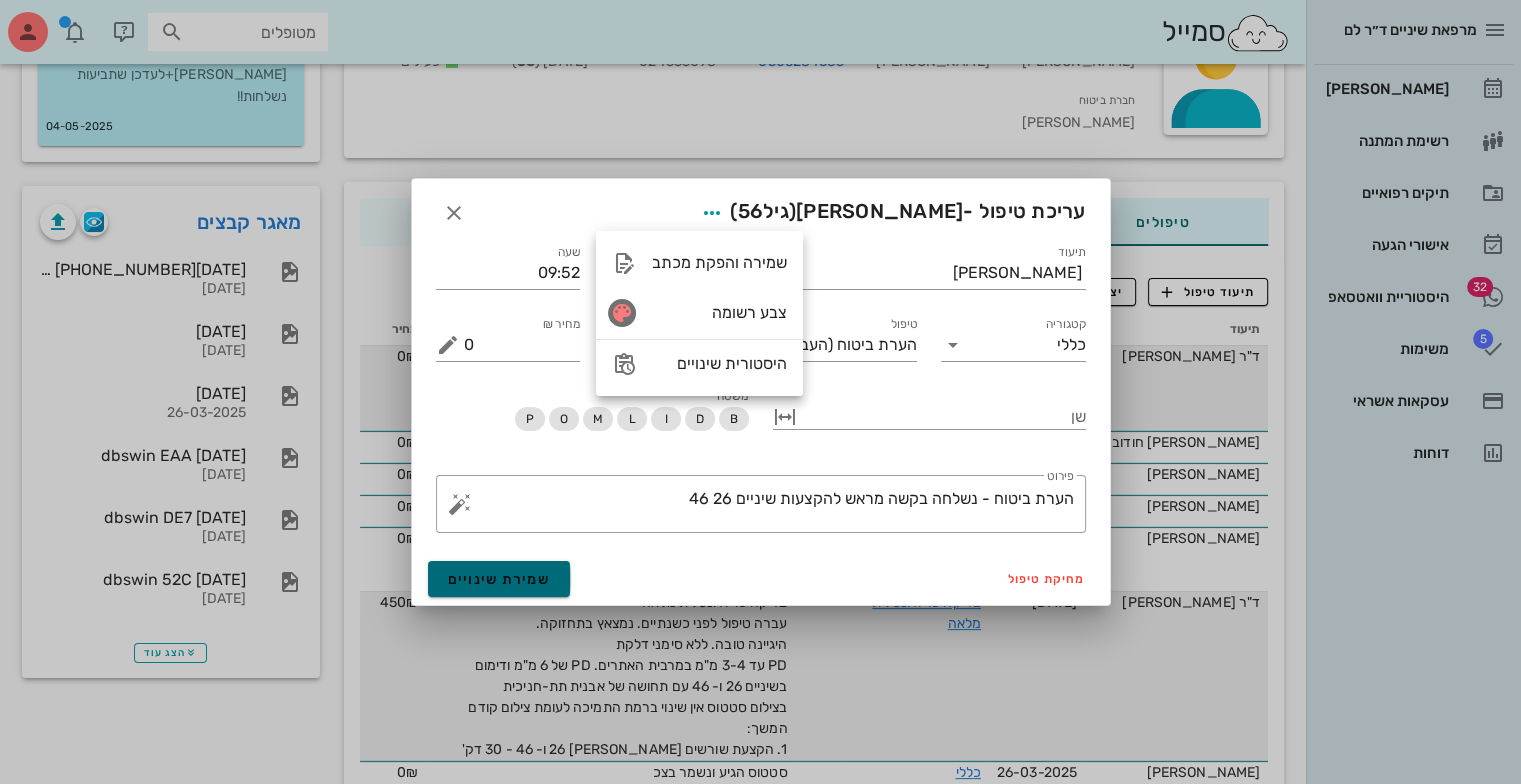 click on "שמירת שינויים" at bounding box center (499, 579) 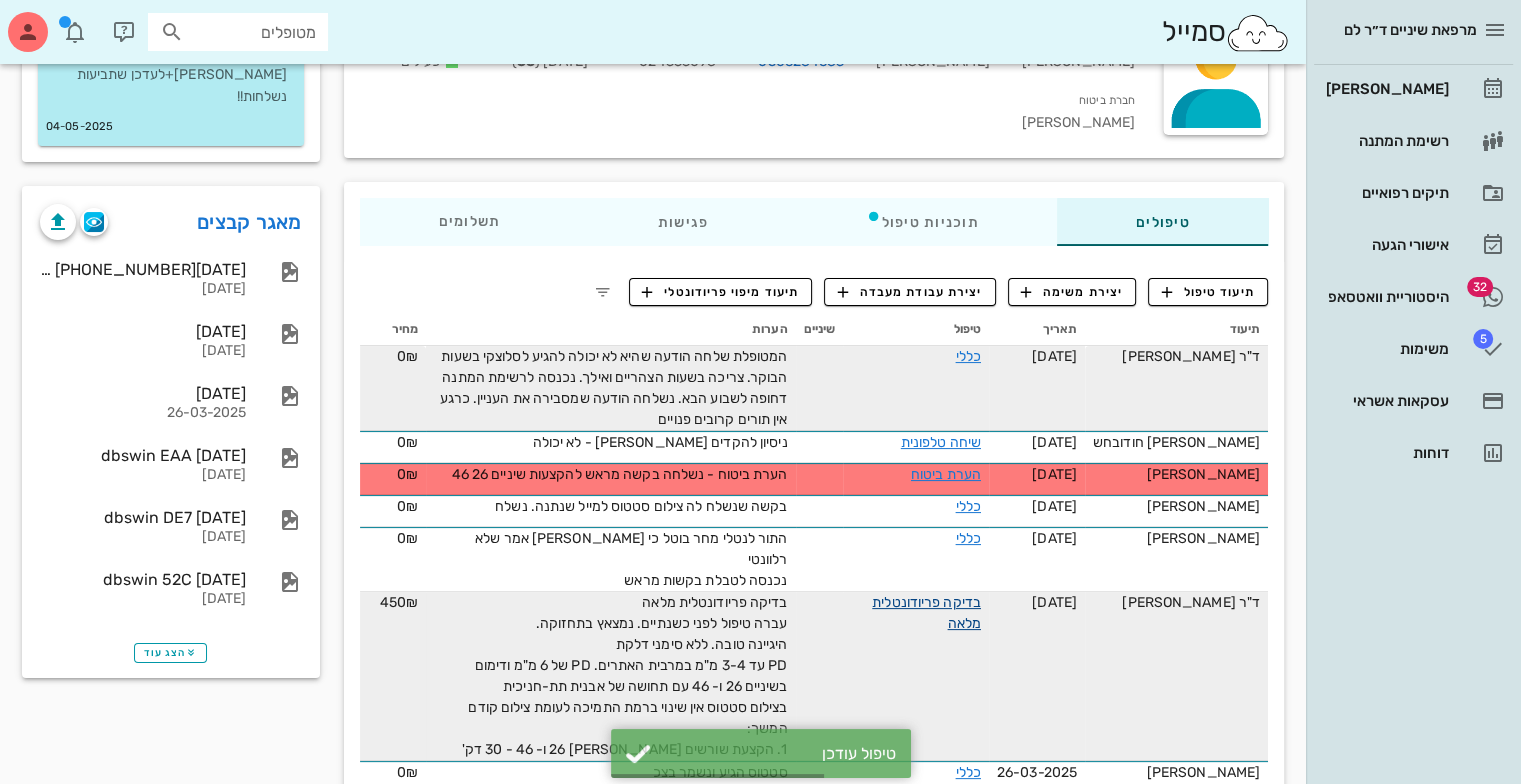 click on "בדיקה פריודונטלית מלאה" at bounding box center (926, 613) 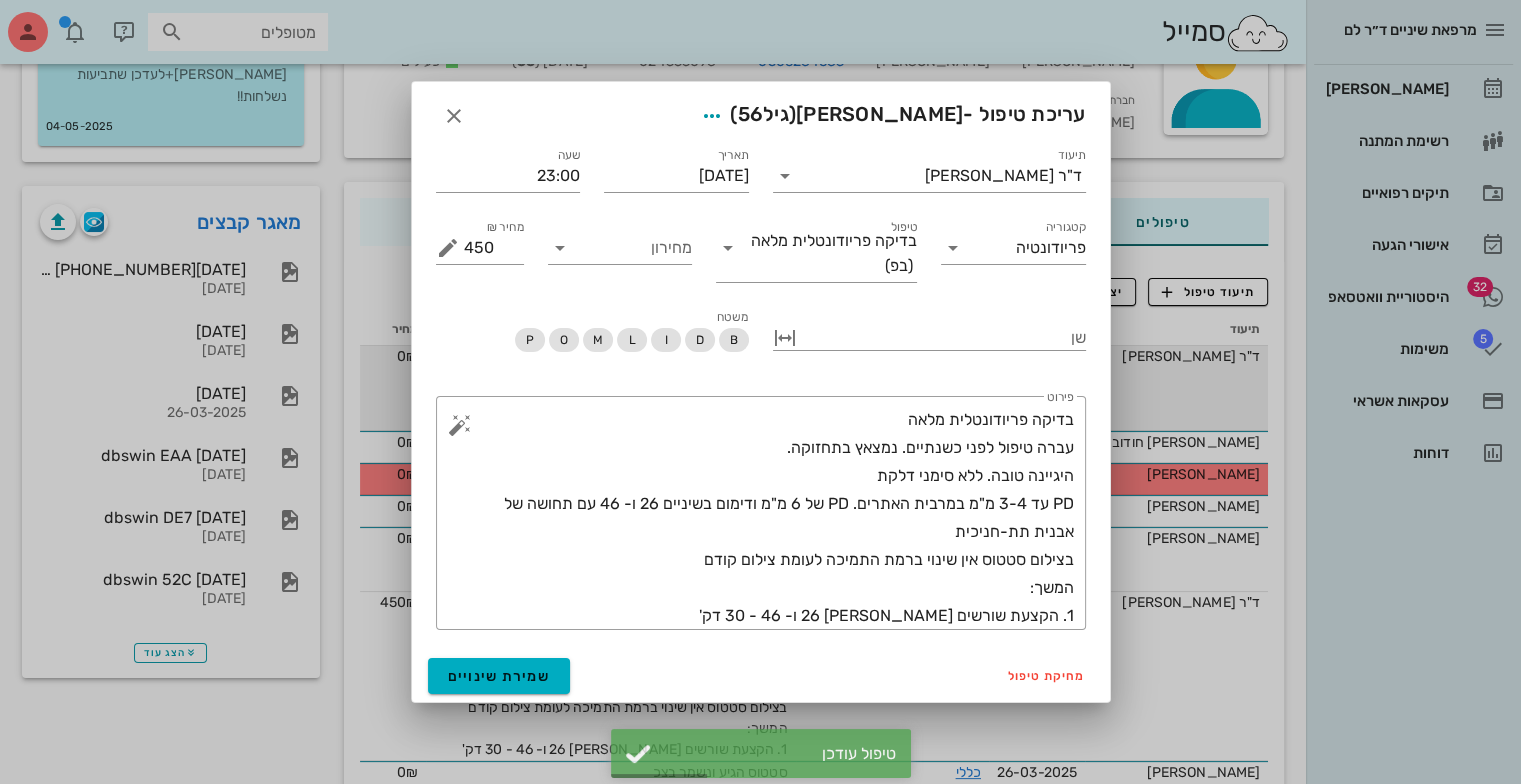 click on "עריכת טיפול
-
[PERSON_NAME]
(גיל
56 )" at bounding box center (889, 116) 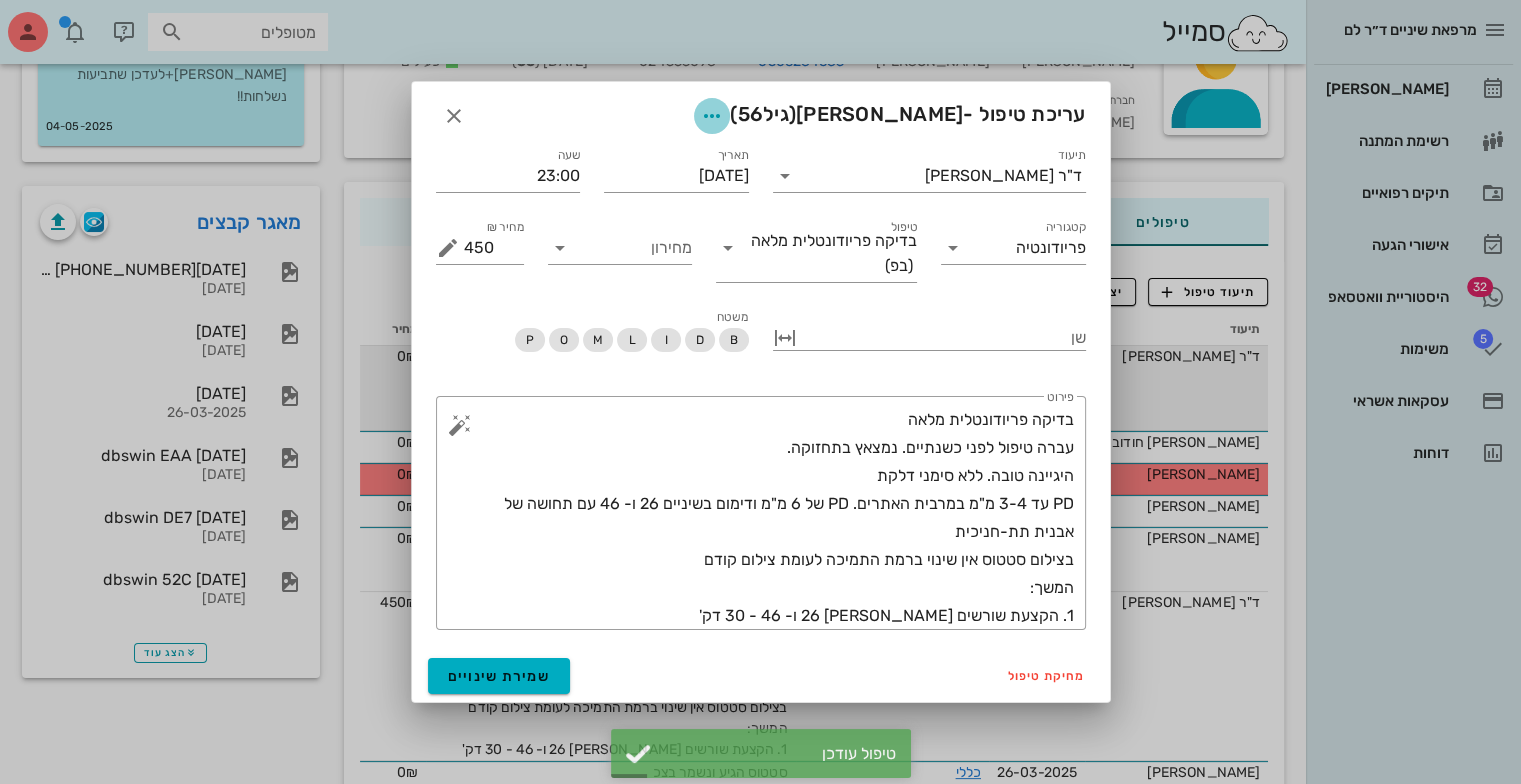 click at bounding box center (712, 116) 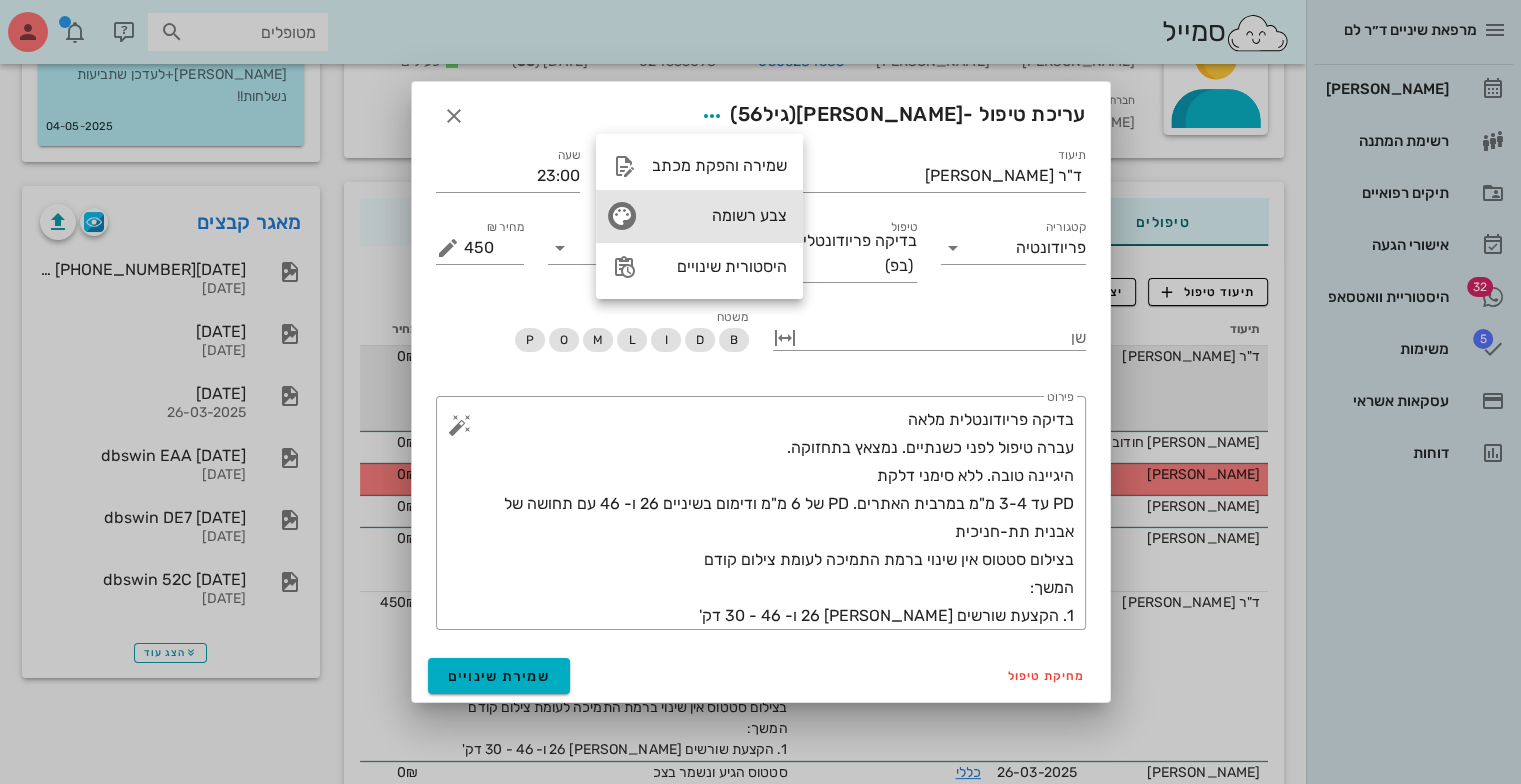 click on "צבע רשומה" at bounding box center (719, 215) 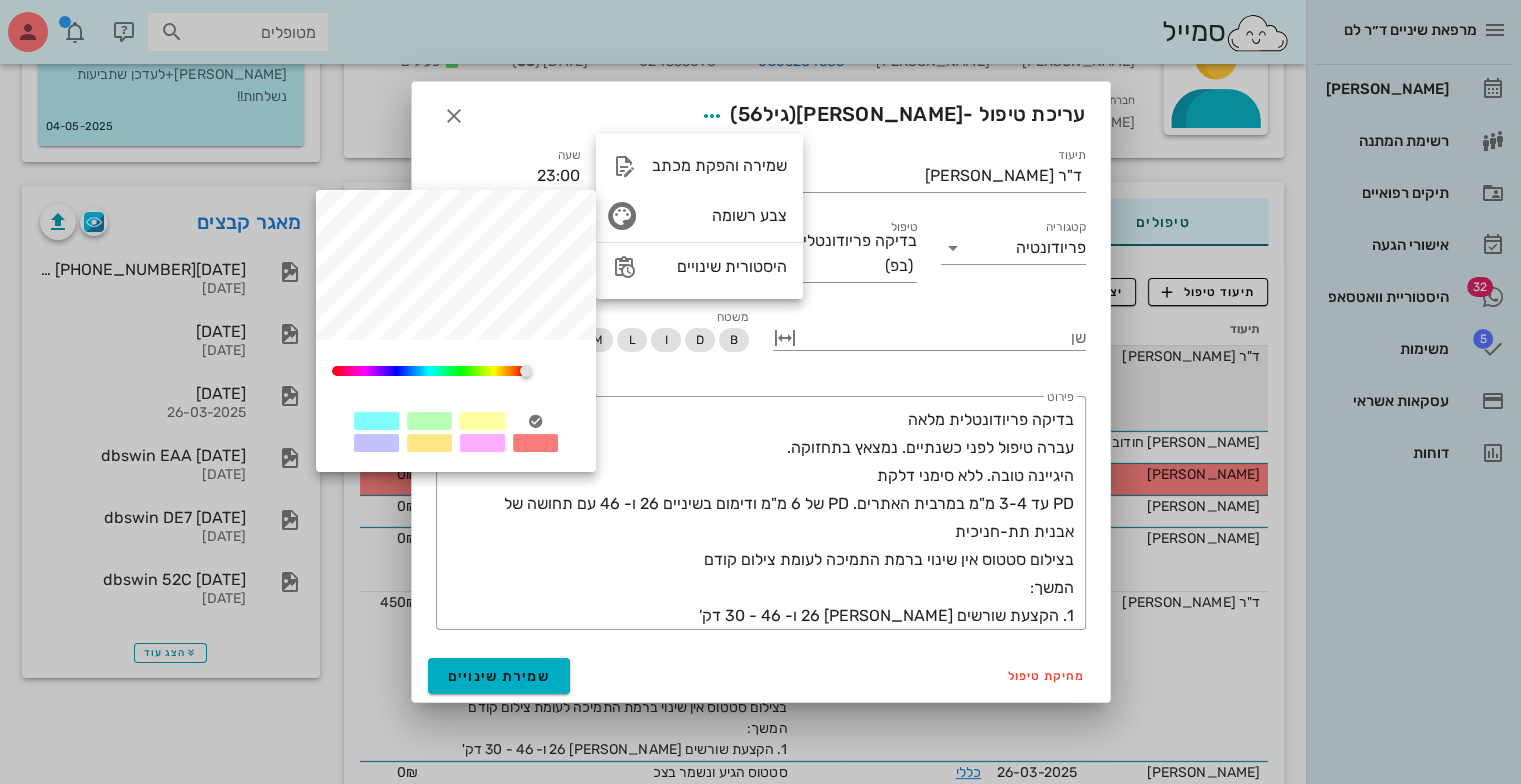 click at bounding box center (482, 421) 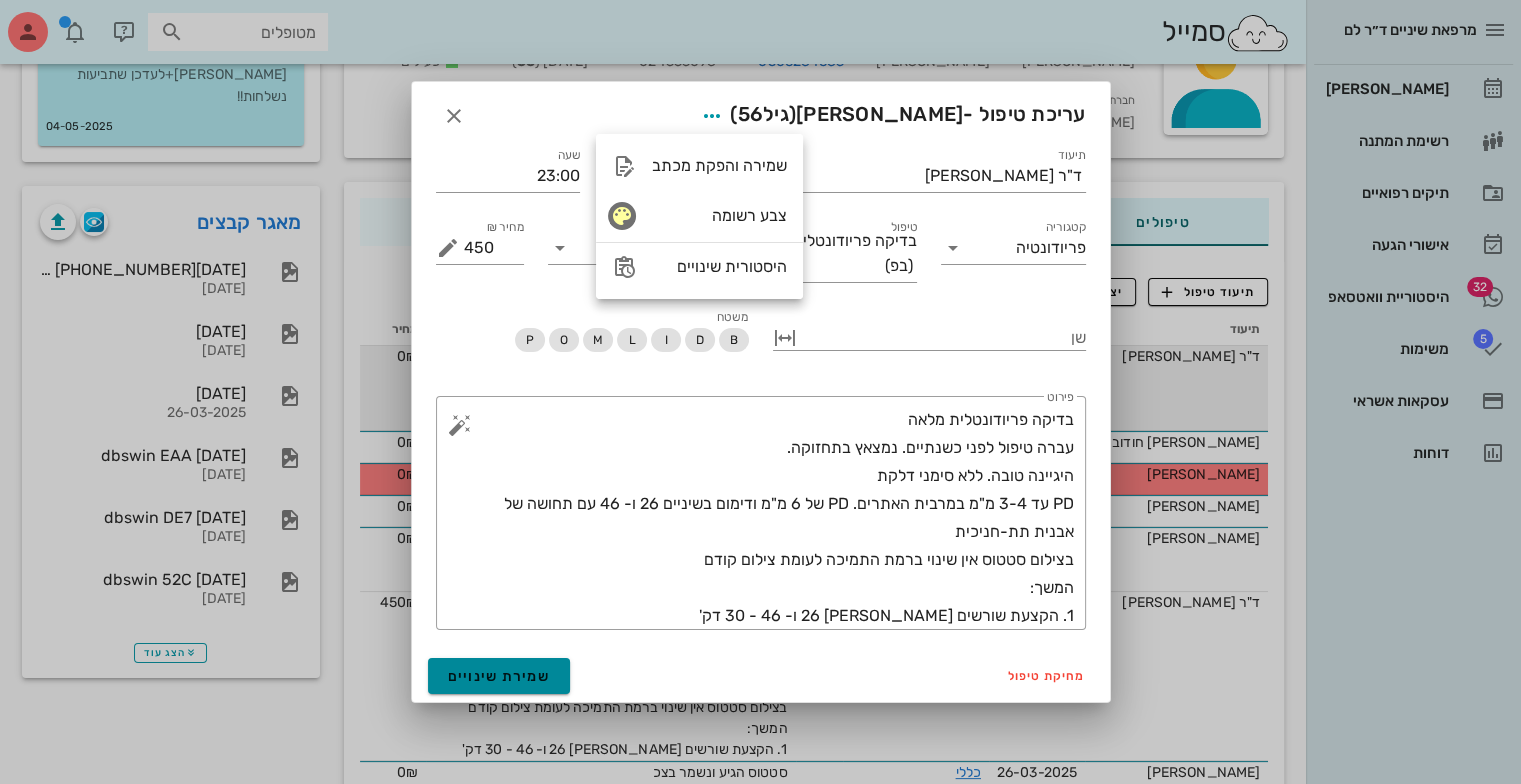 click on "שמירת שינויים" at bounding box center [499, 676] 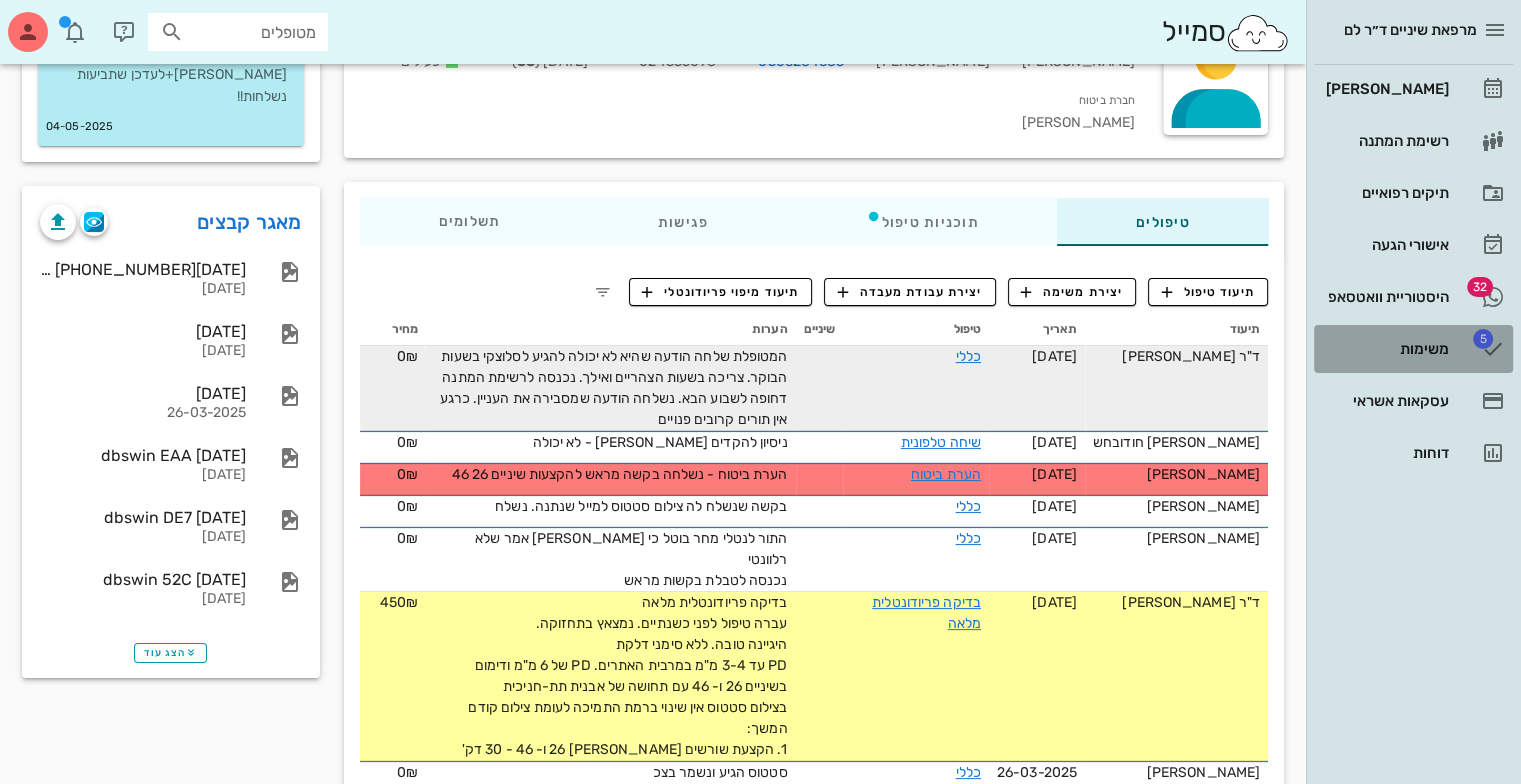 click on "משימות" at bounding box center (1385, 349) 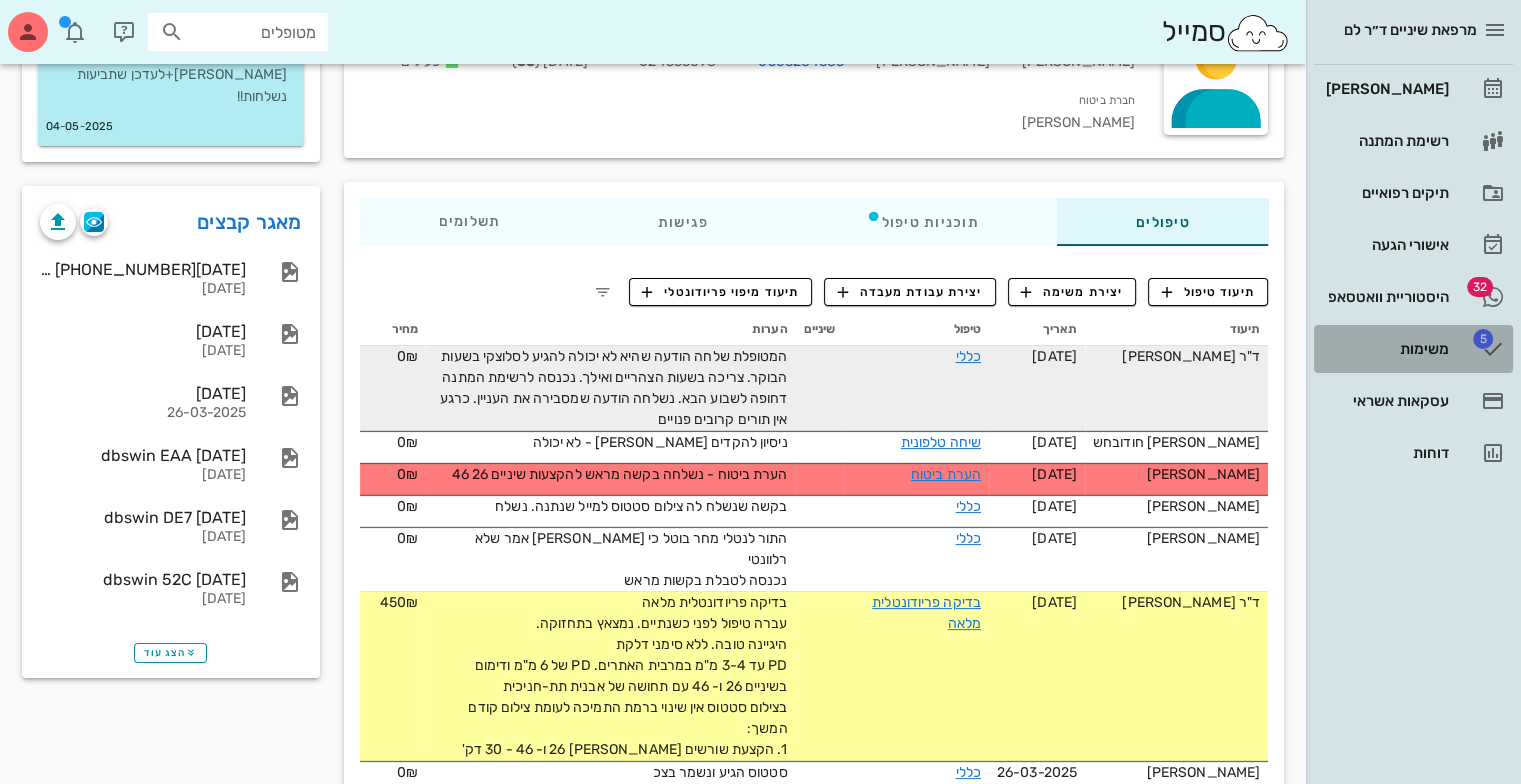 scroll, scrollTop: 0, scrollLeft: 0, axis: both 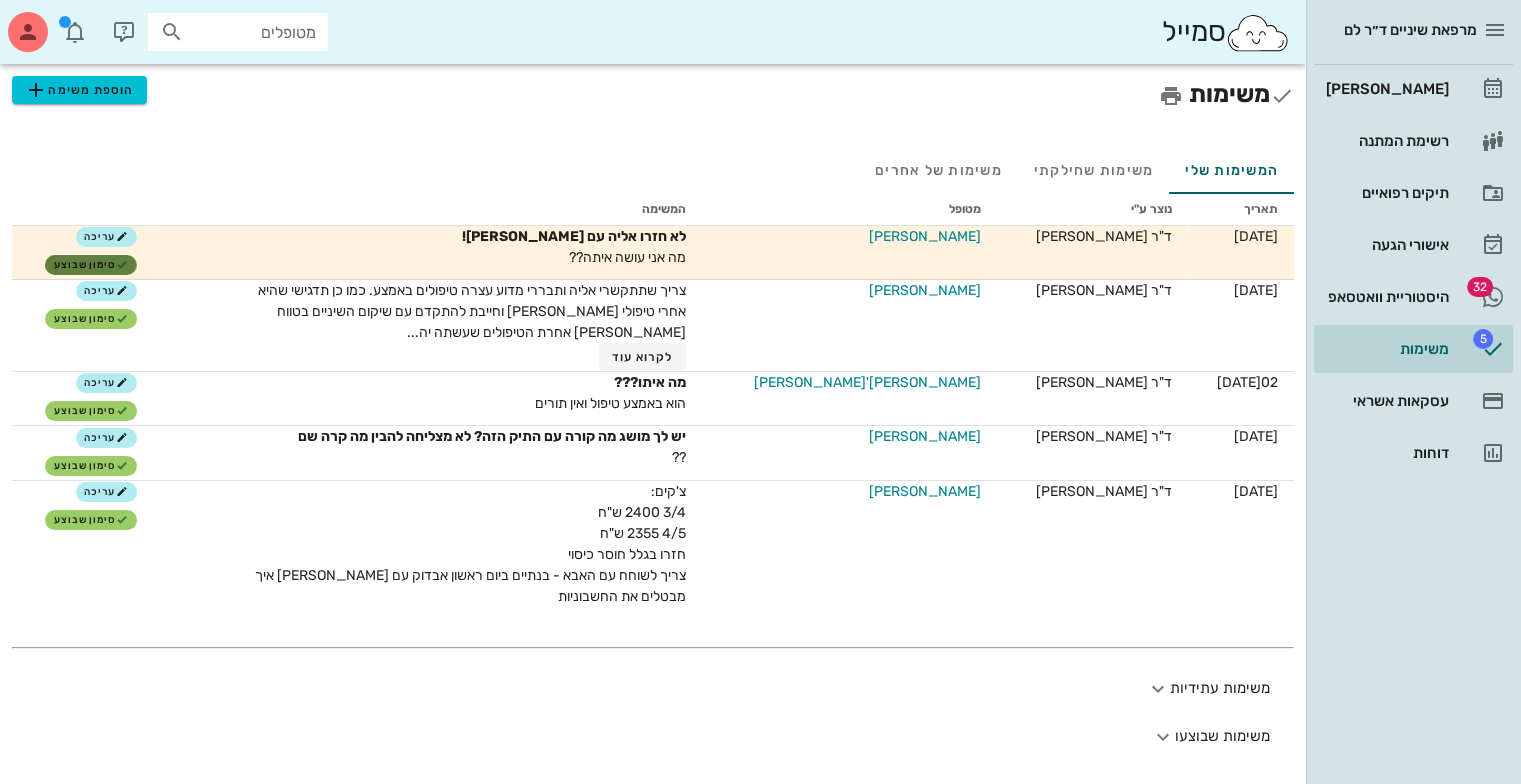 click on "סימון שבוצע" at bounding box center (90, 265) 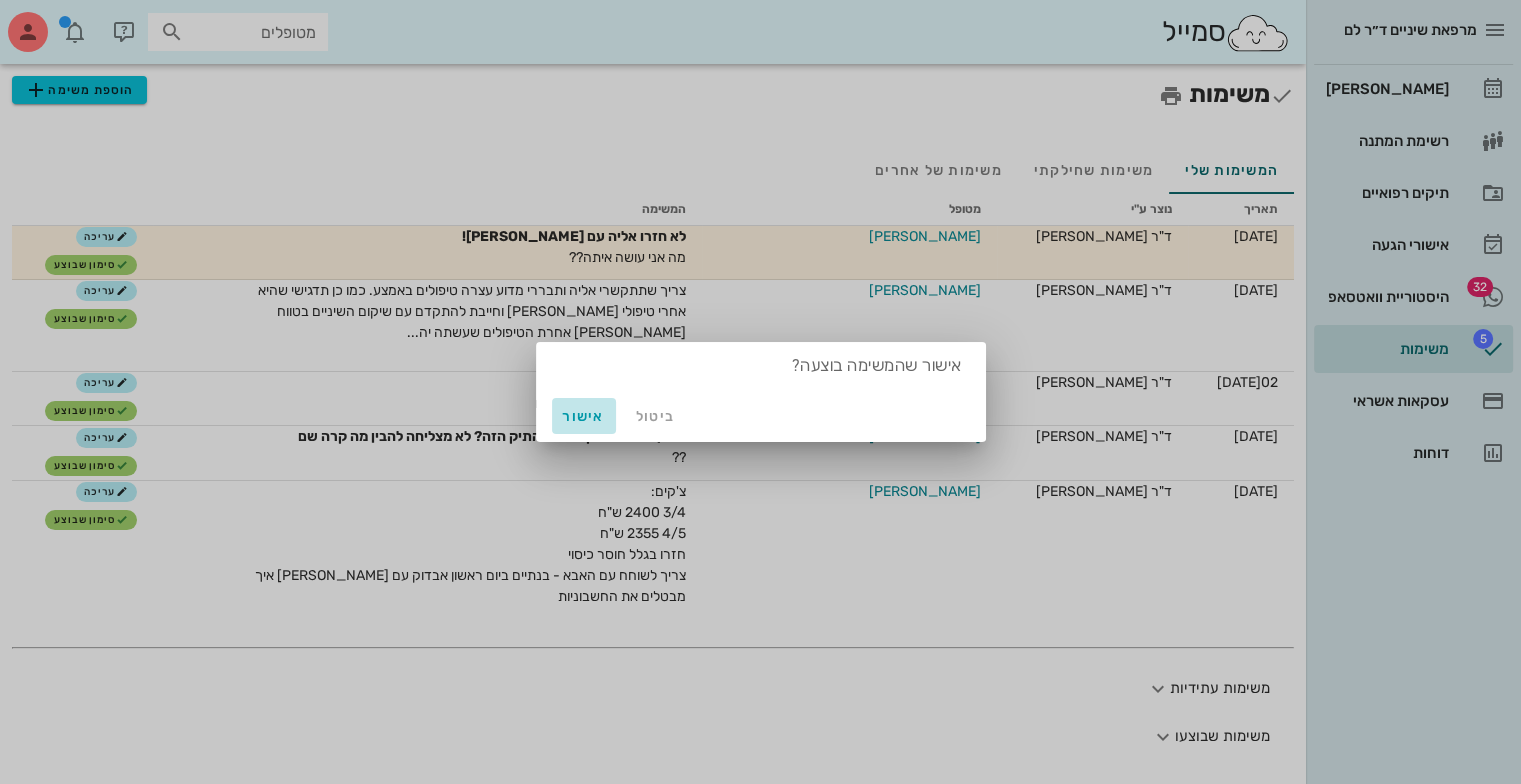 click on "אישור" at bounding box center (584, 416) 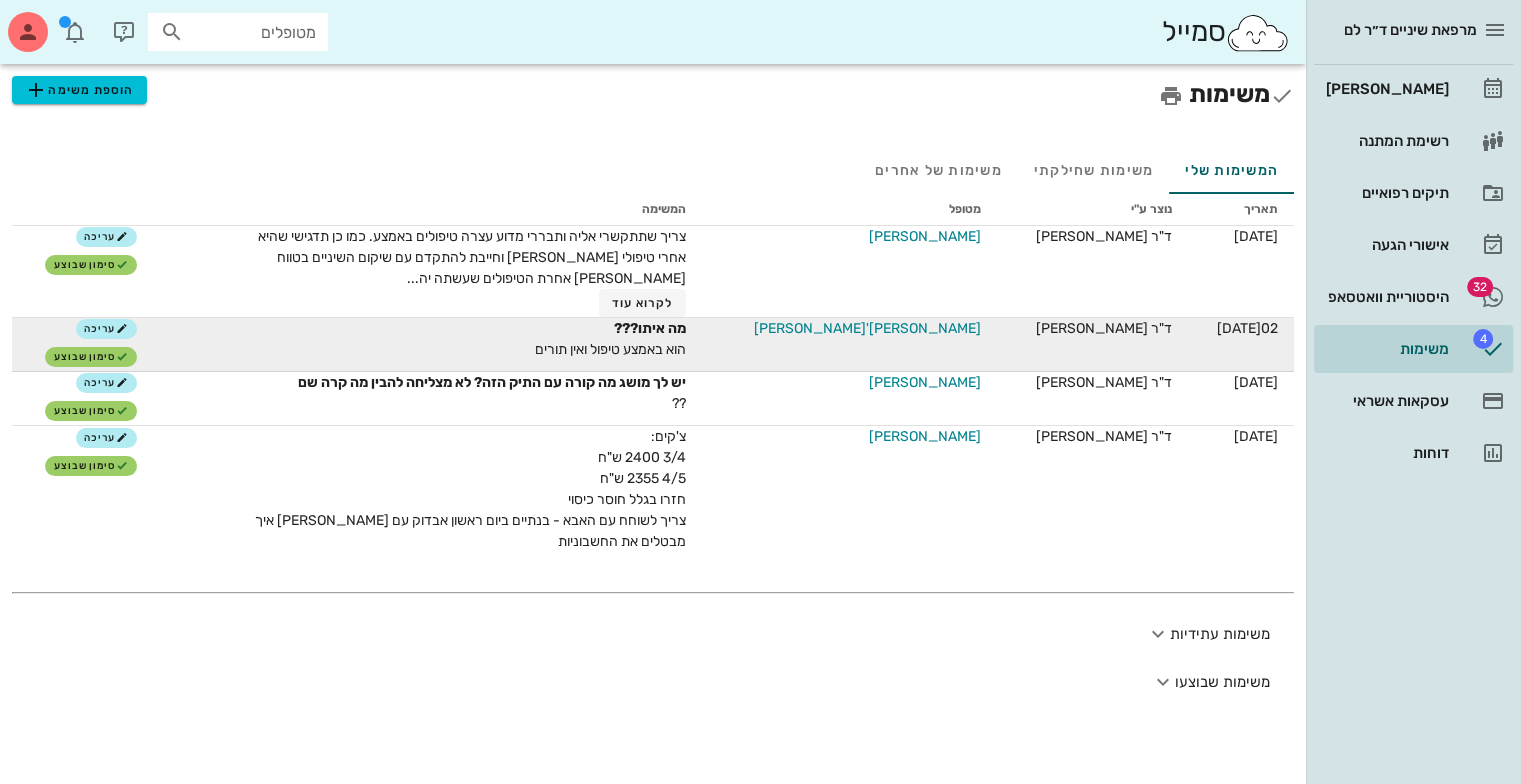 click on "[PERSON_NAME]'[PERSON_NAME]" at bounding box center (867, 328) 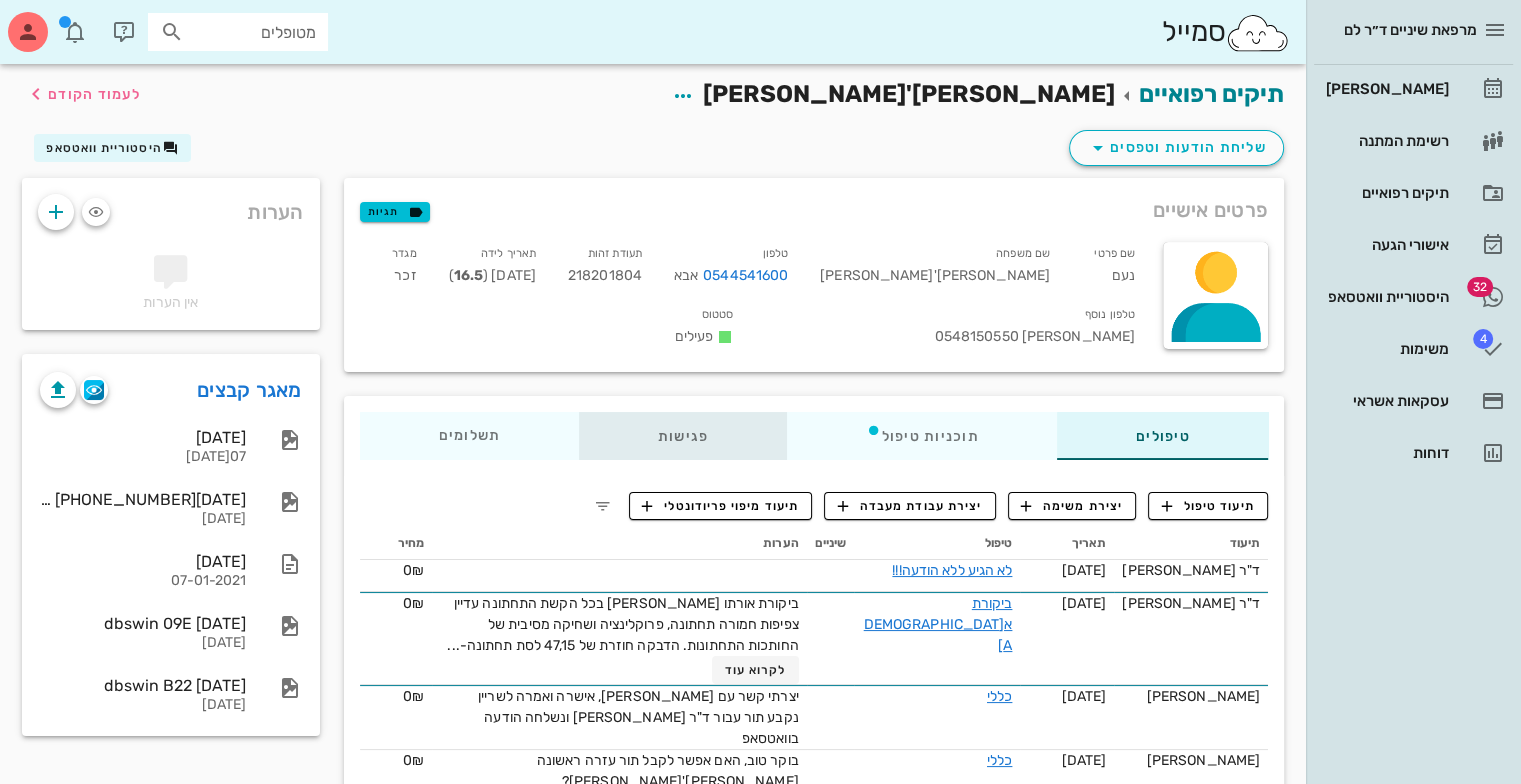 click on "פגישות" at bounding box center (683, 436) 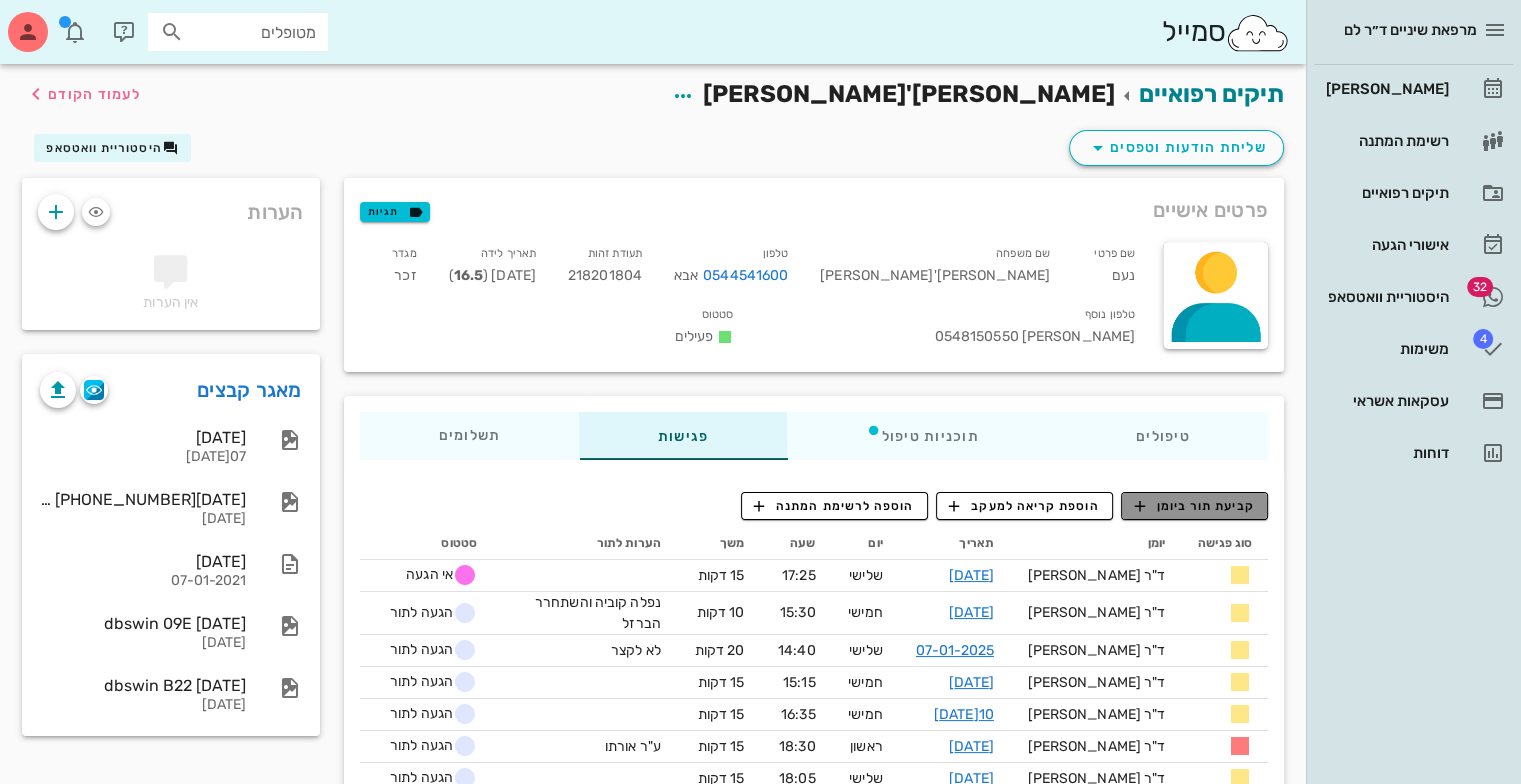 click on "קביעת תור ביומן" at bounding box center (1194, 506) 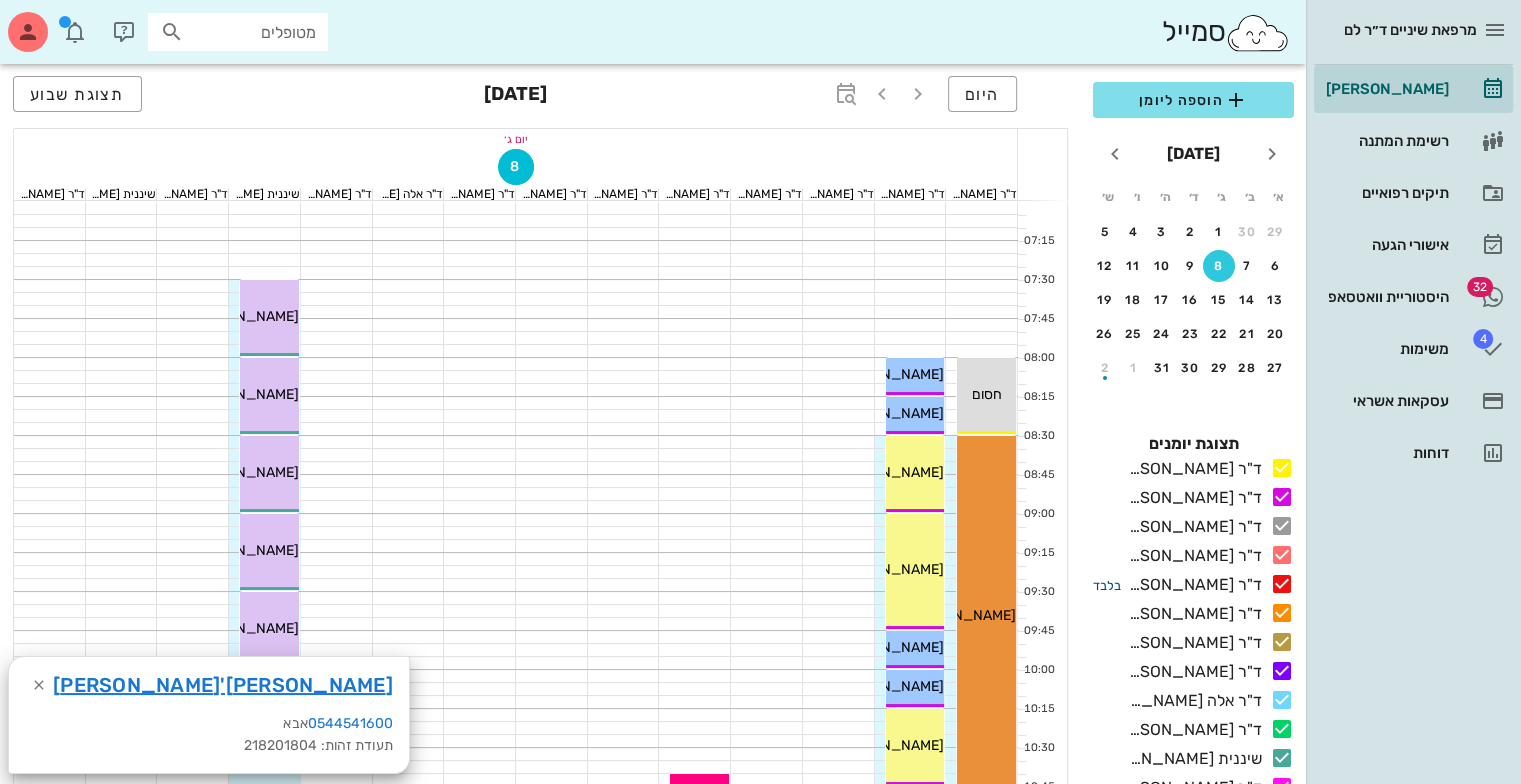 click on "בלבד" at bounding box center (1107, 585) 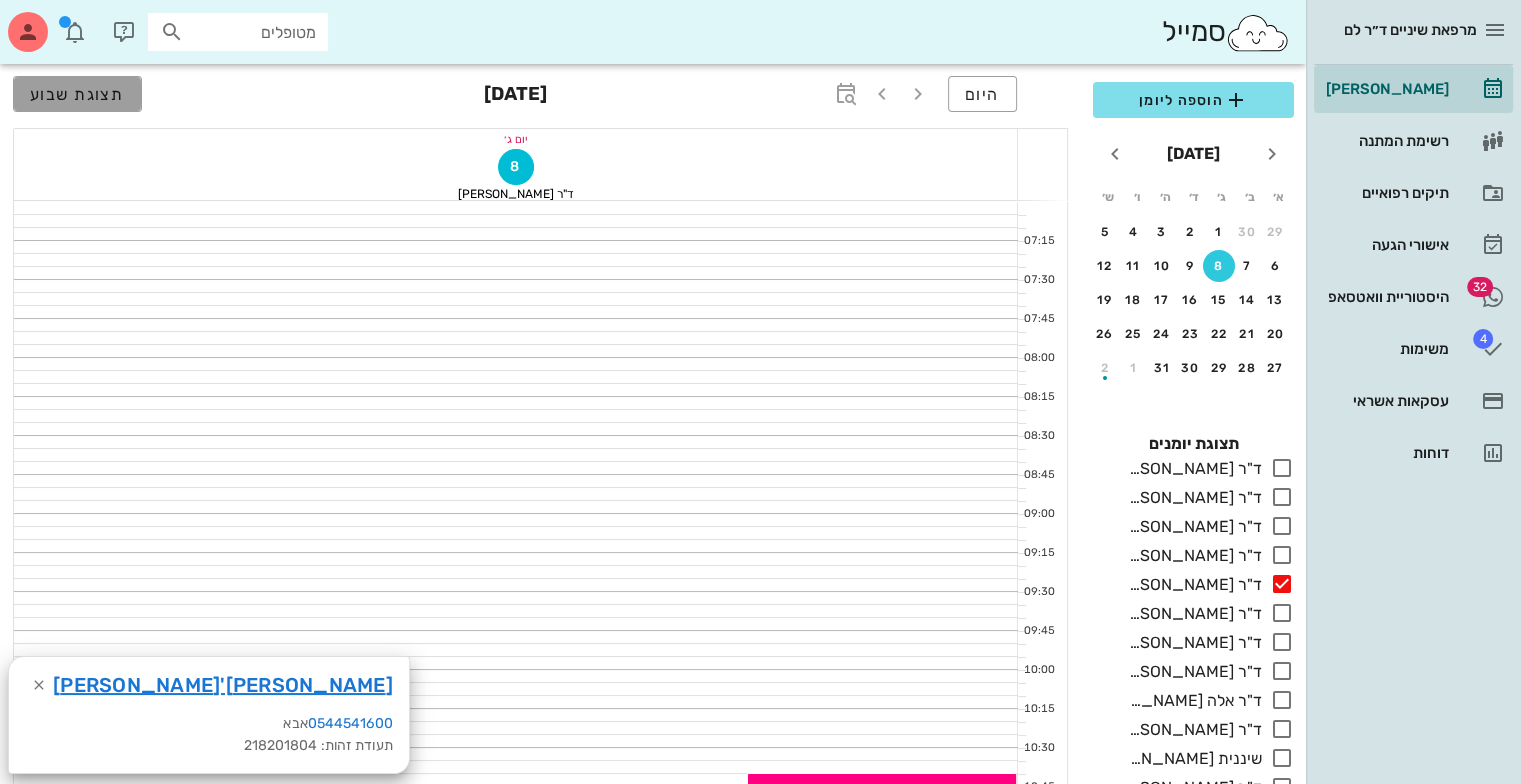 click on "תצוגת שבוע" at bounding box center (77, 94) 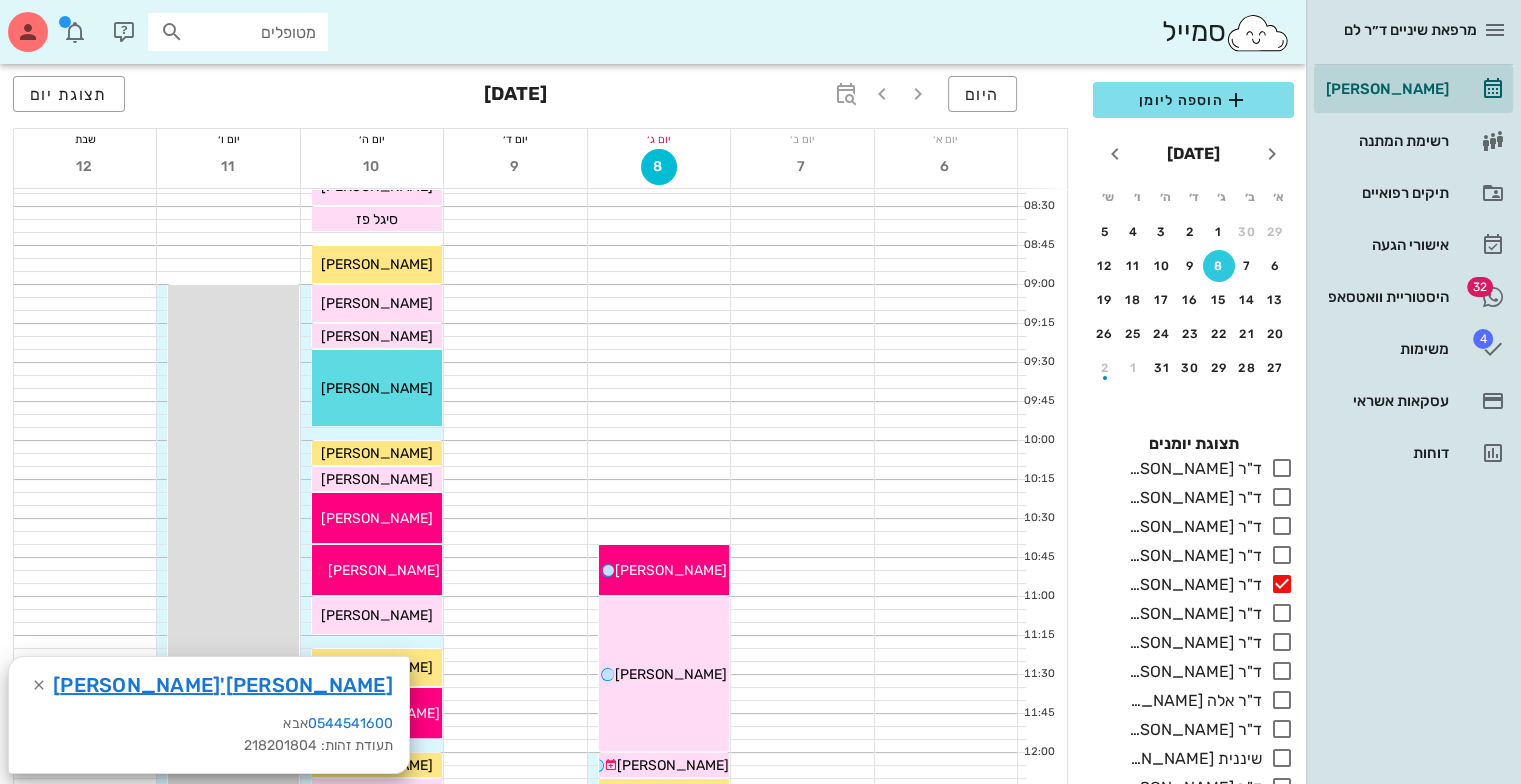 scroll, scrollTop: 193, scrollLeft: 0, axis: vertical 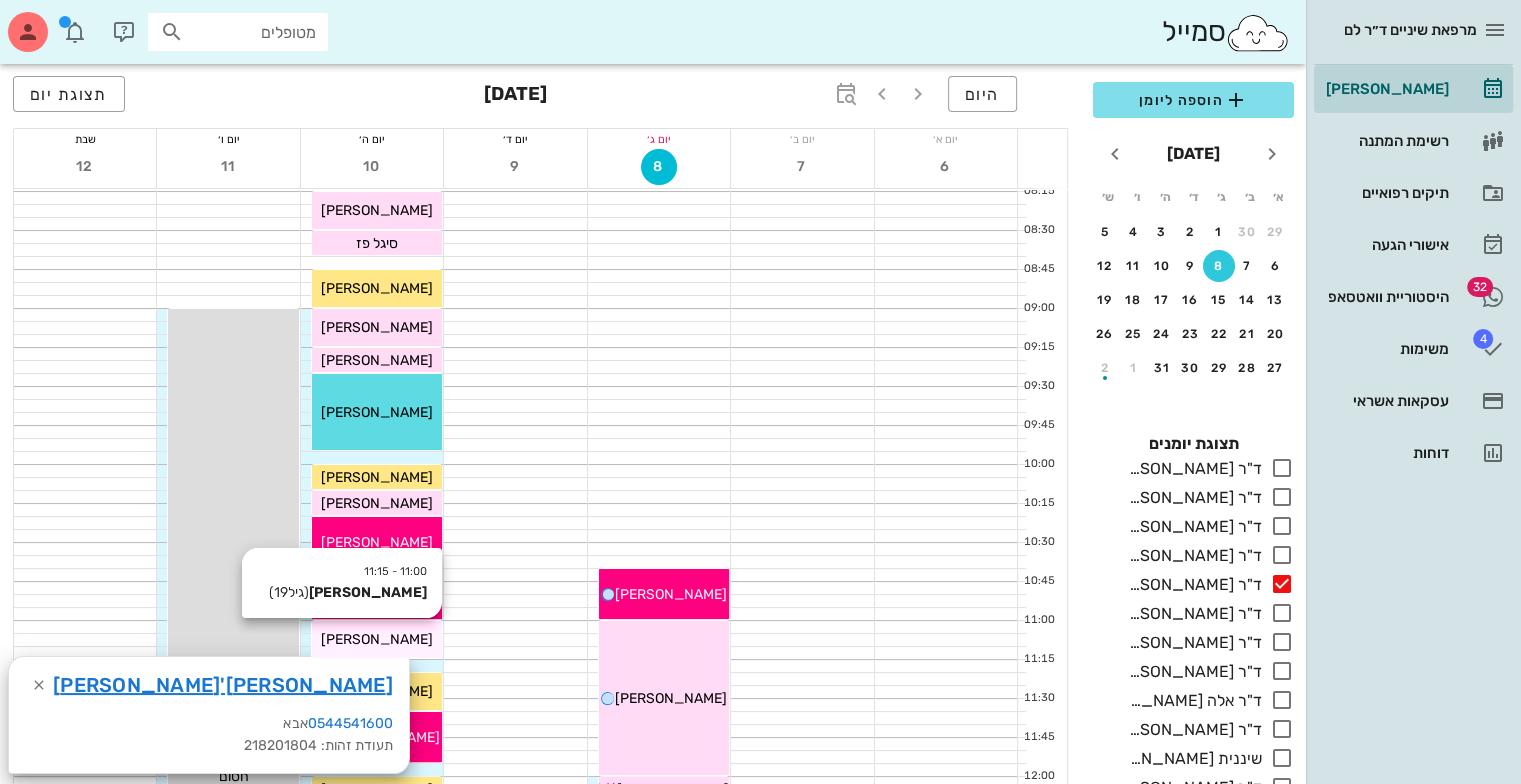 click on "[PERSON_NAME]" at bounding box center (377, 158) 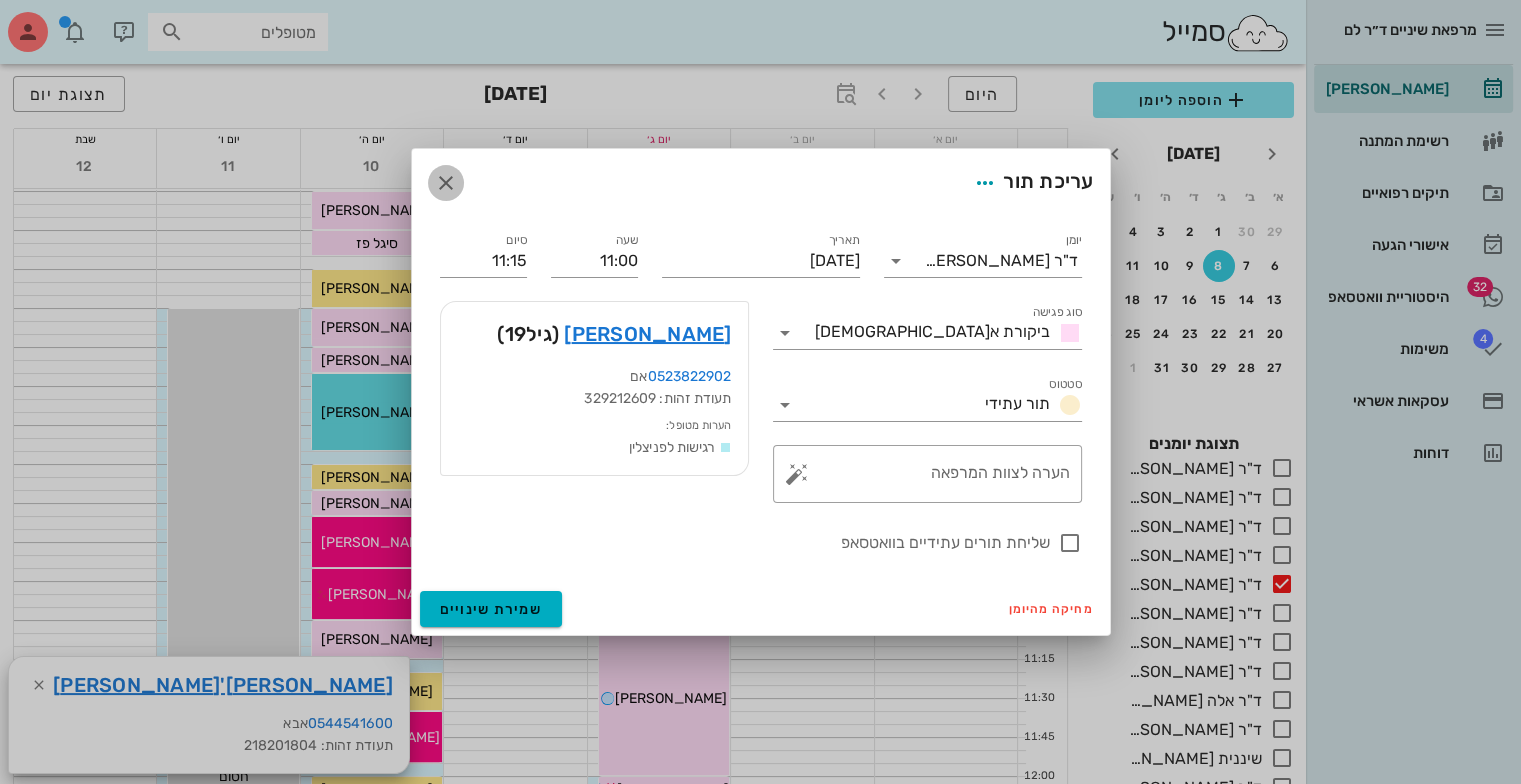 click at bounding box center (446, 183) 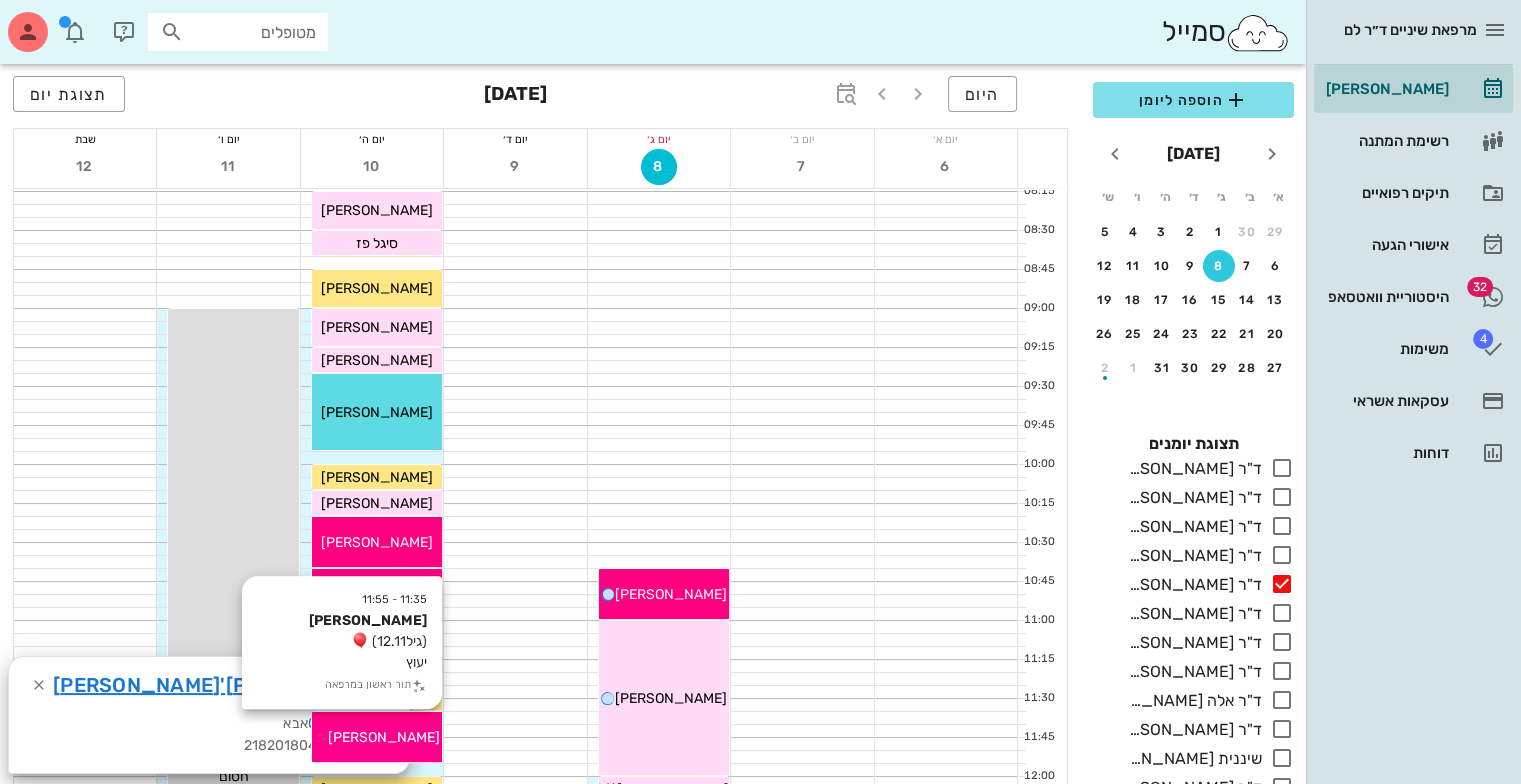 click on "[PERSON_NAME]" at bounding box center (358, 158) 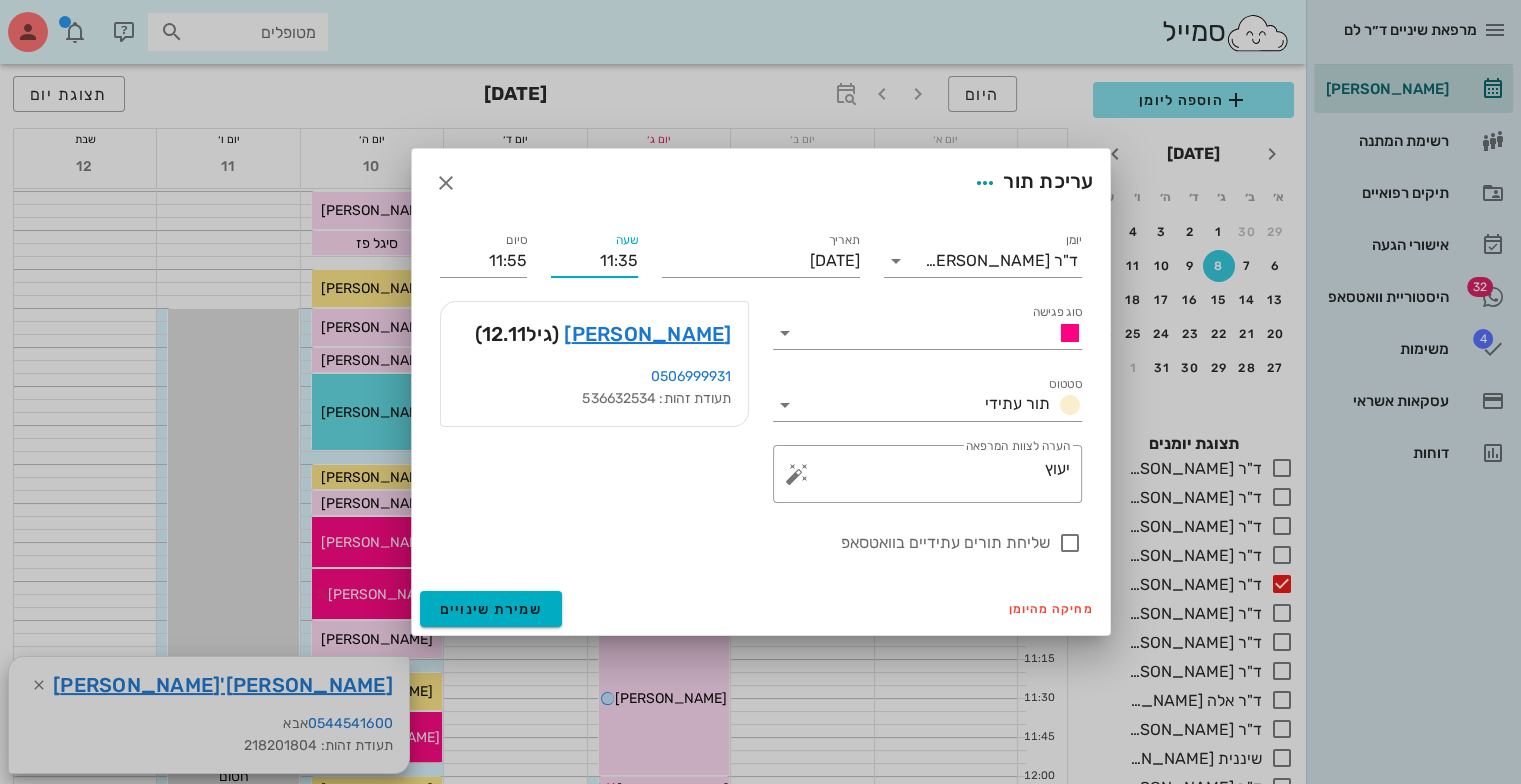 click on "11:35" at bounding box center (594, 261) 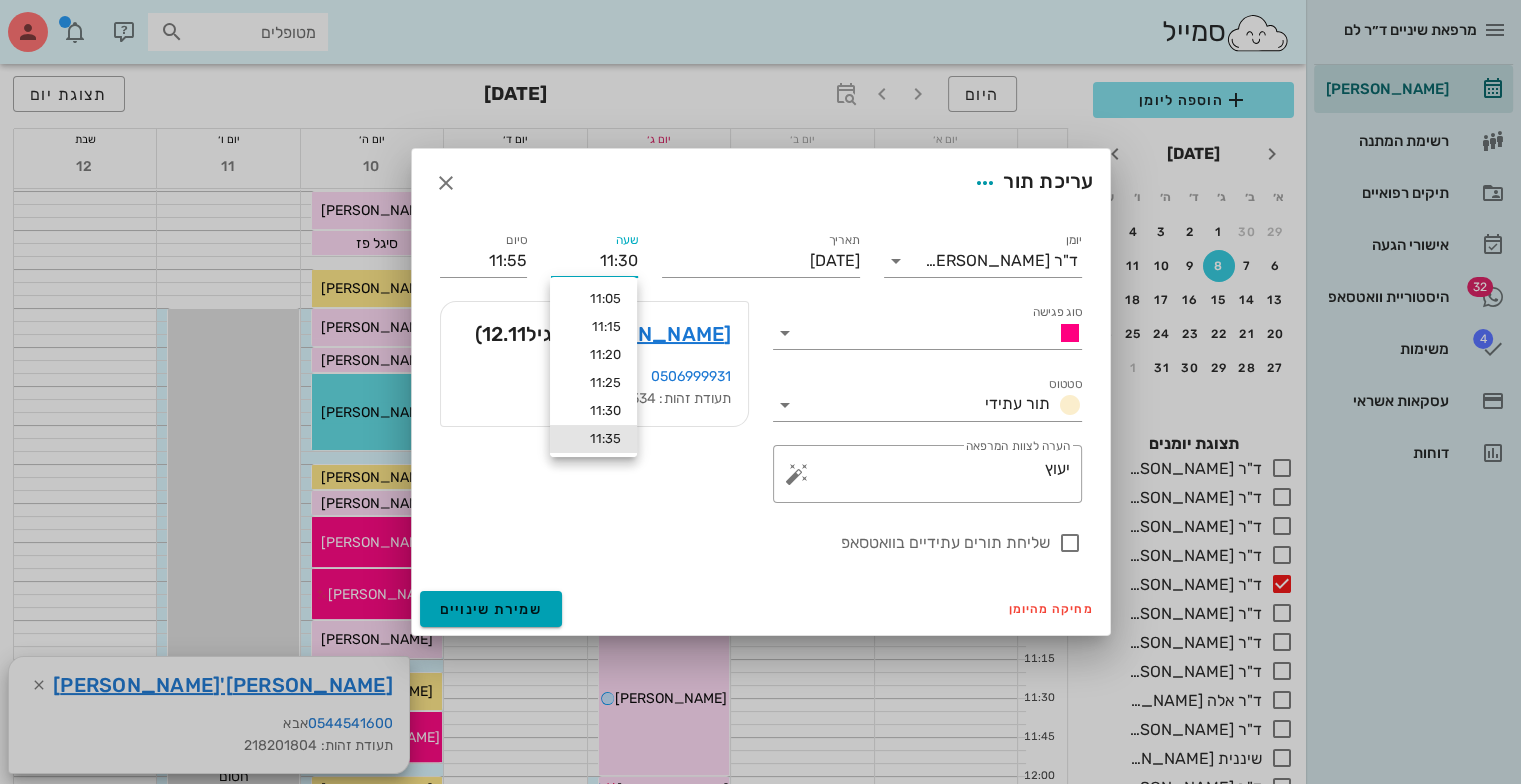type on "11:30" 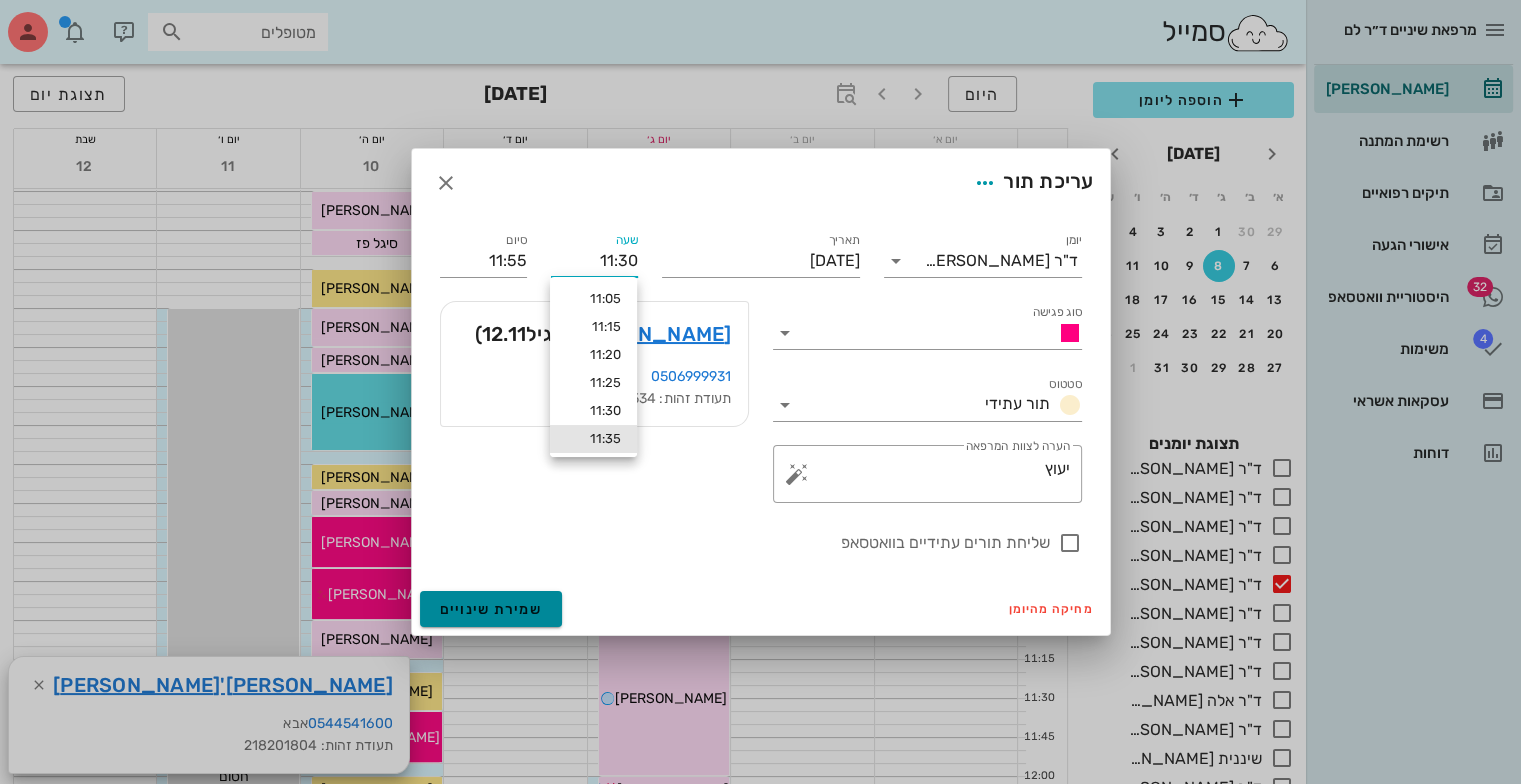 type on "11:50" 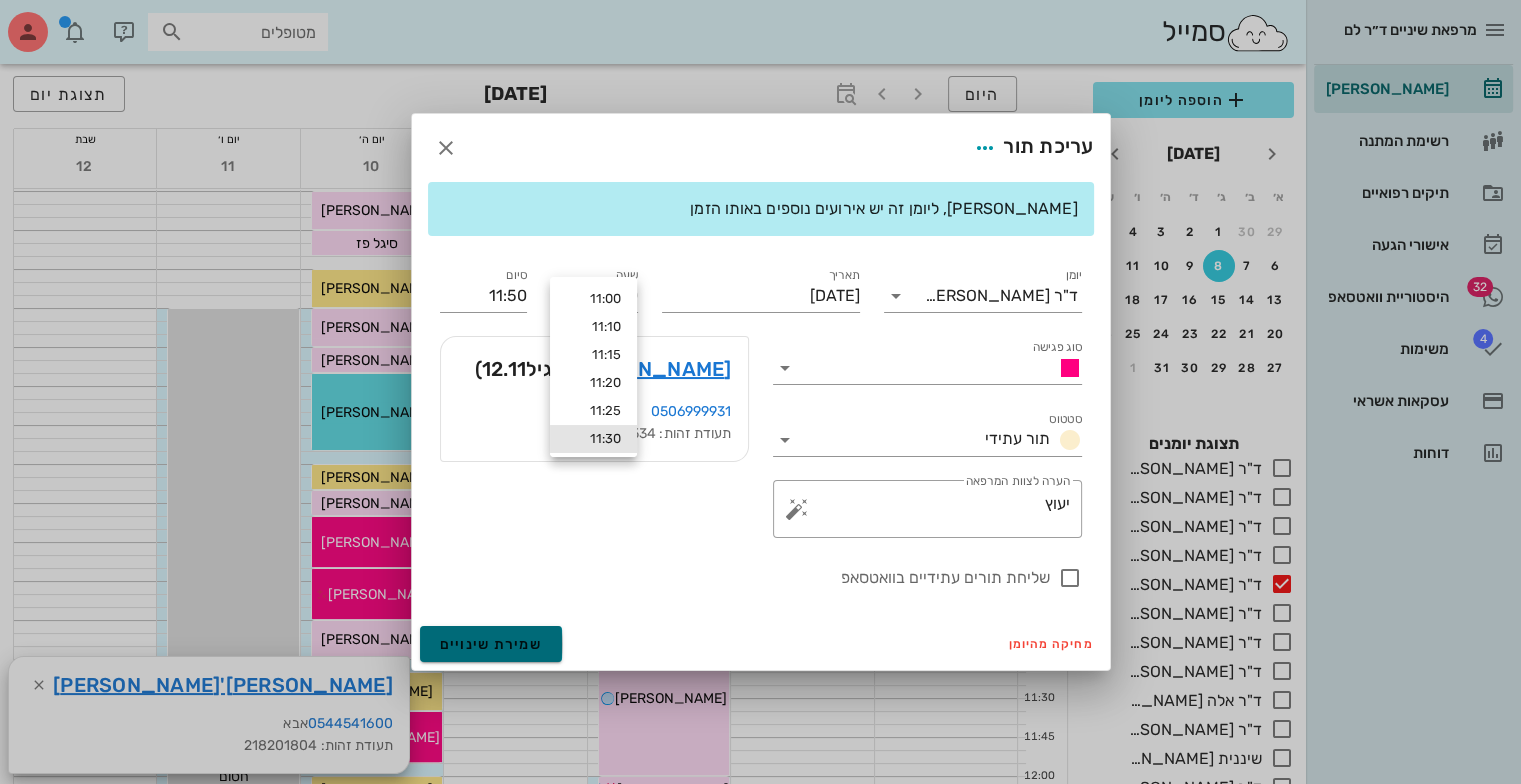 click on "עריכת תור
[PERSON_NAME], ליומן זה יש אירועים נוספים באותו הזמן
יומן ד"ר [PERSON_NAME] סוג פגישה סטטוס תור עתידי תאריך [DATE] שעה 11:30 סיום 11:50 סוג פגישה סטטוס תור עתידי ​ הערה לצוות המרפאה יעוץ ​ הערה לצוות המרפאה יעוץ
[PERSON_NAME]
(גיל
12.11 )
0506999931
תעודת זהות: 536632534
שליחת תורים עתידיים בוואטסאפ
מחיקה מהיומן" at bounding box center (761, 392) 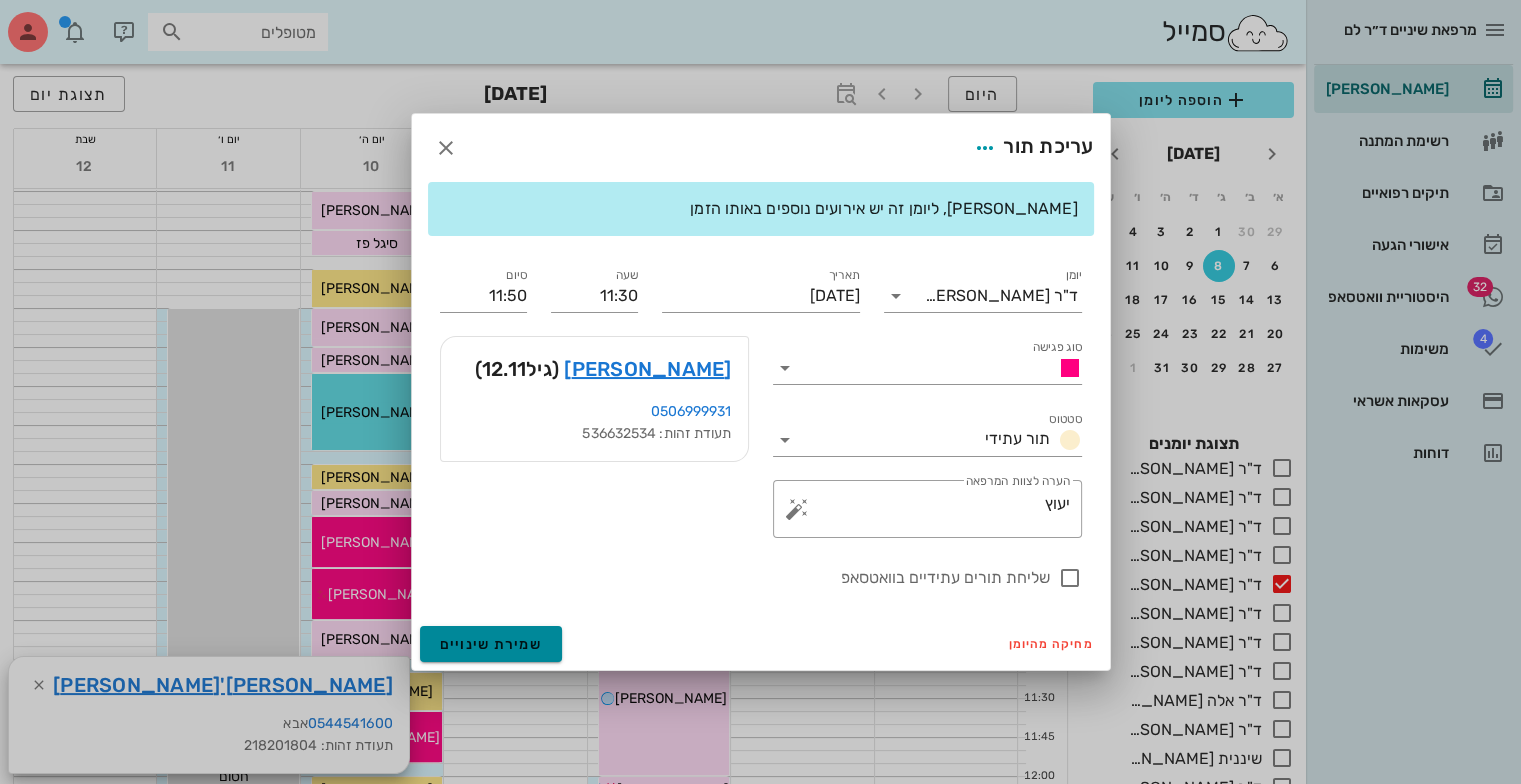 click on "שמירת שינויים" at bounding box center (491, 644) 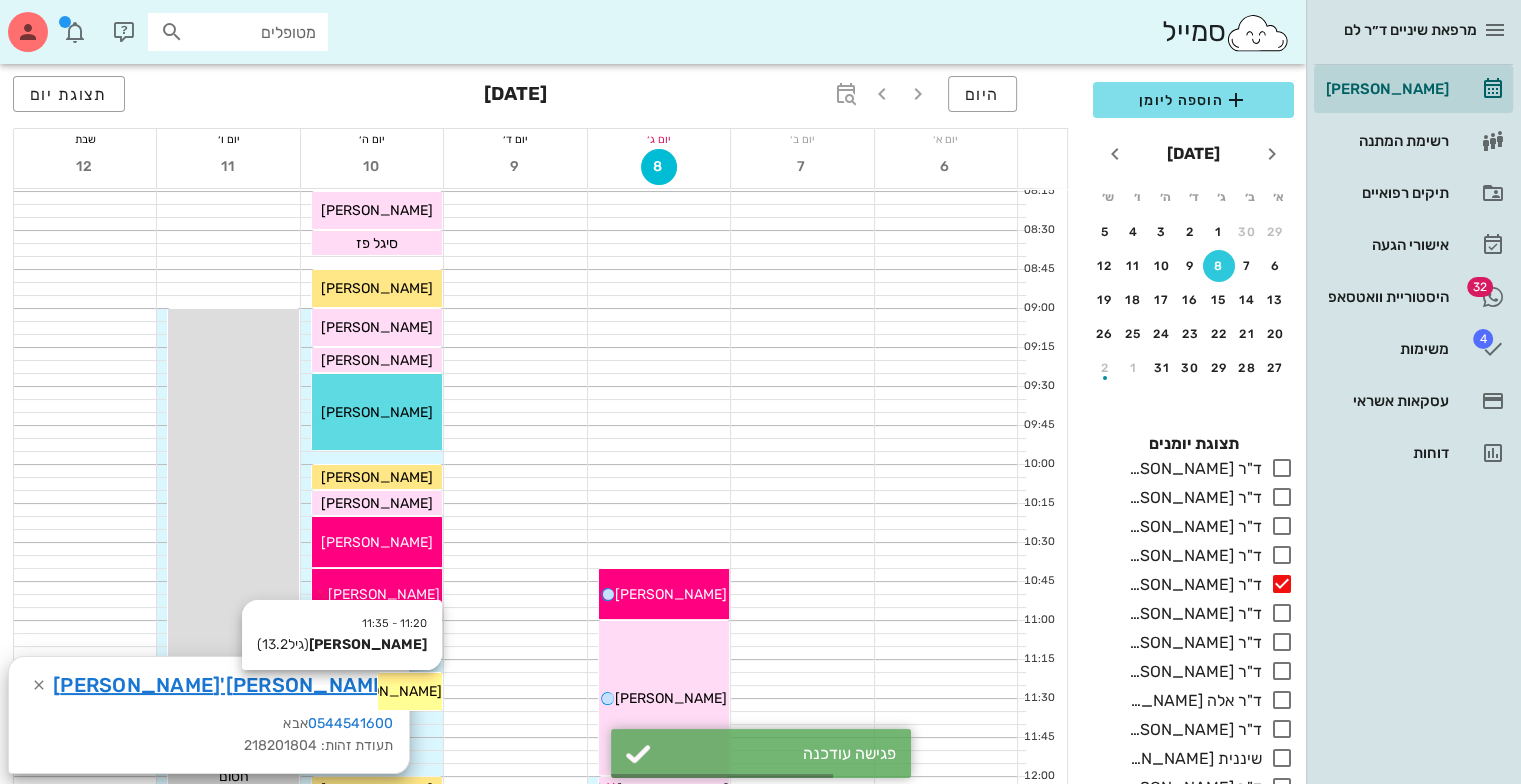 click on "[PERSON_NAME]" at bounding box center (358, 158) 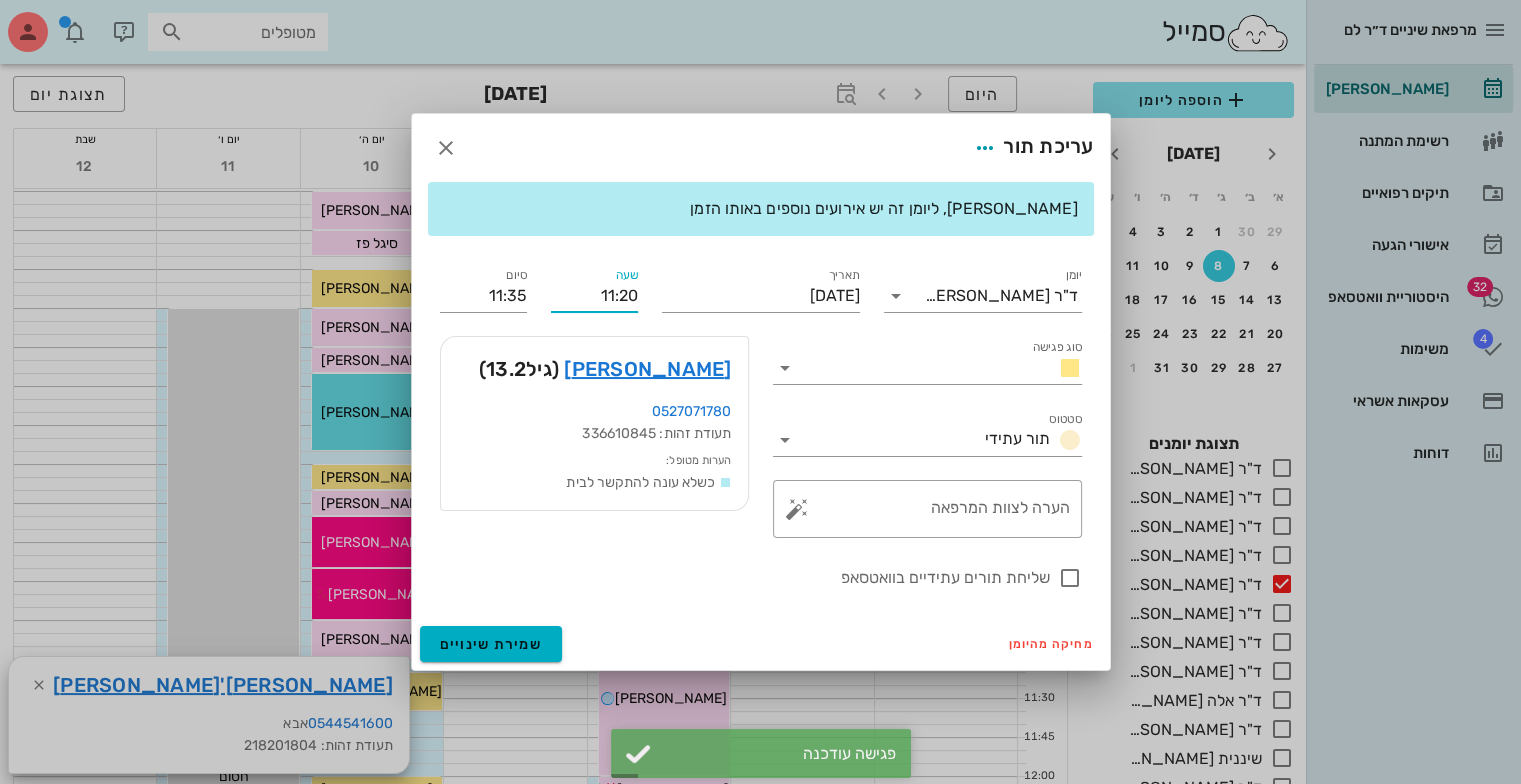 click on "11:20" at bounding box center (594, 296) 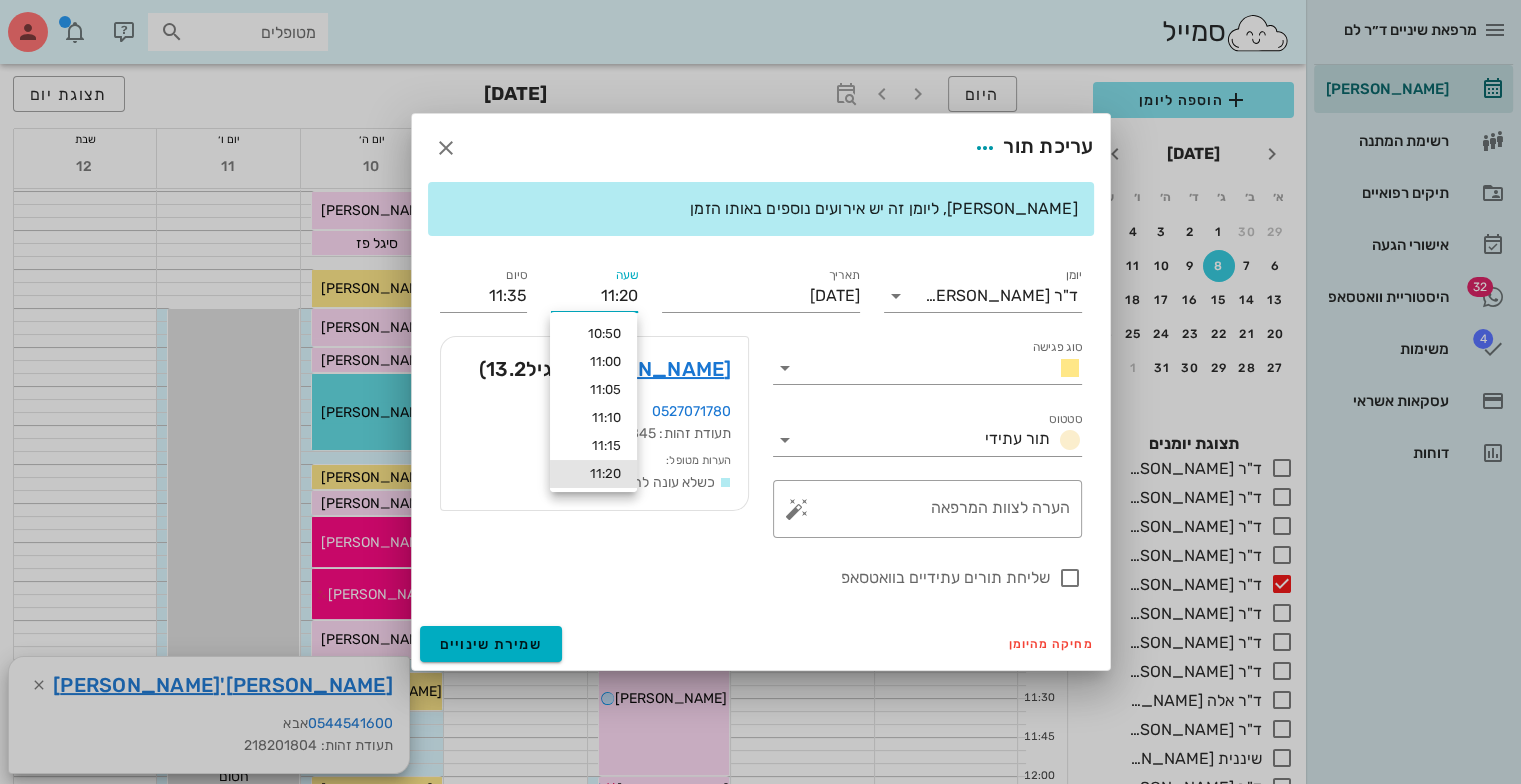 click on "11:20" at bounding box center [594, 296] 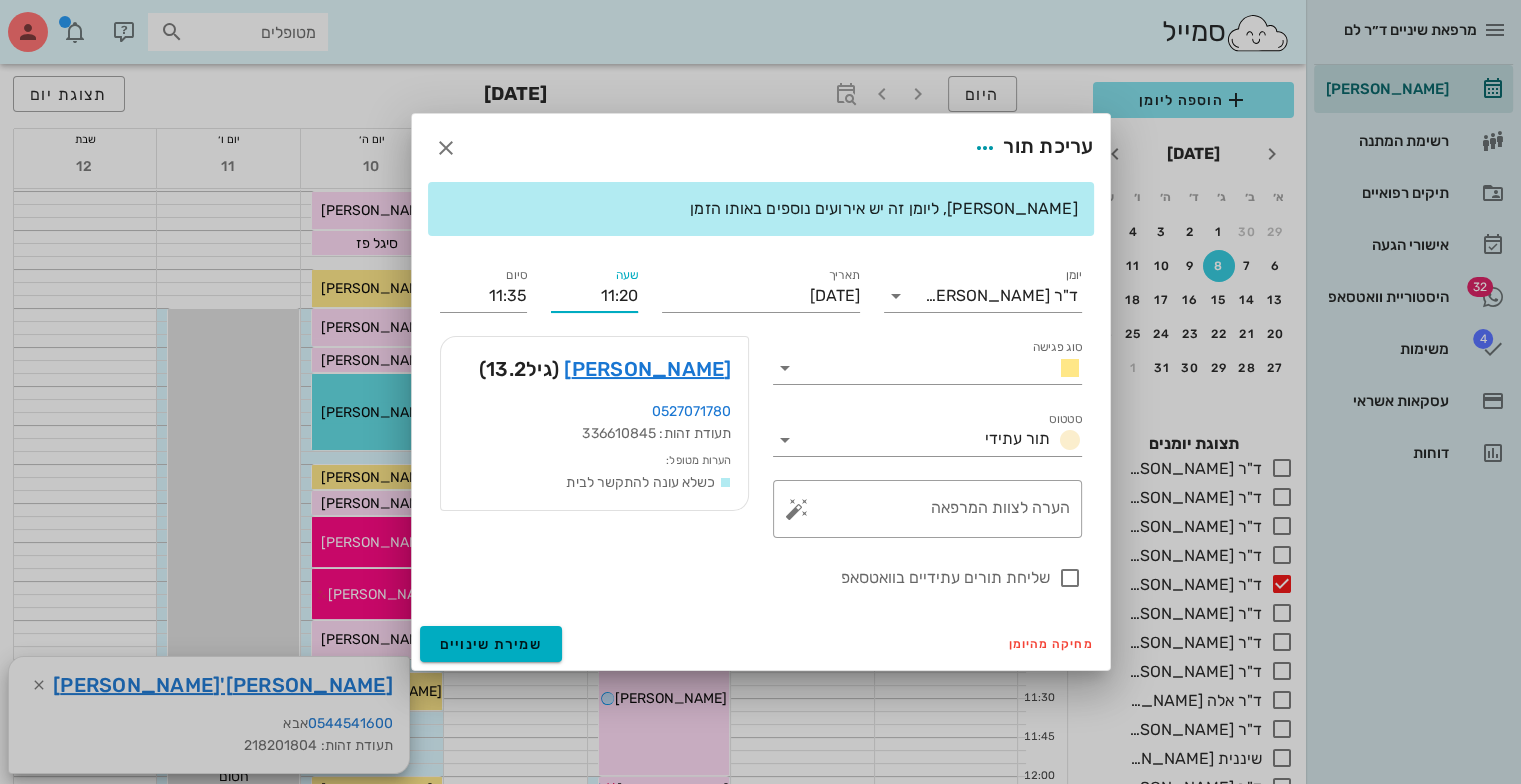 click on "11:20" at bounding box center [594, 296] 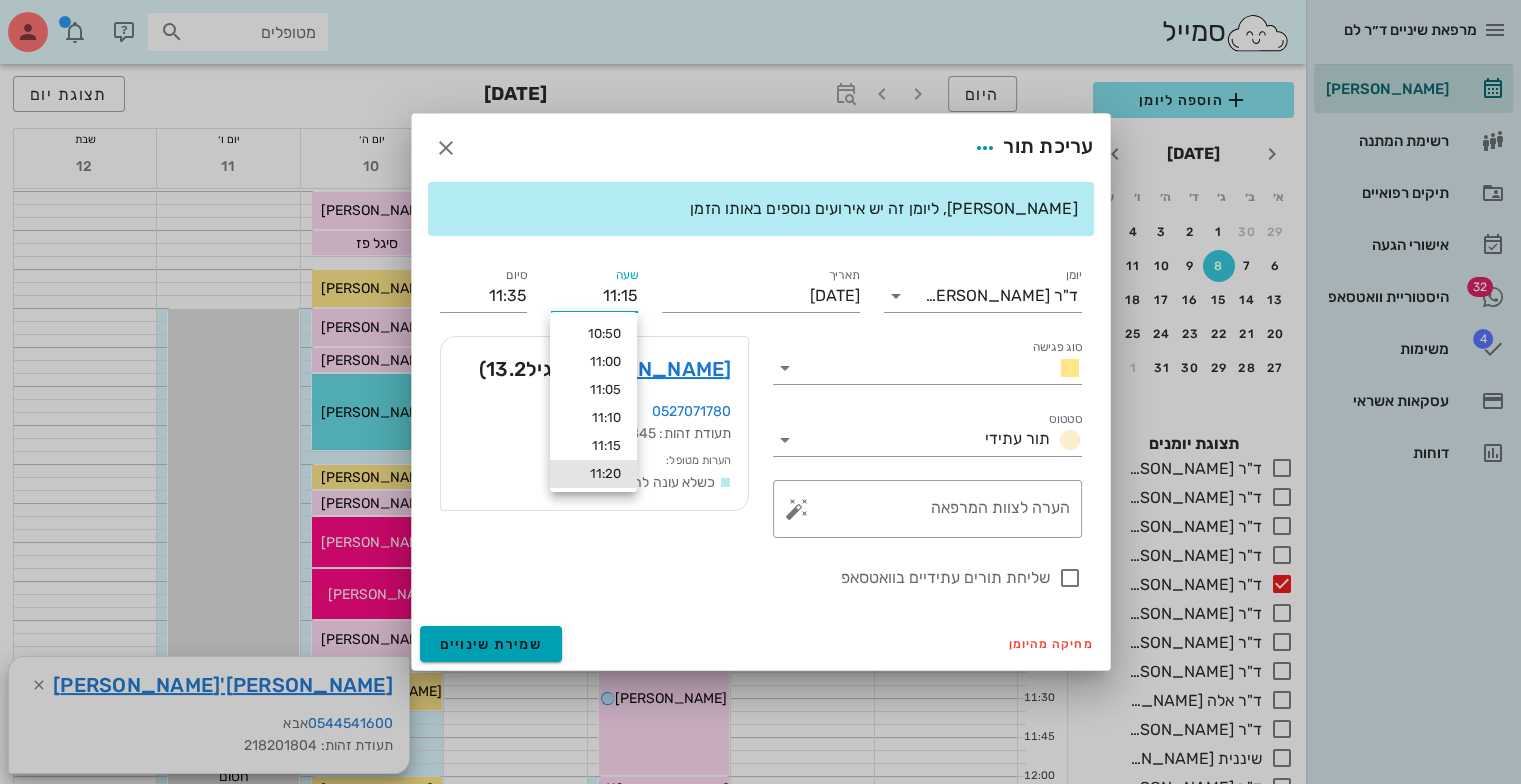 type on "11:15" 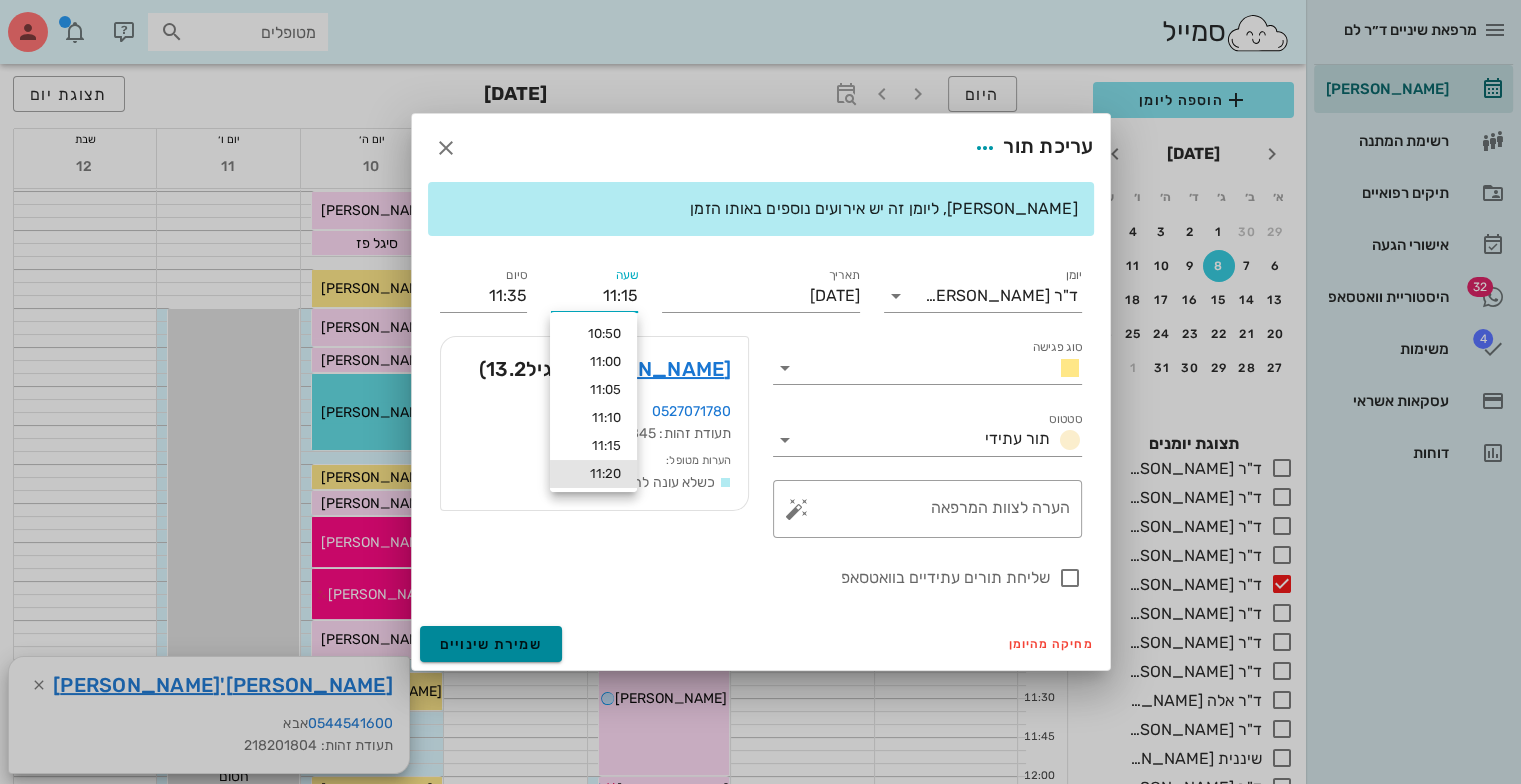 type on "11:30" 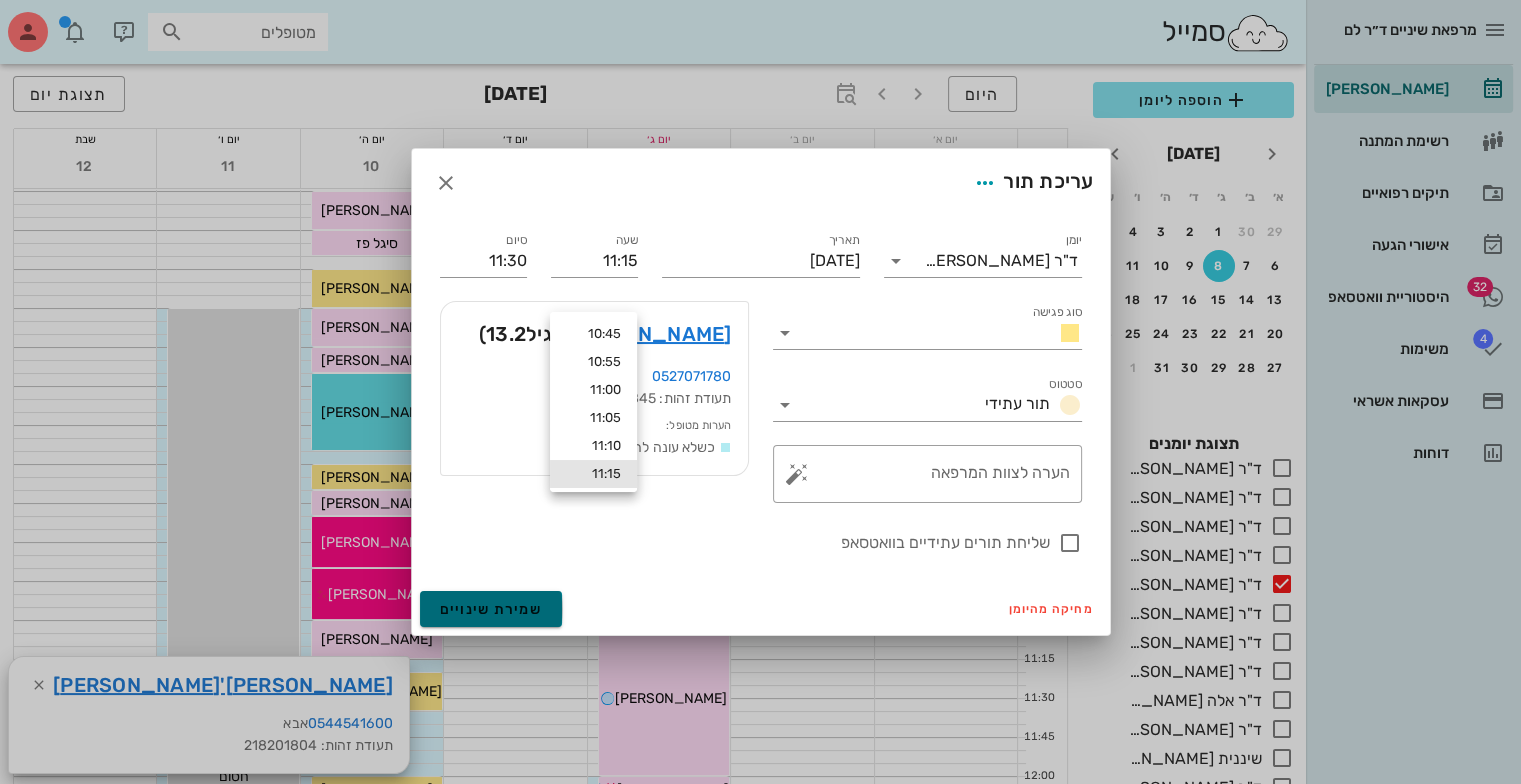 click on "מרפאת שיניים ד״ר [PERSON_NAME] רשימת המתנה תיקים רפואיים אישורי הגעה 32 היסטוריית וואטסאפ 4 משימות עסקאות אשראי דוחות
סמייל
מטופלים
הוספה ליומן
[DATE] א׳ ב׳ ג׳ ד׳ ה׳ ו׳ ש׳ 29 30 1 2 3 4 5 6 7 8 9 10 11 12 13 14 15 16 17 18 19 20 21 22 23 24 25 26 27 28 29 30 31 1 2 כולם
תצוגת יומנים
ד"ר [PERSON_NAME]
בלבד
ד"ר [PERSON_NAME]
בלבד
ד"ר [PERSON_NAME]
בלבד
ד"ר [PERSON_NAME]
בלבד
ד"ר [PERSON_NAME]
בלבד
ד"ר [PERSON_NAME]
בלבד
ד"ר [PERSON_NAME]
בלבד
ד"ר [PERSON_NAME]
בלבד
ד"ר אלה [PERSON_NAME]-[PERSON_NAME]
בלבד
ד"ר [PERSON_NAME]
בלבד בלבד 11.9" at bounding box center (760, 1078) 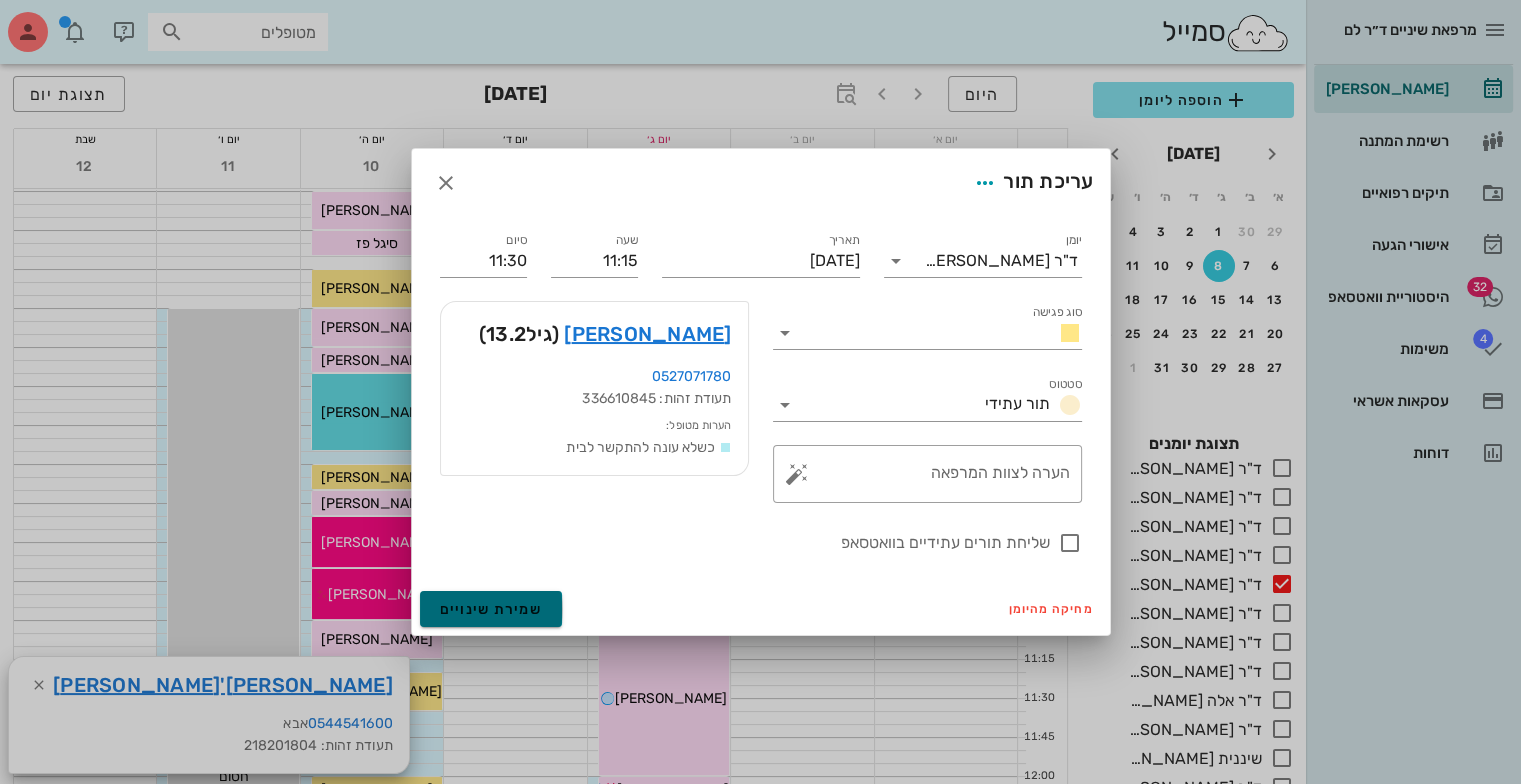 click on "שמירת שינויים" at bounding box center (491, 609) 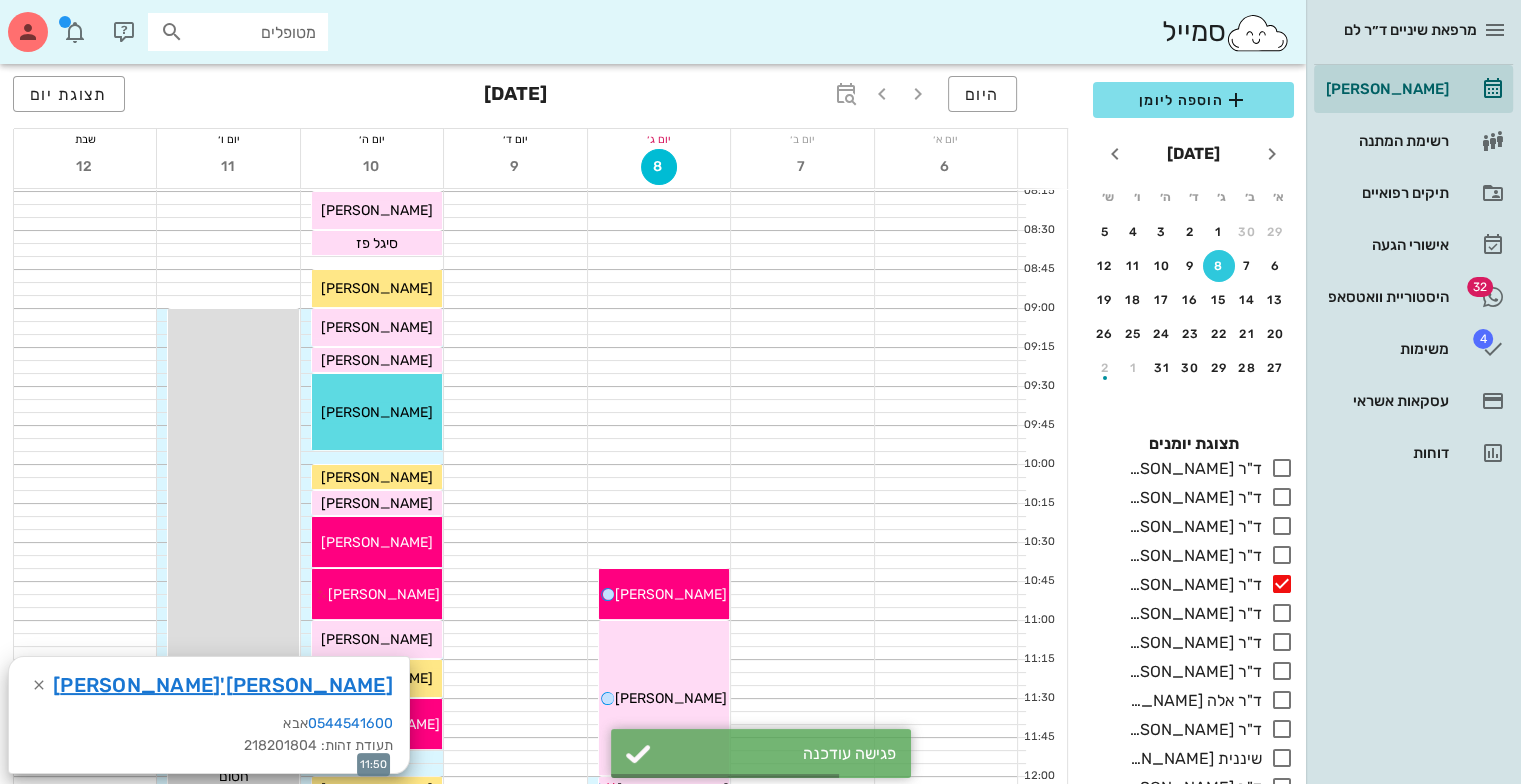 click at bounding box center [372, 757] 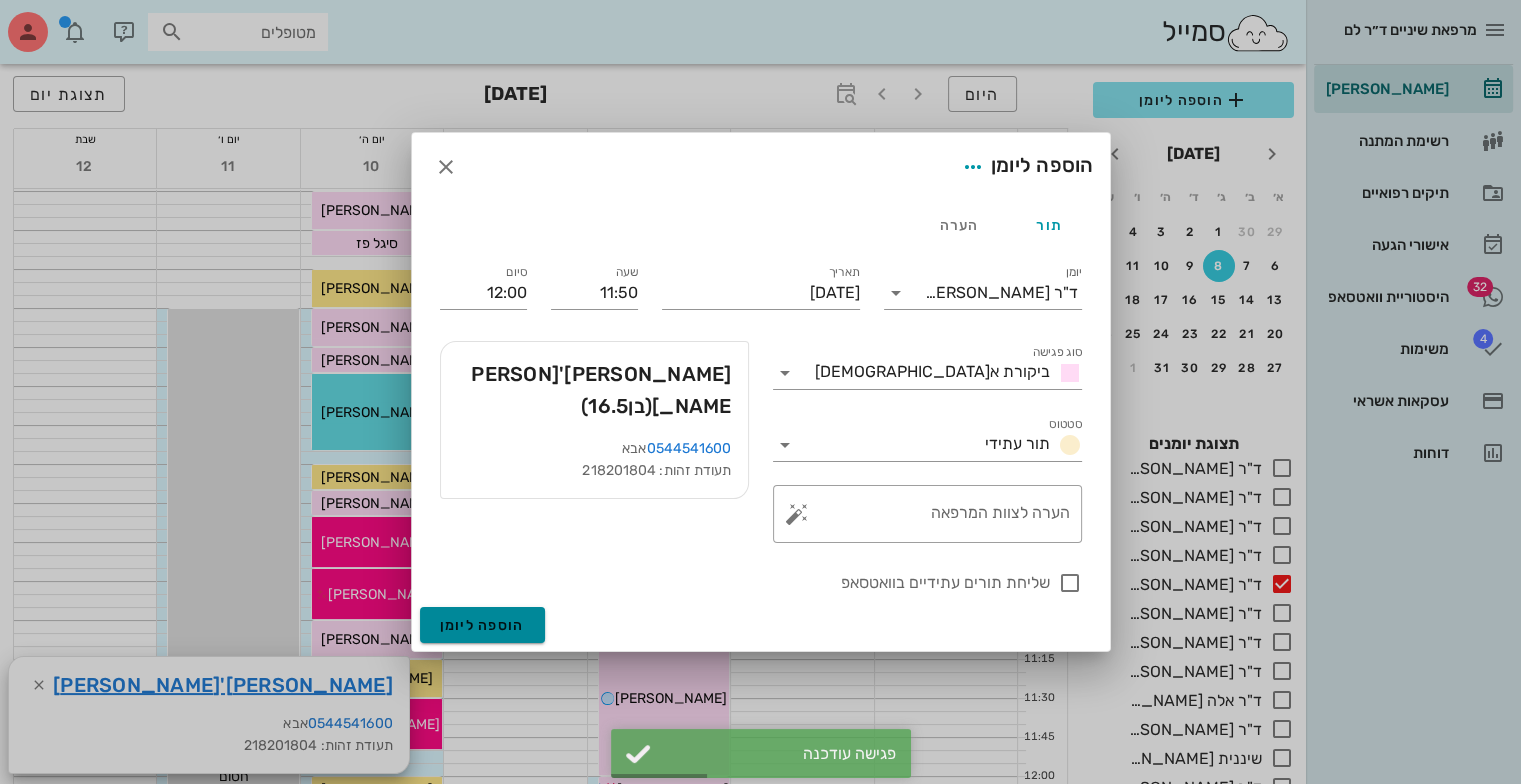 click on "הוספה ליומן" at bounding box center [482, 625] 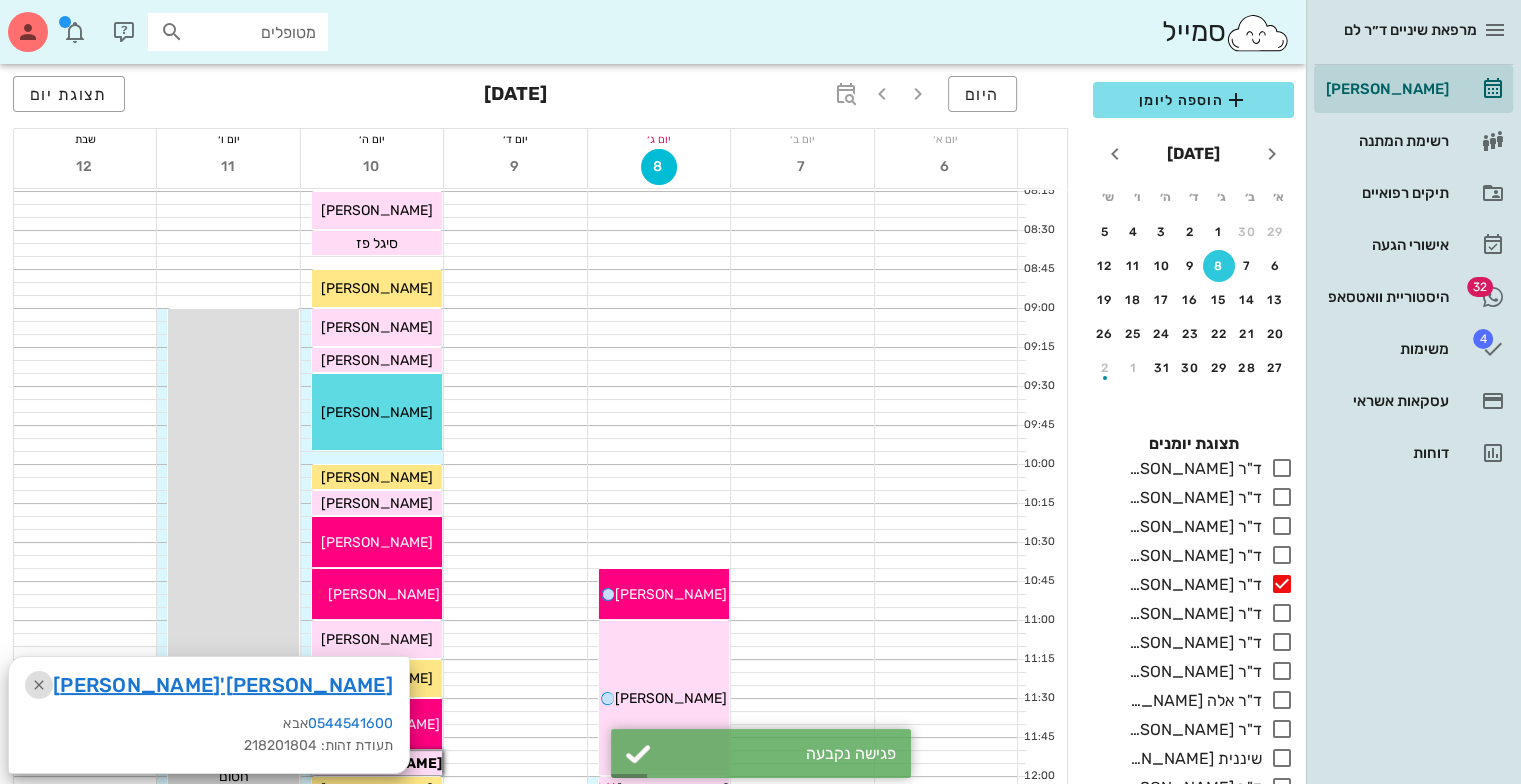 click at bounding box center (39, 685) 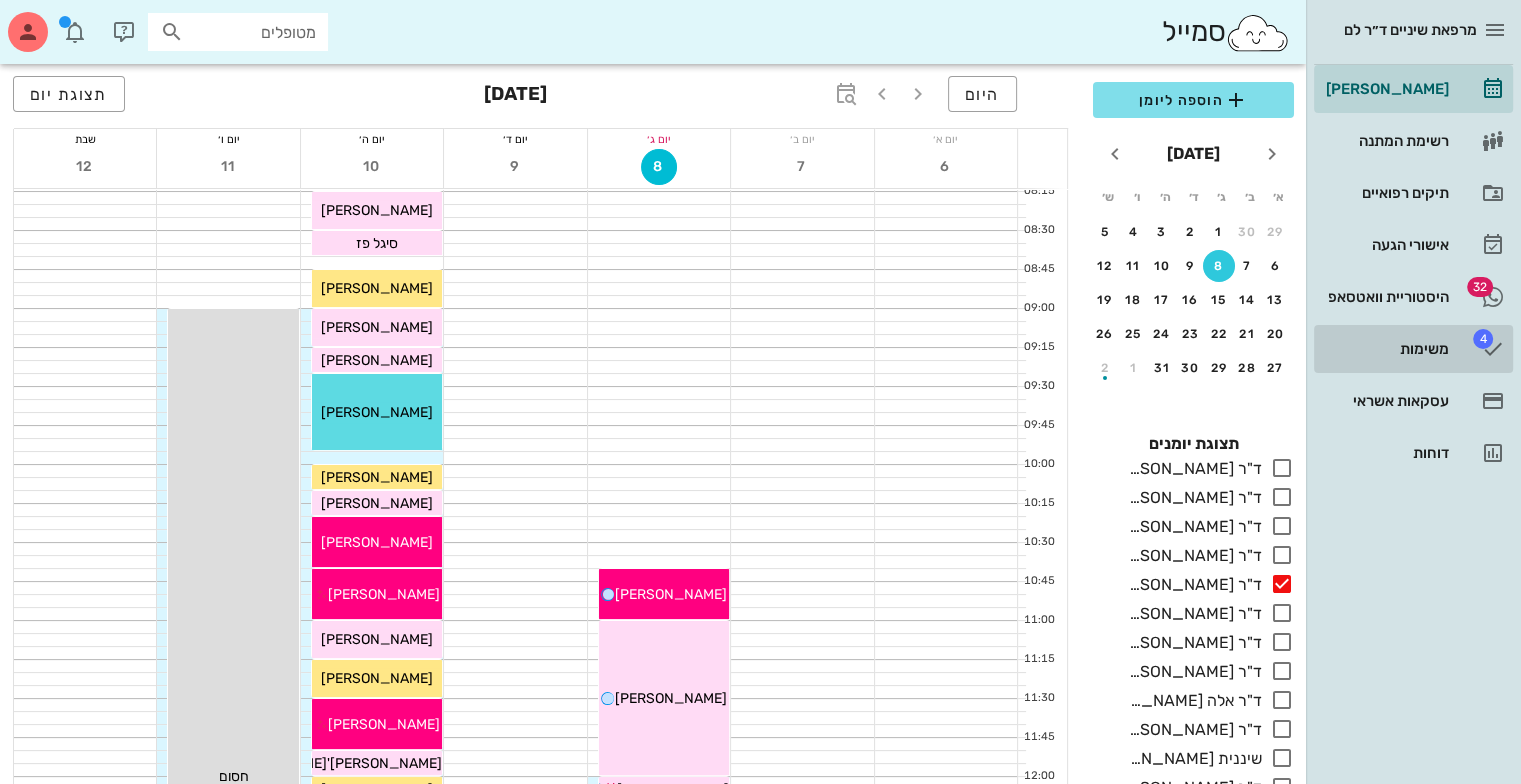 click on "משימות" at bounding box center [1385, 349] 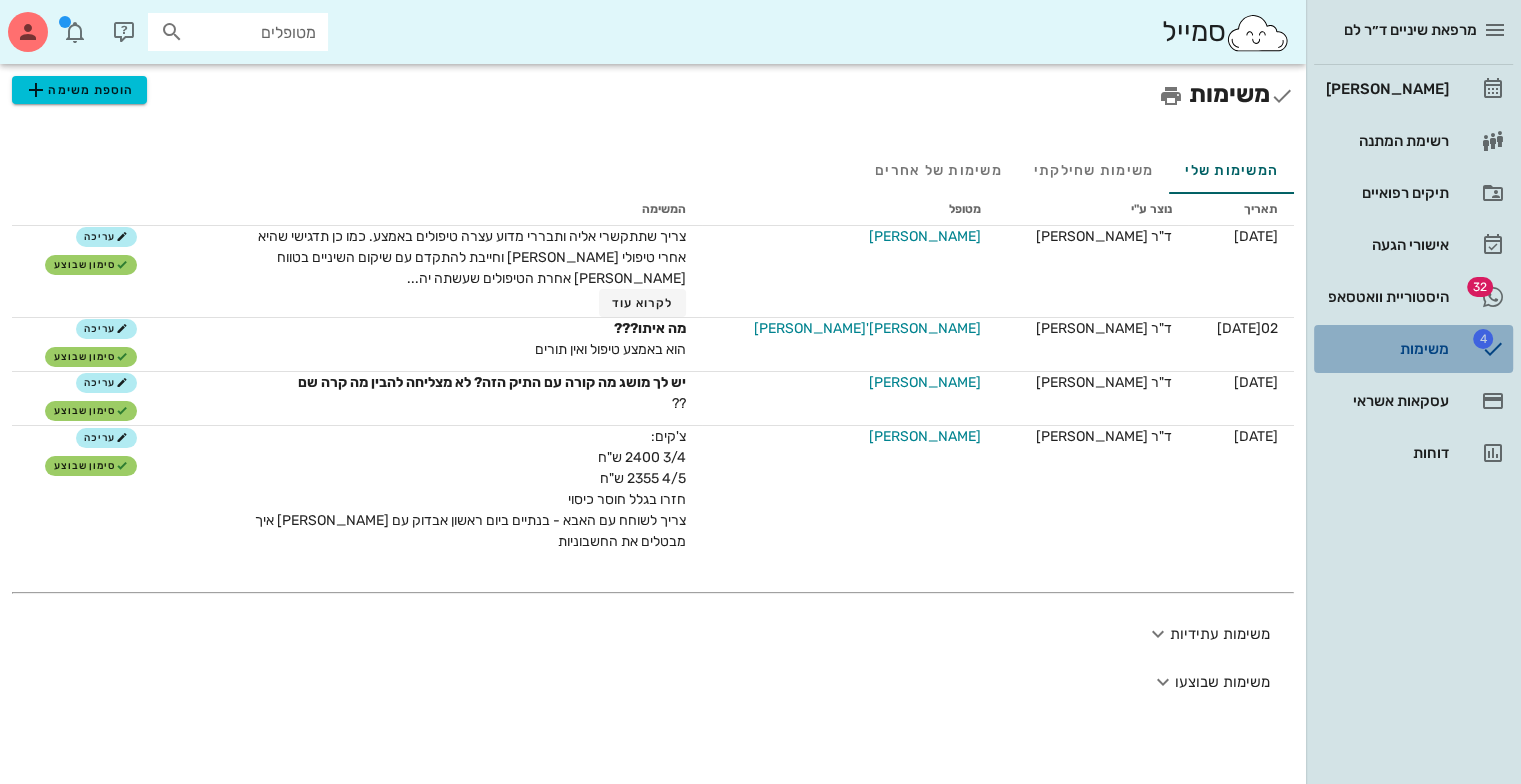 scroll, scrollTop: 0, scrollLeft: 0, axis: both 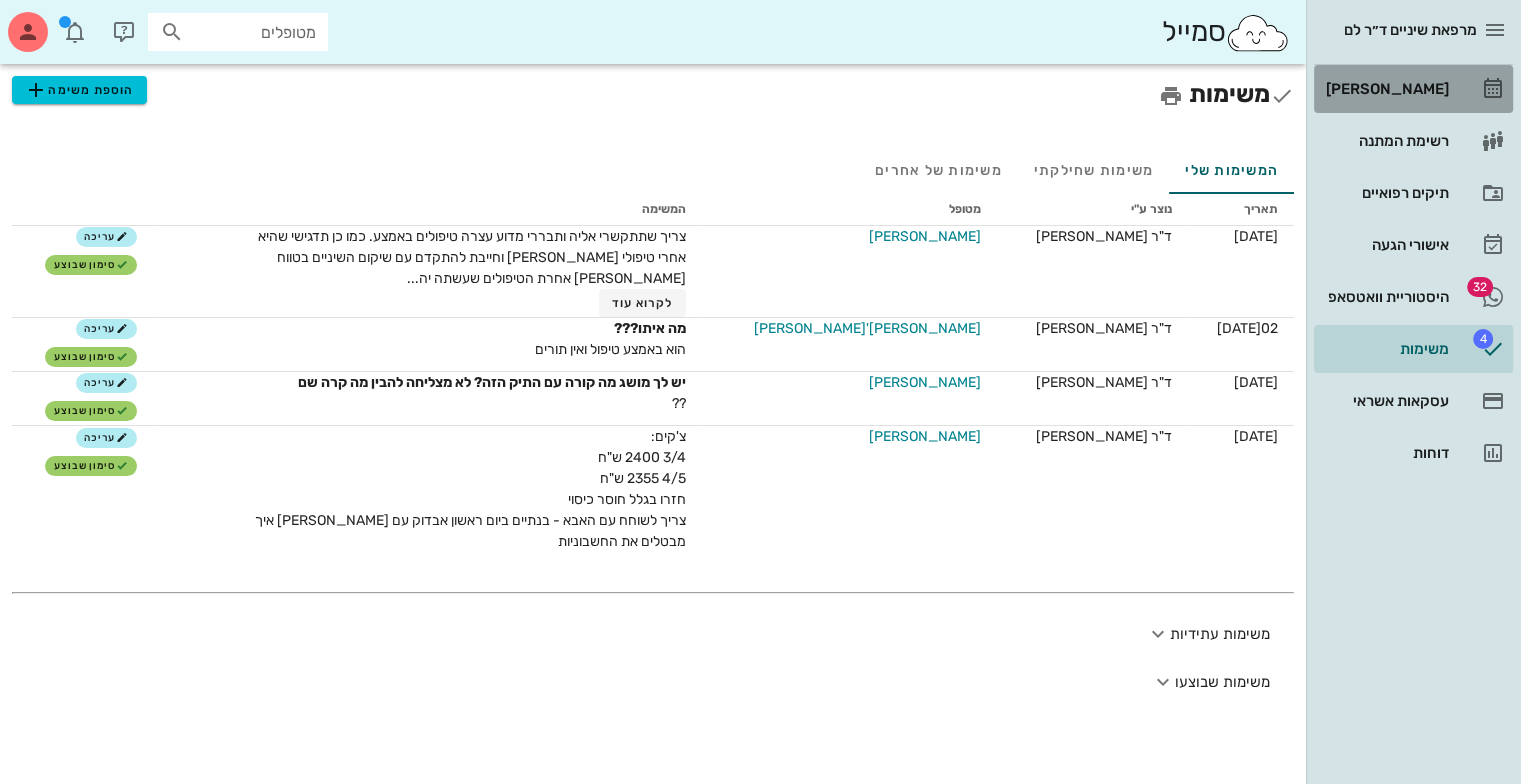 click on "[PERSON_NAME]" at bounding box center (1385, 89) 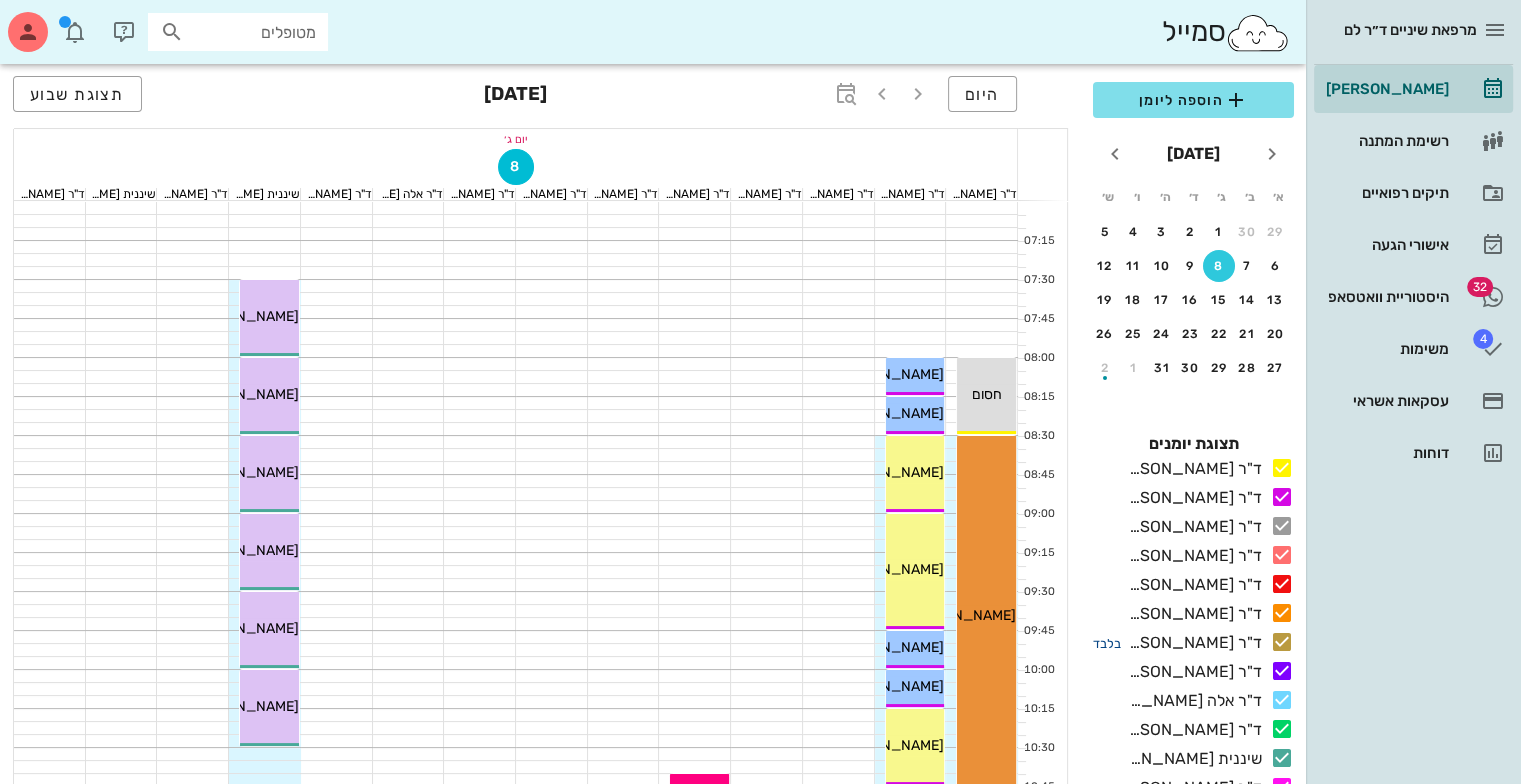 click on "בלבד" at bounding box center [1107, 643] 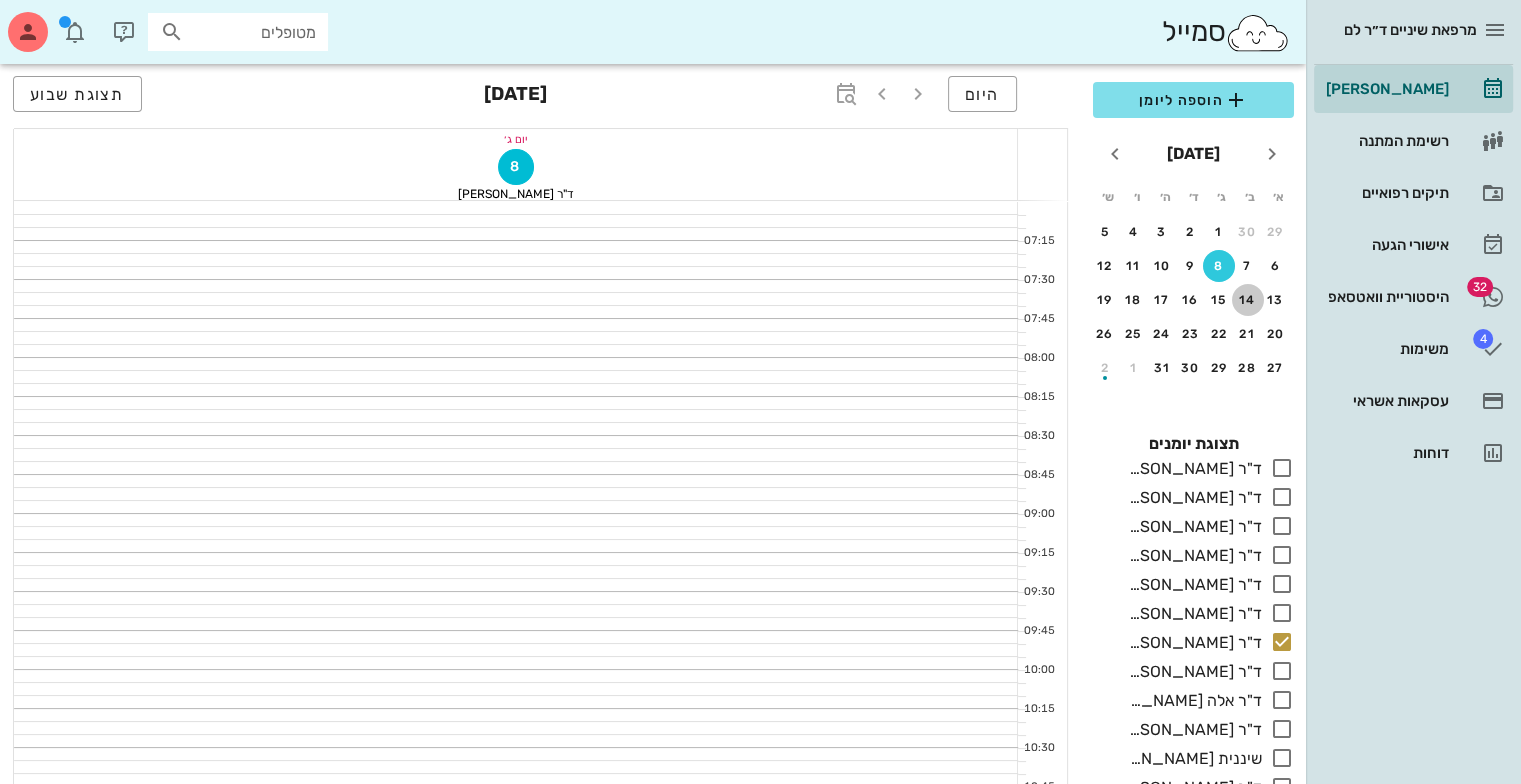 click on "14" at bounding box center [1248, 300] 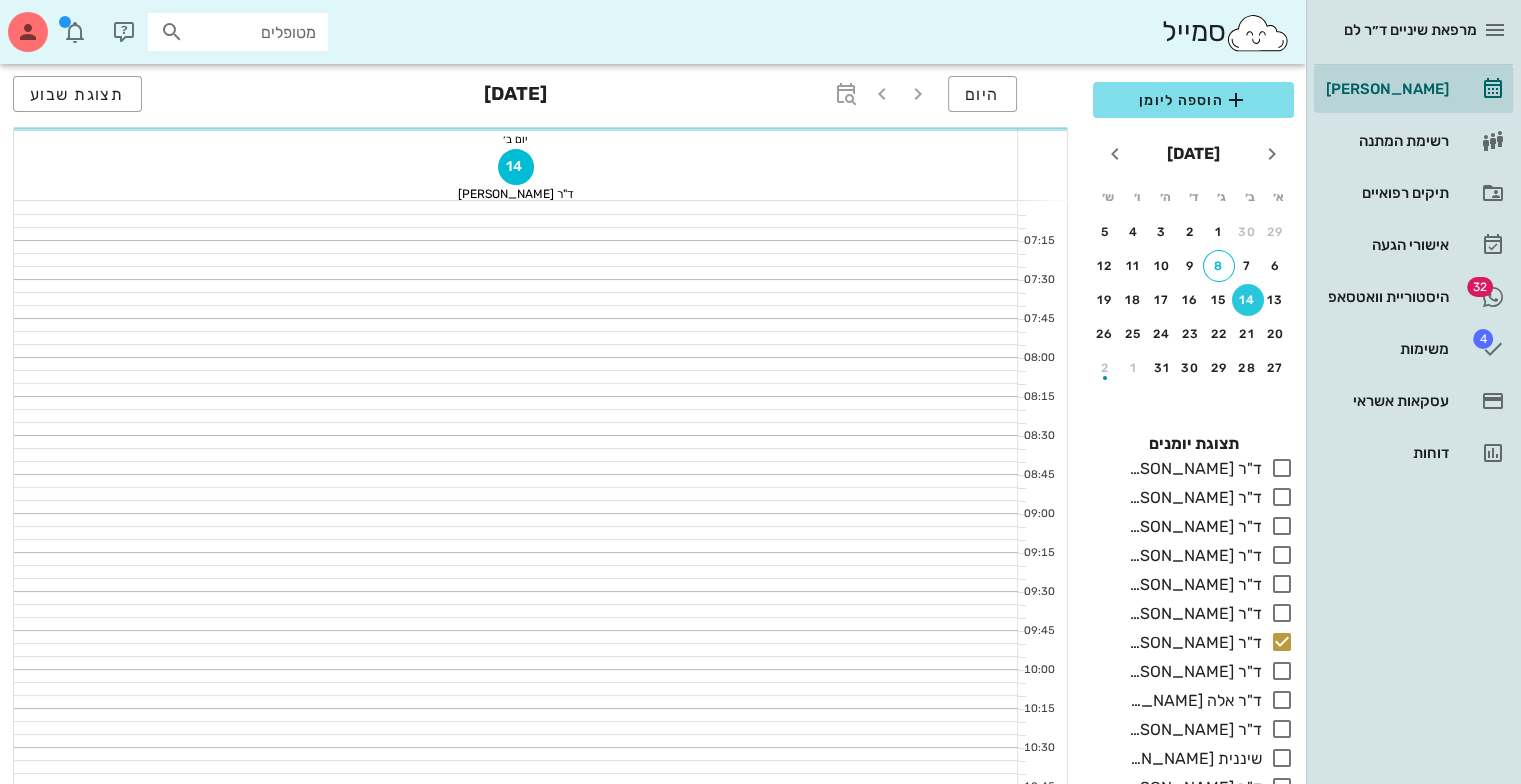 click on "14" at bounding box center (1248, 300) 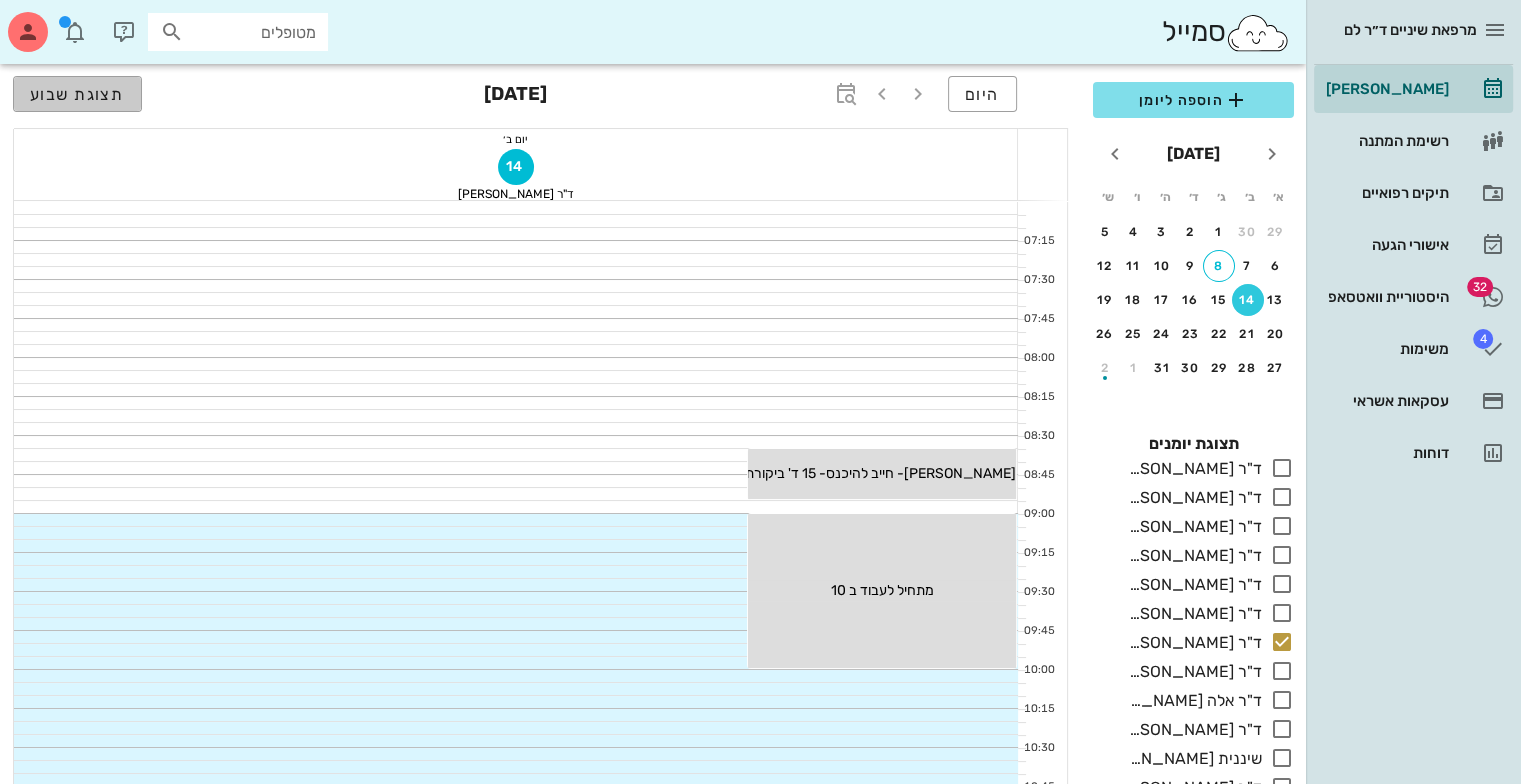 click on "תצוגת שבוע" at bounding box center (77, 94) 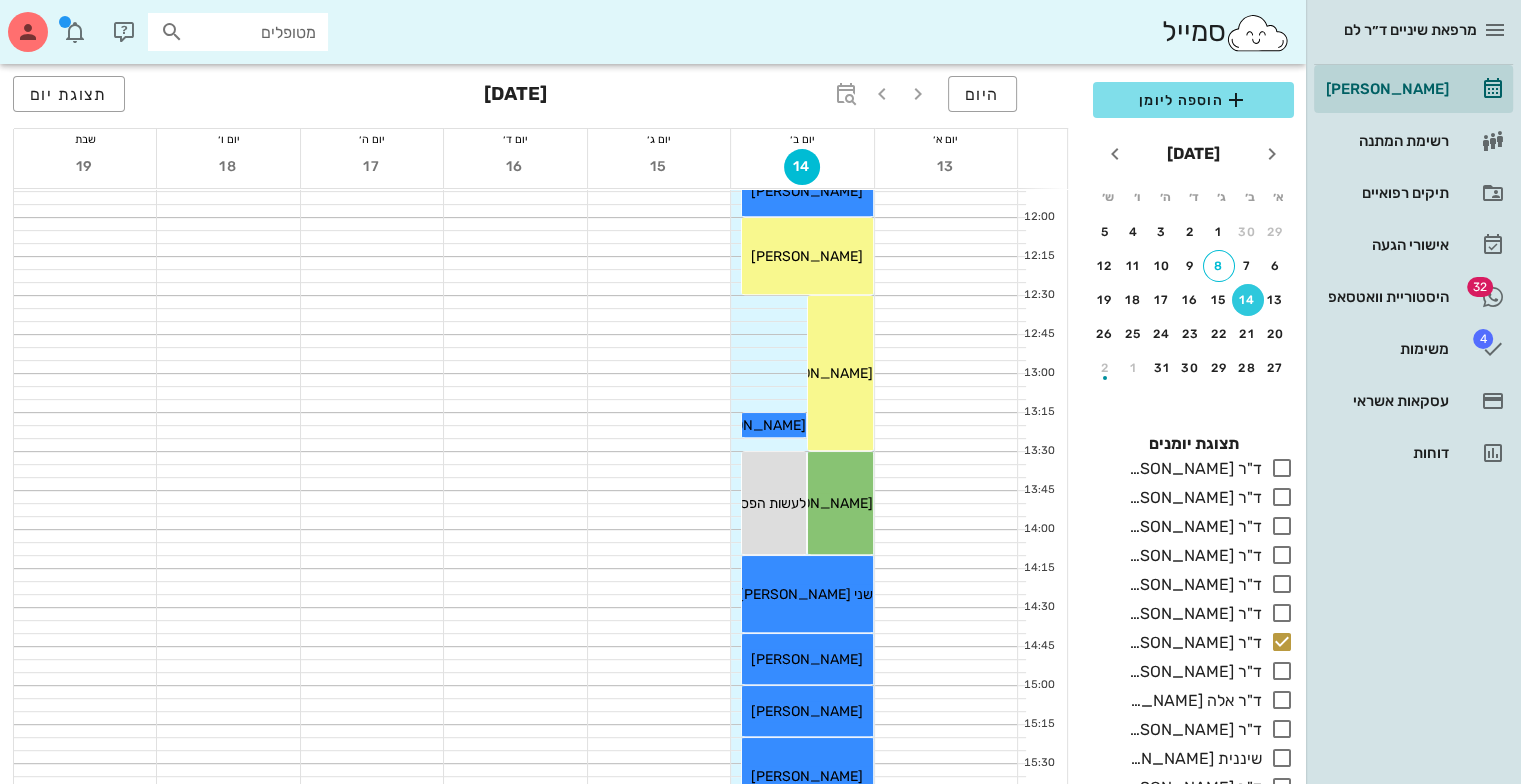 scroll, scrollTop: 785, scrollLeft: 0, axis: vertical 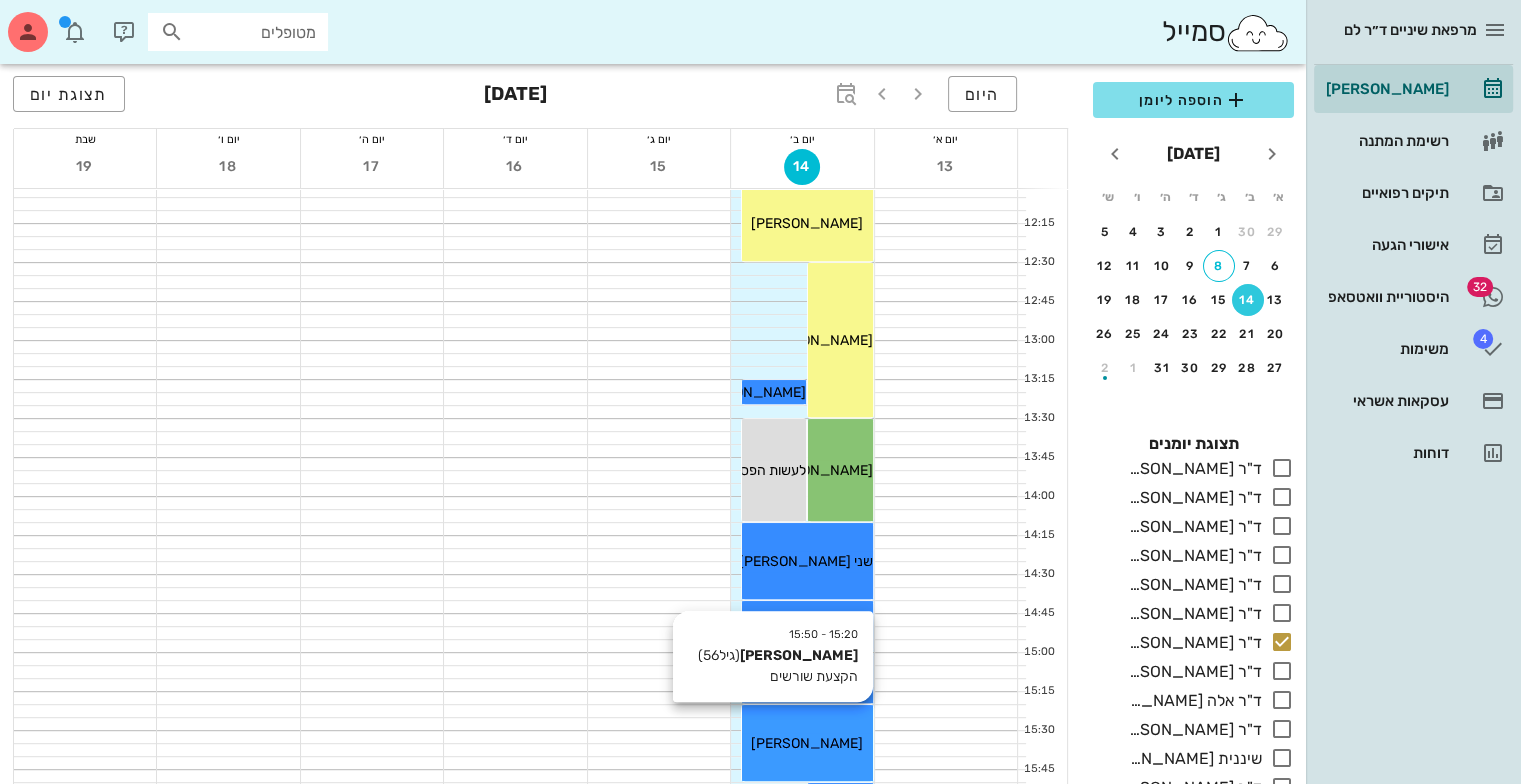 click on "15:20
- 15:50
[PERSON_NAME]
(גיל
56 )
הקצעת שורשים
[PERSON_NAME]" at bounding box center [807, 743] 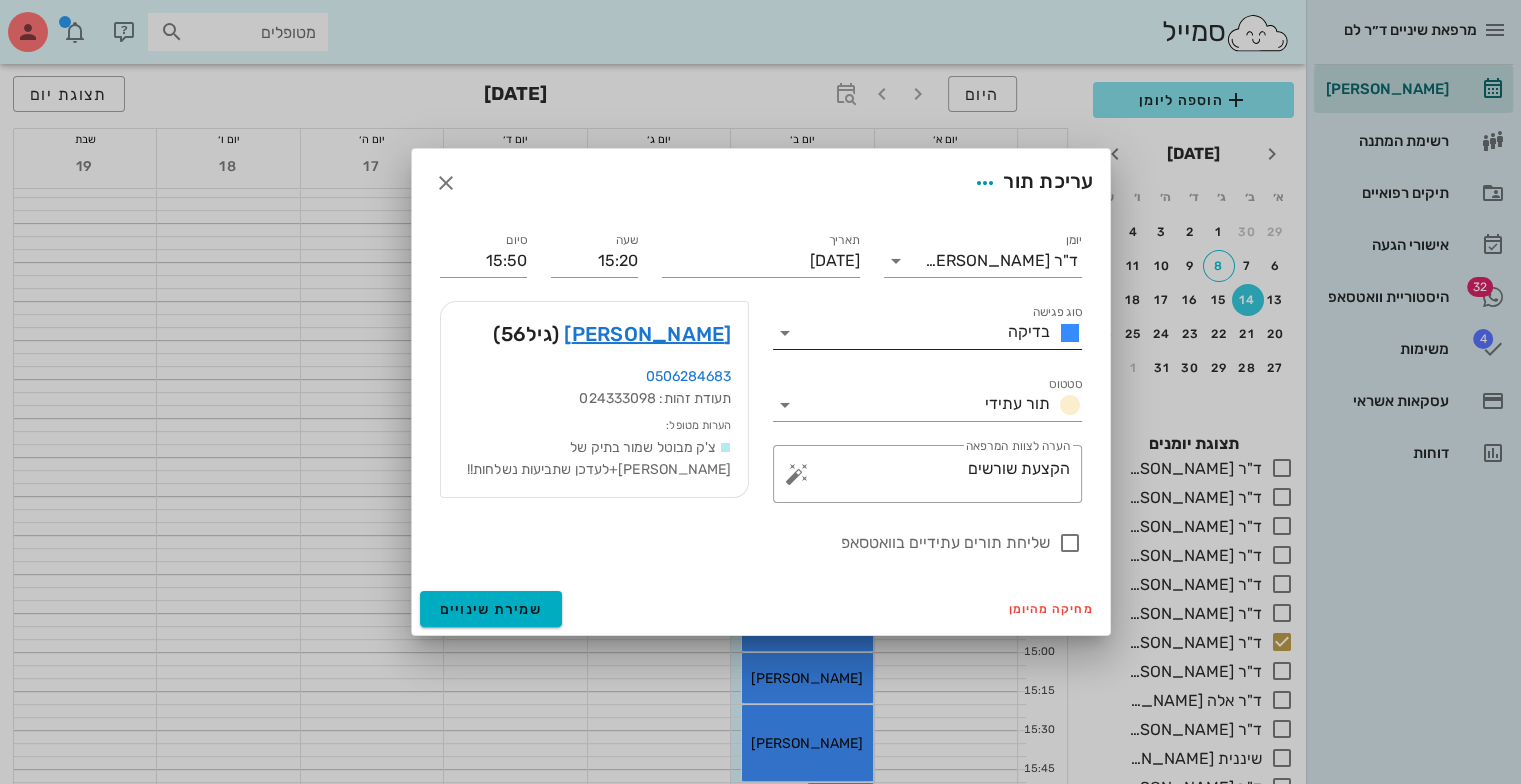 click on "בדיקה" at bounding box center (1029, 331) 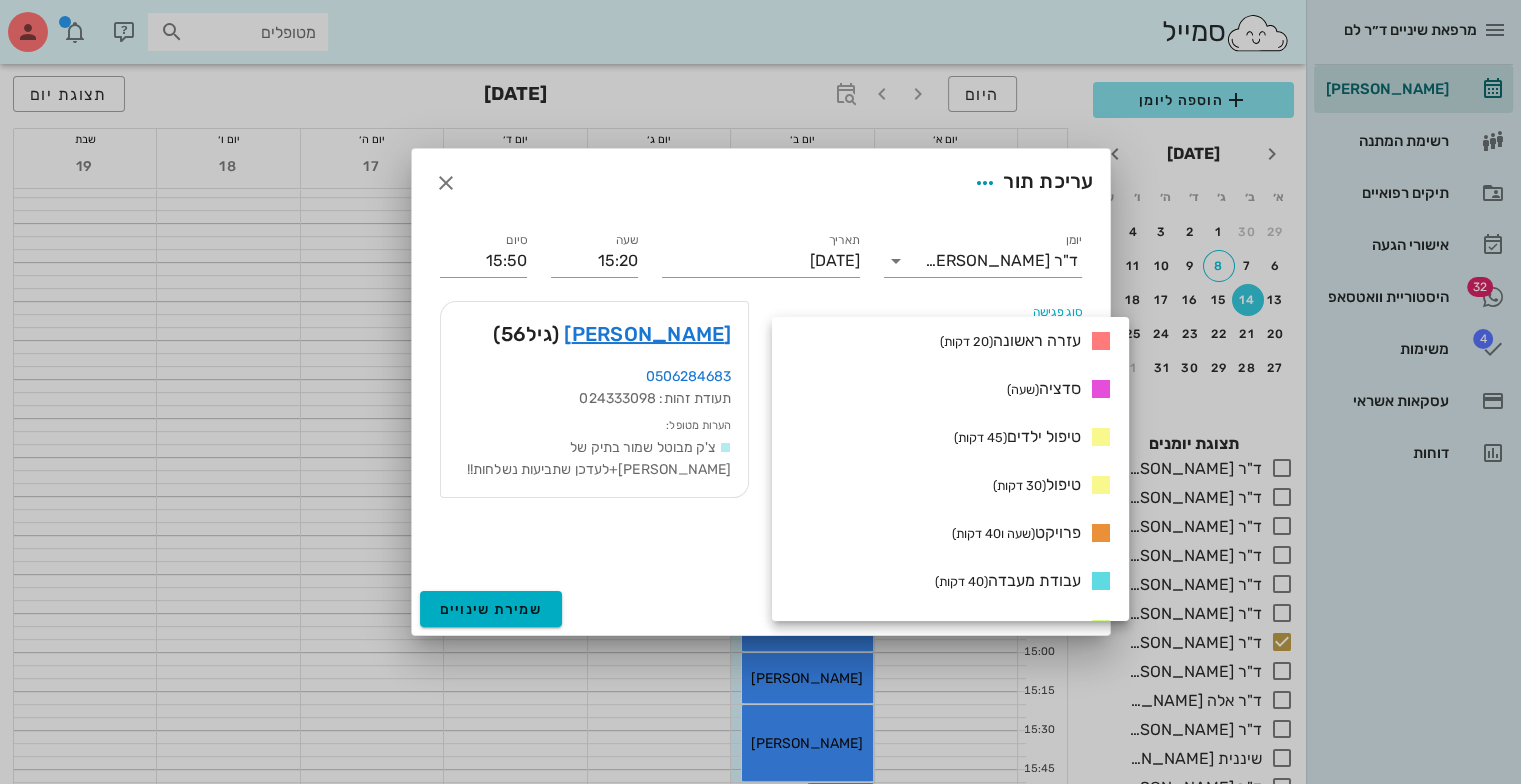 scroll, scrollTop: 327, scrollLeft: 0, axis: vertical 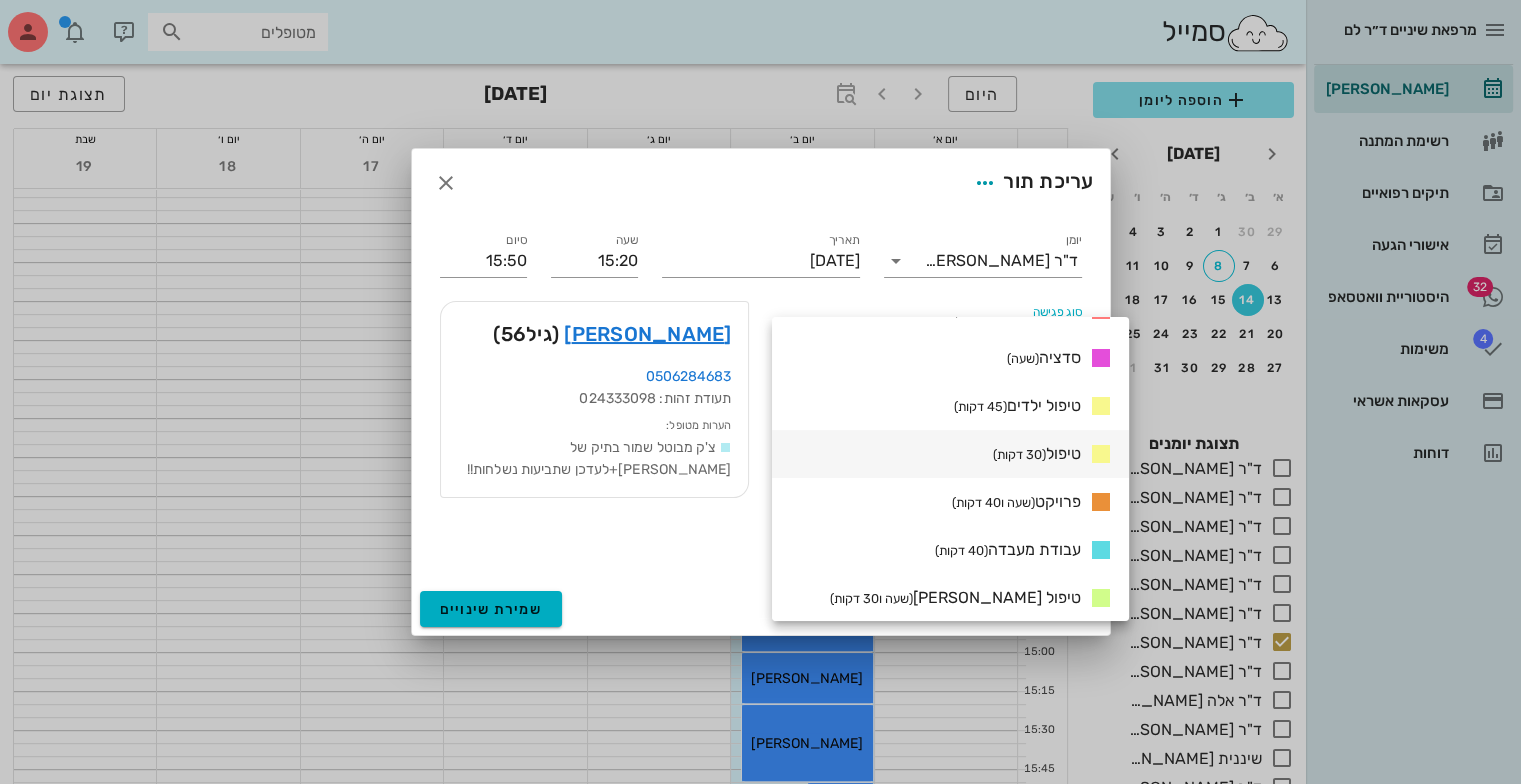 click on "טיפול
(30 דקות)" at bounding box center [1049, 454] 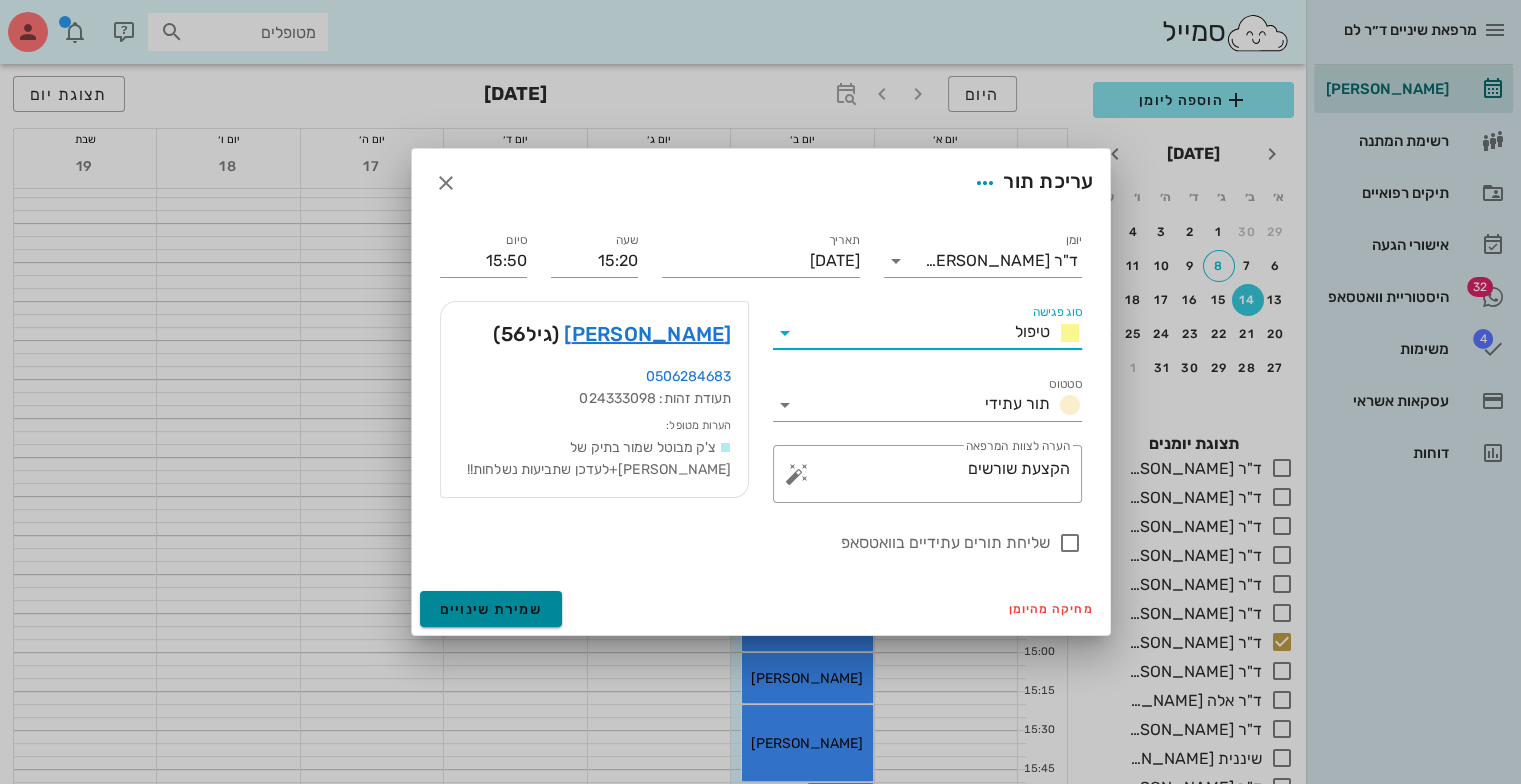 click on "שמירת שינויים" at bounding box center (491, 609) 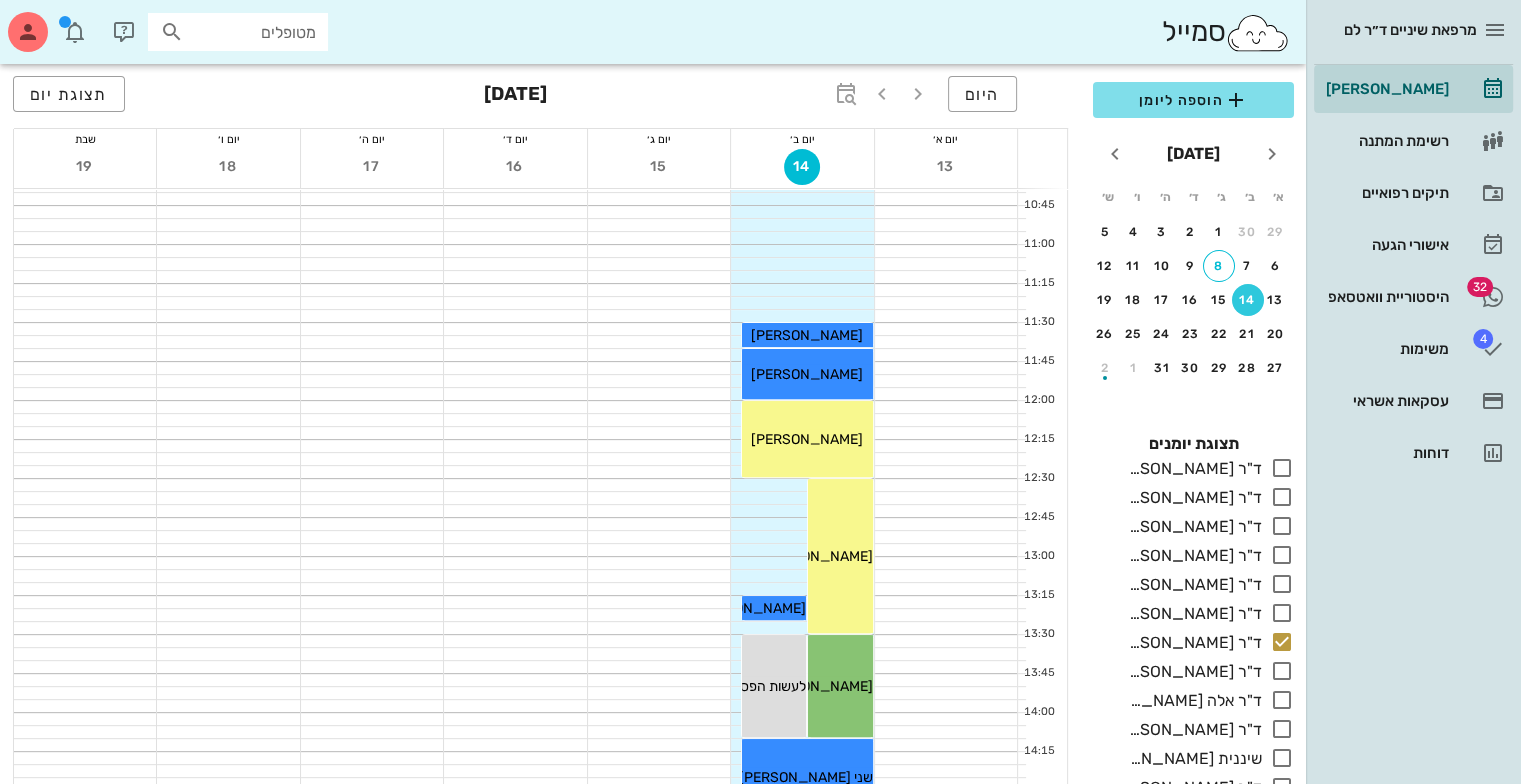 scroll, scrollTop: 567, scrollLeft: 0, axis: vertical 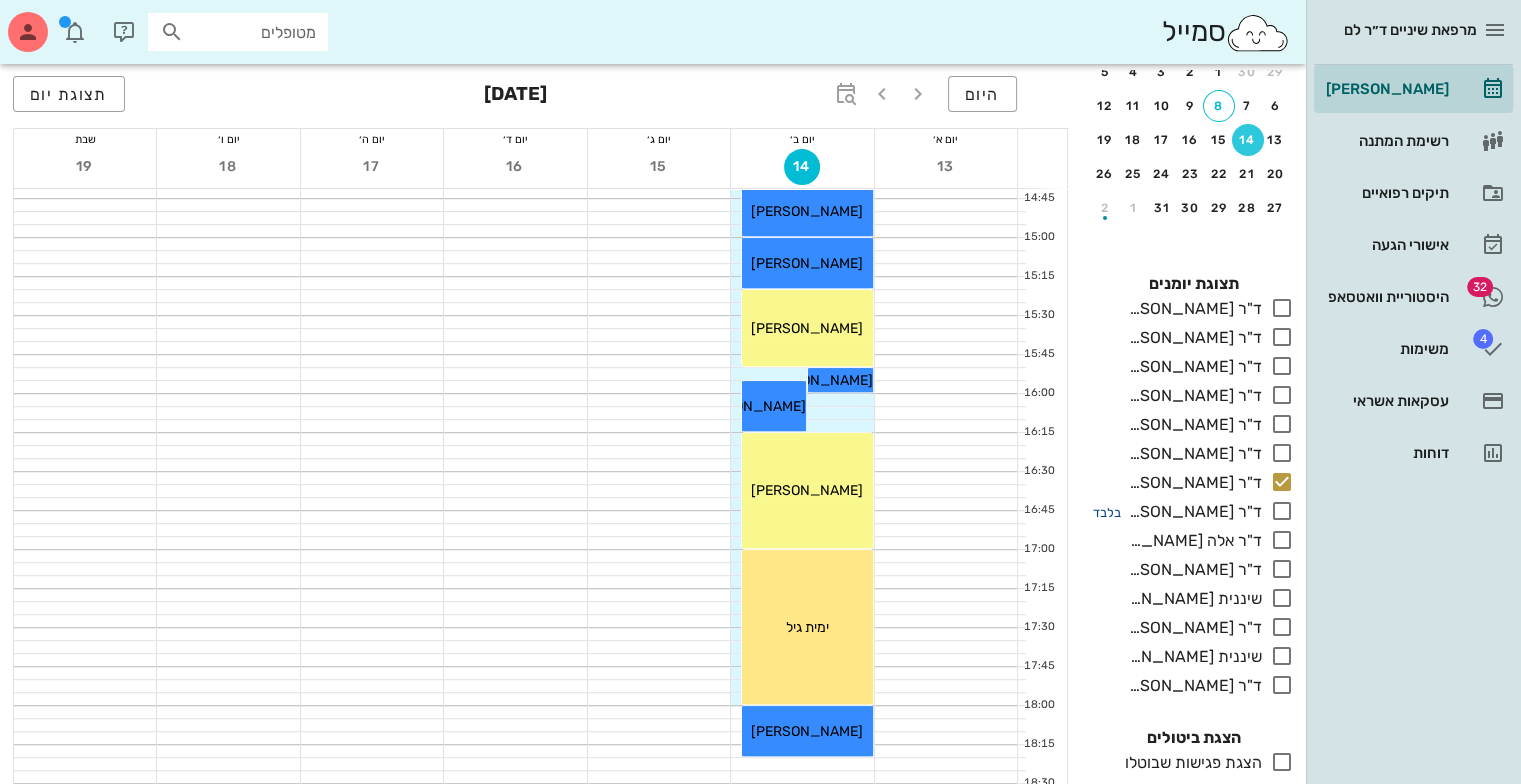 click on "בלבד" at bounding box center [1107, 512] 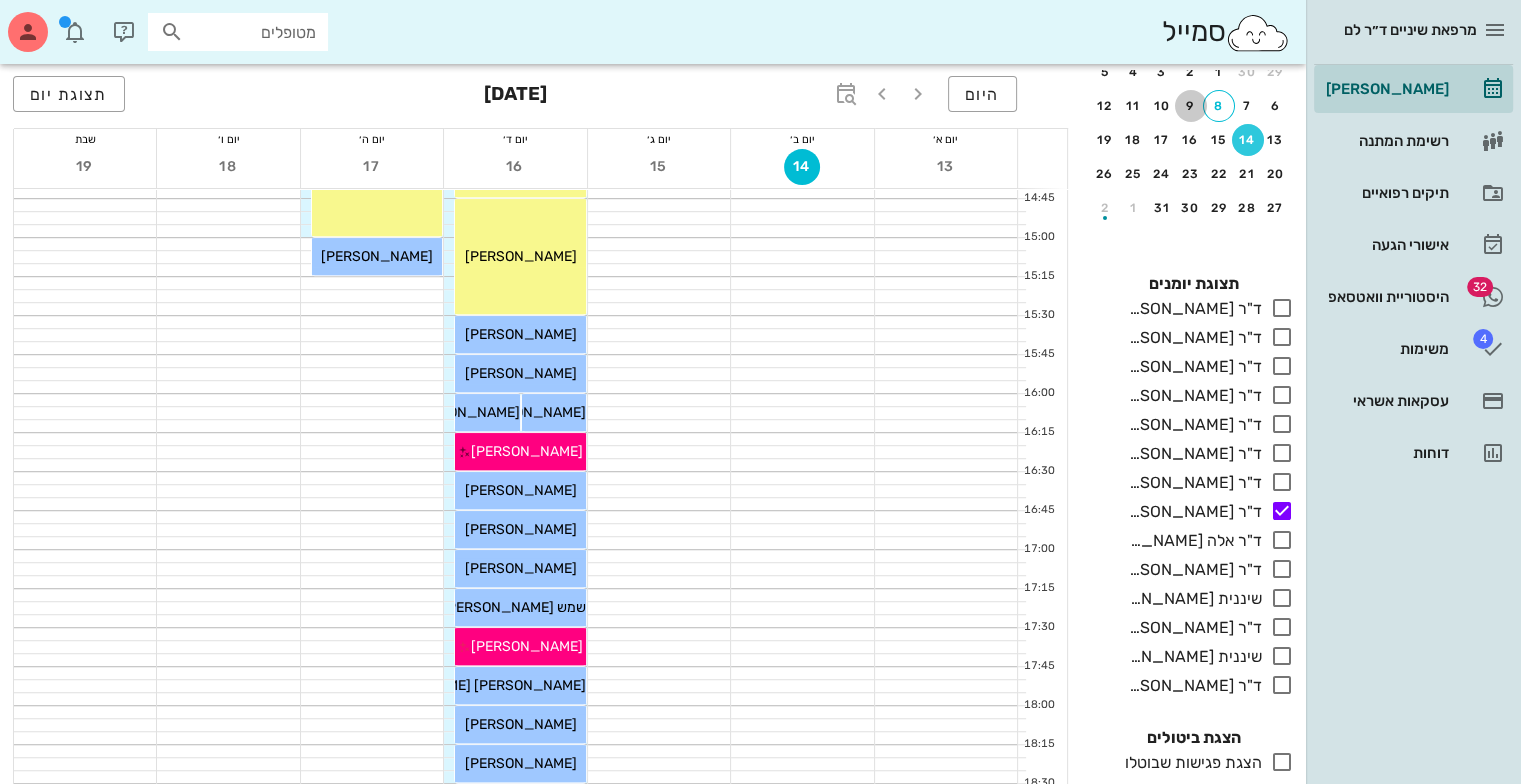 click on "9" at bounding box center [1191, 106] 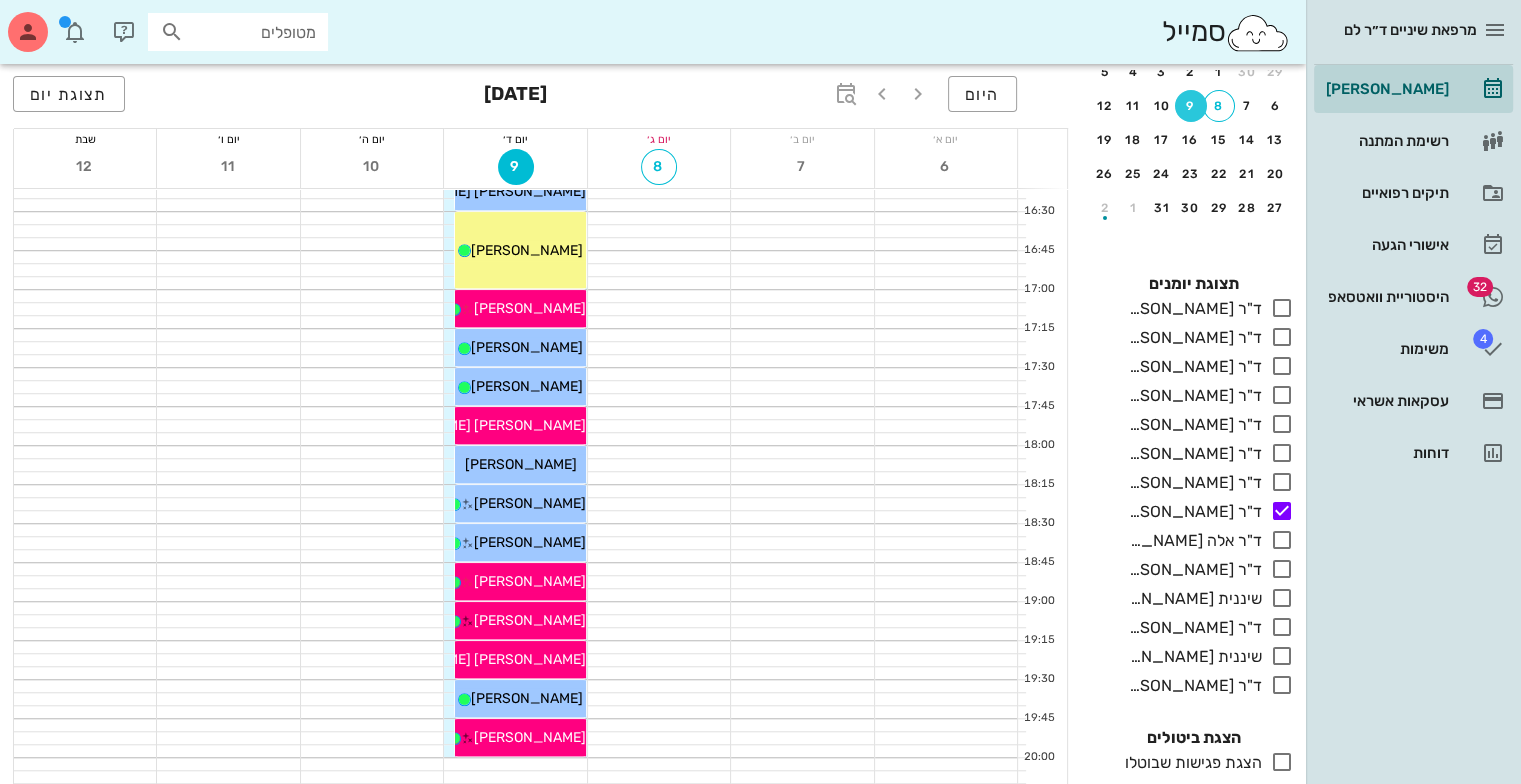 scroll, scrollTop: 1455, scrollLeft: 0, axis: vertical 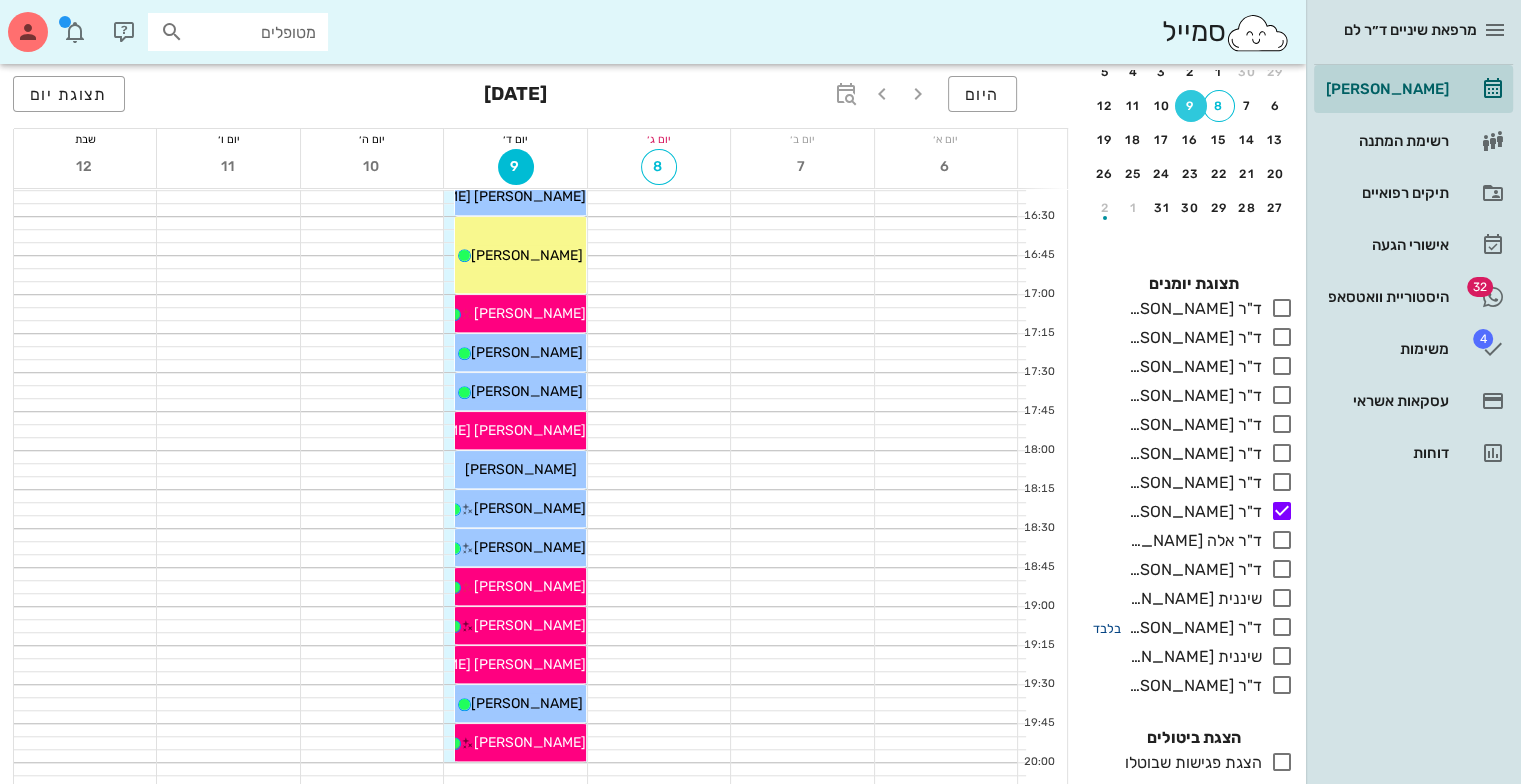click on "בלבד" at bounding box center [1107, 628] 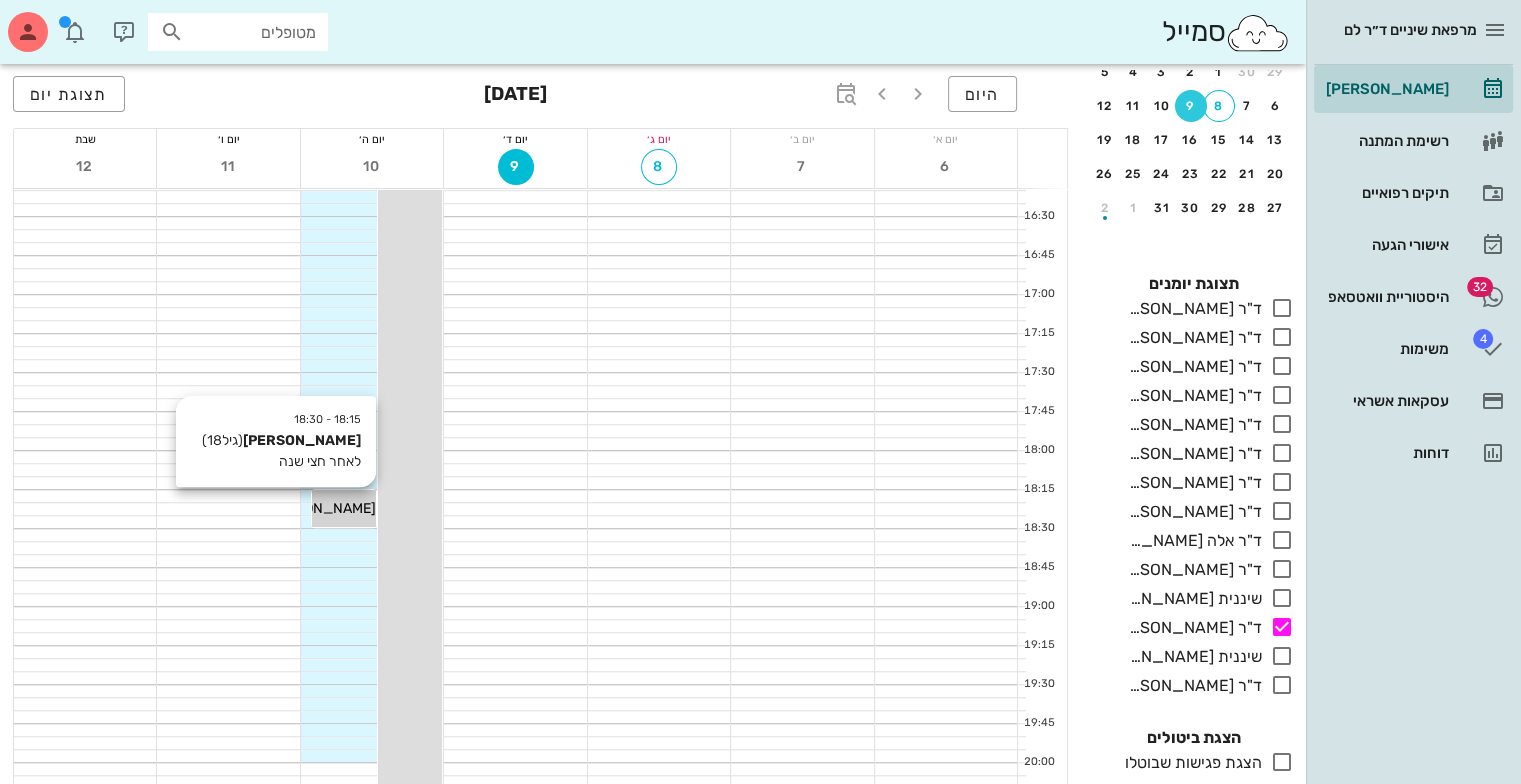 click on "[PERSON_NAME]" at bounding box center [320, 508] 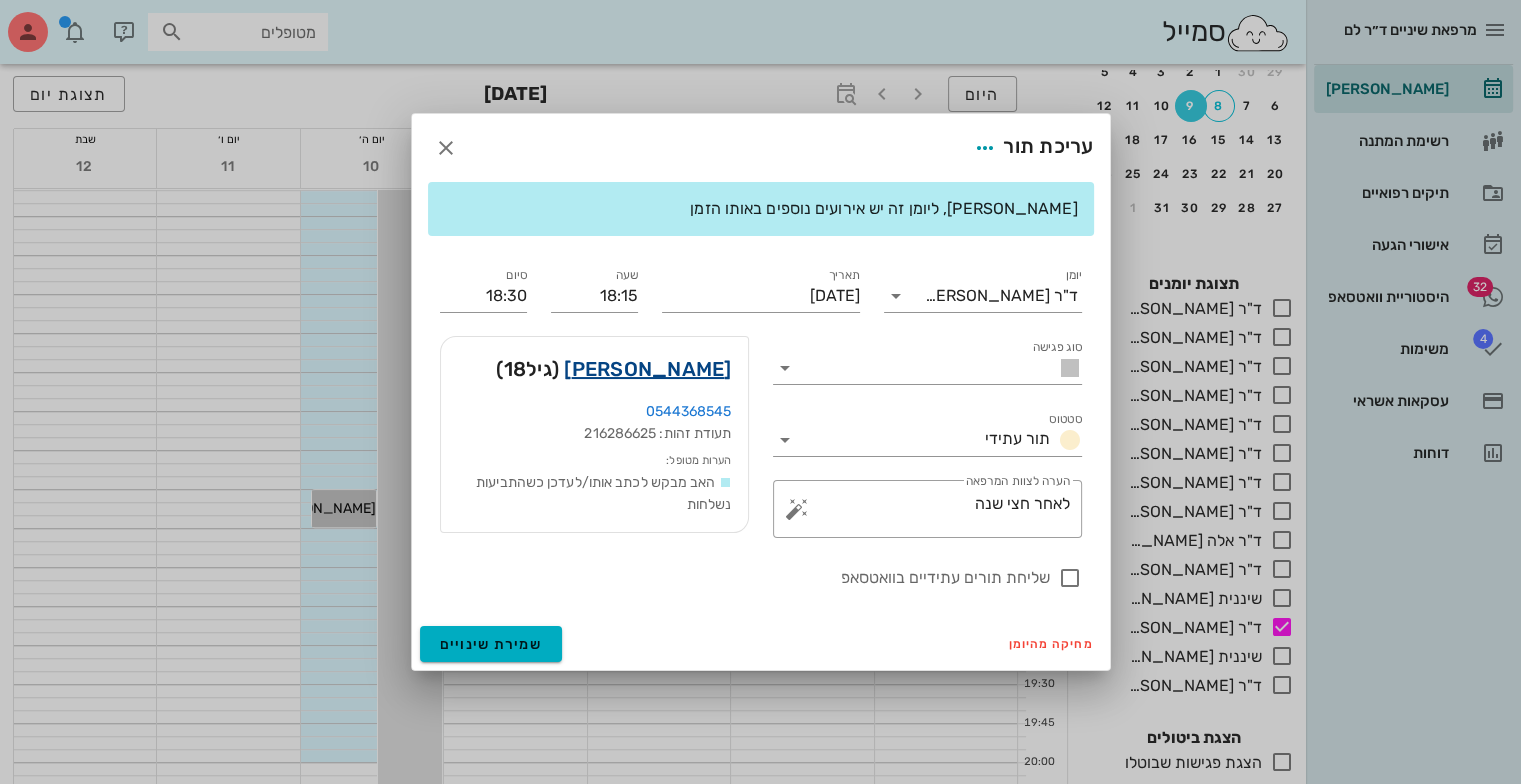 click on "[PERSON_NAME]" at bounding box center [647, 369] 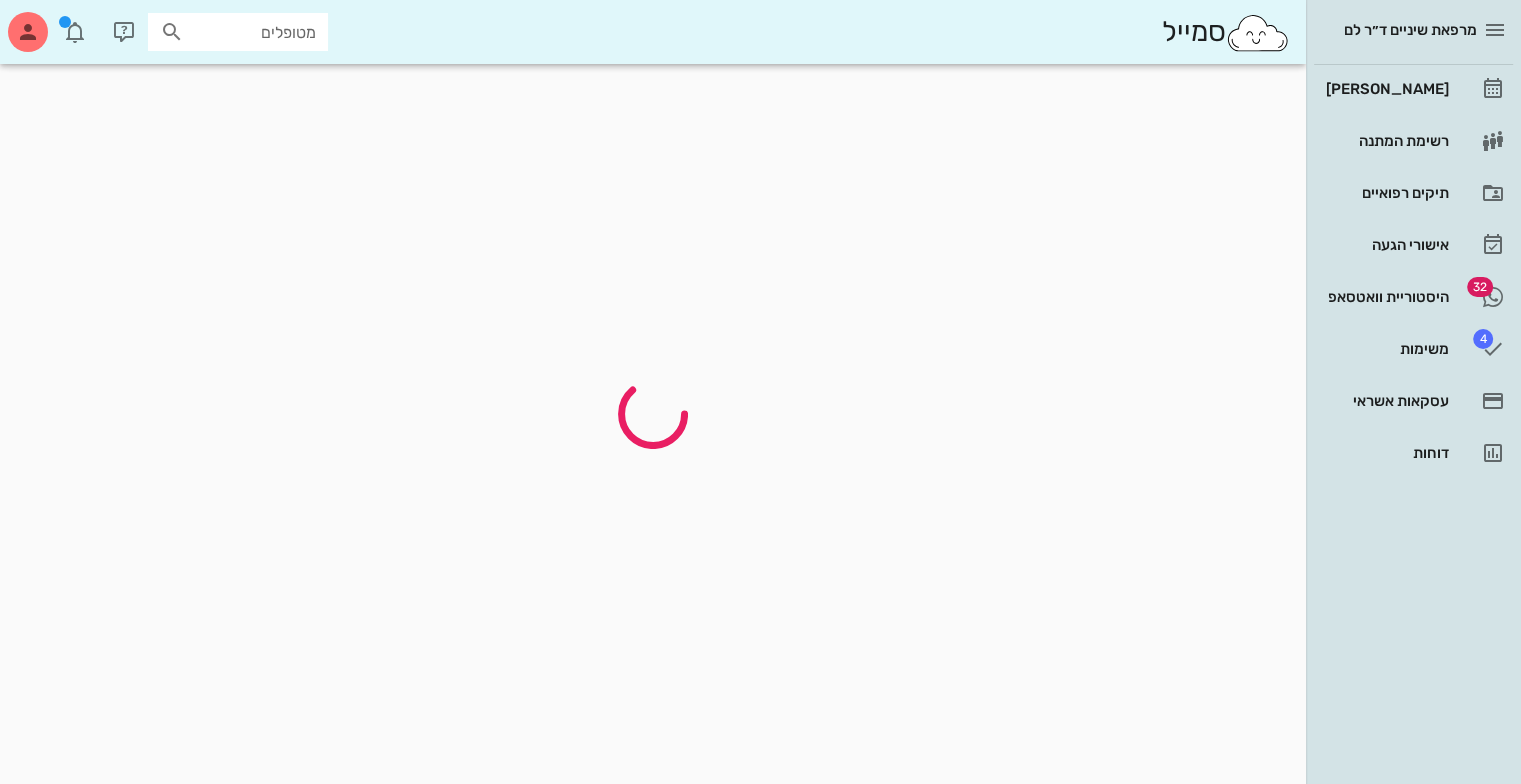 scroll, scrollTop: 0, scrollLeft: 0, axis: both 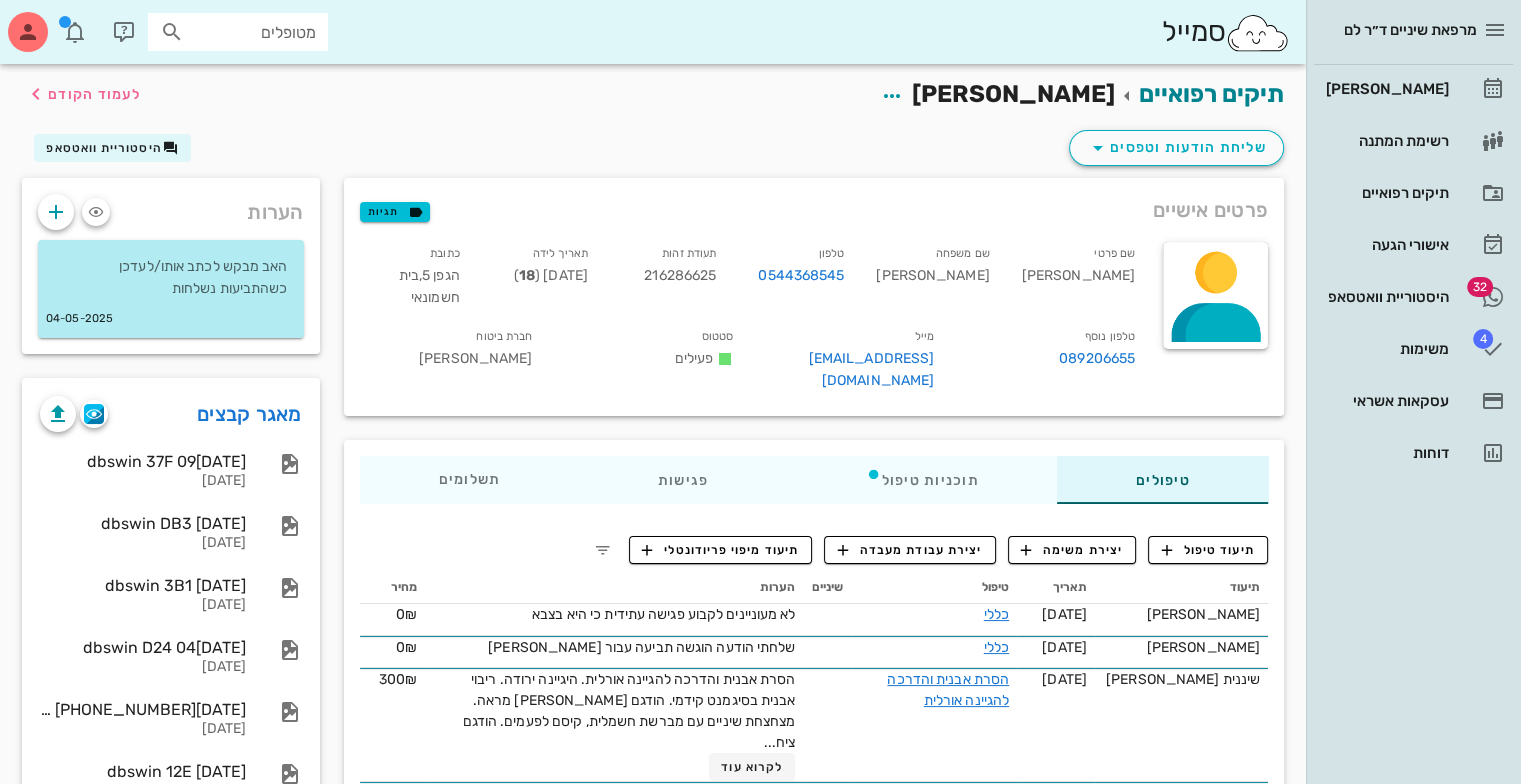 click on "תיקים רפואיים
[PERSON_NAME] לעמוד הקודם" at bounding box center (653, 95) 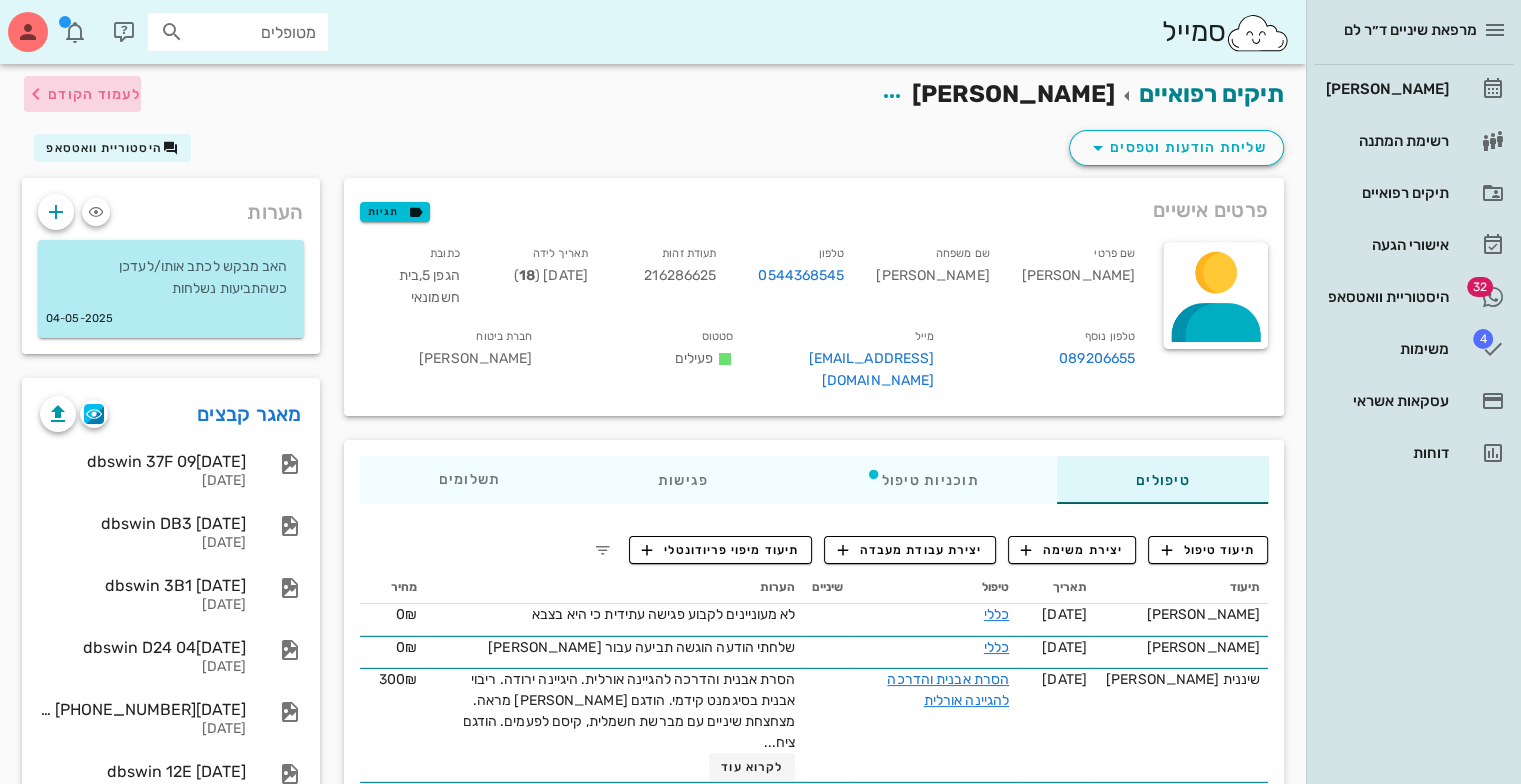 click on "לעמוד הקודם" at bounding box center [82, 94] 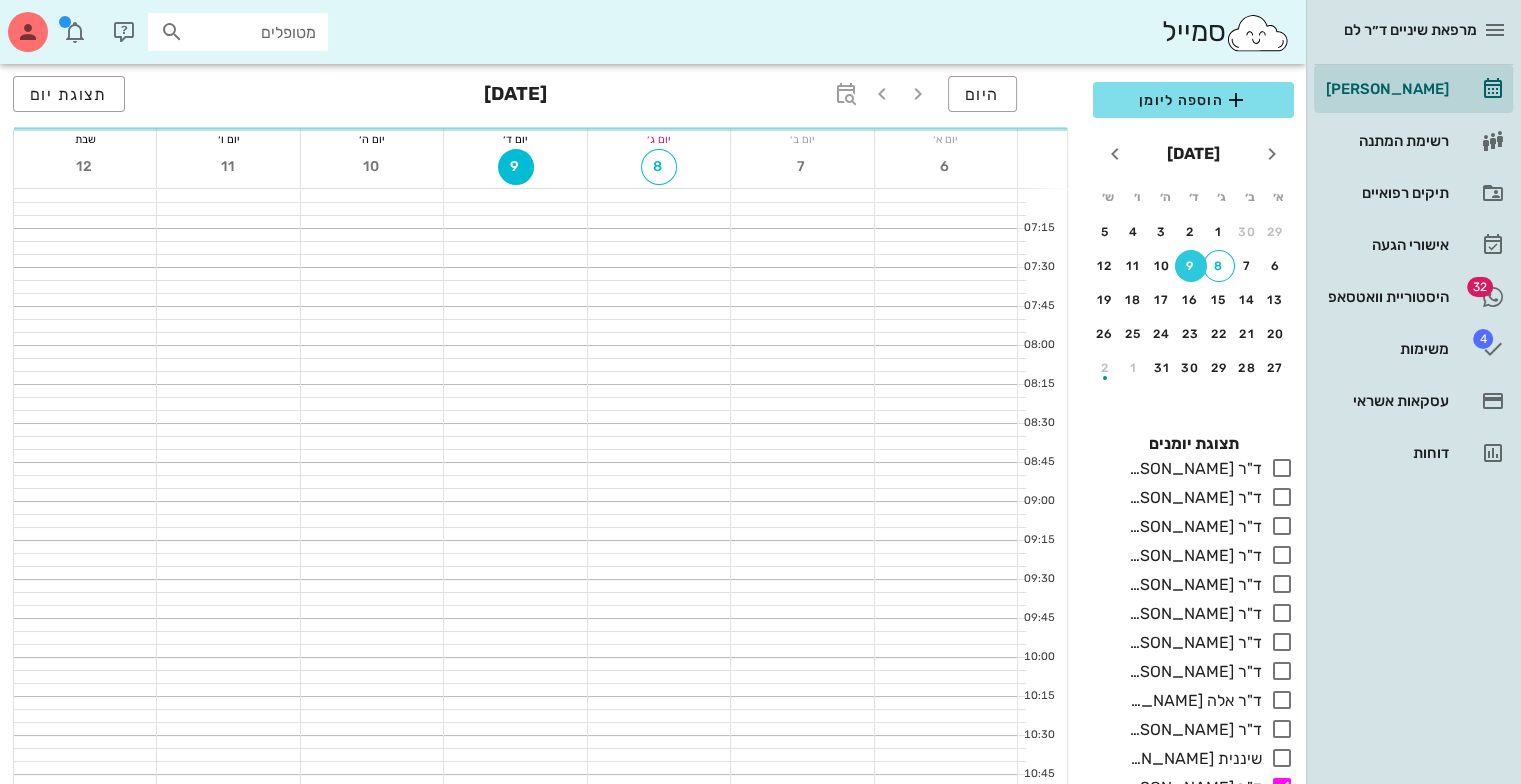 scroll, scrollTop: 1455, scrollLeft: 0, axis: vertical 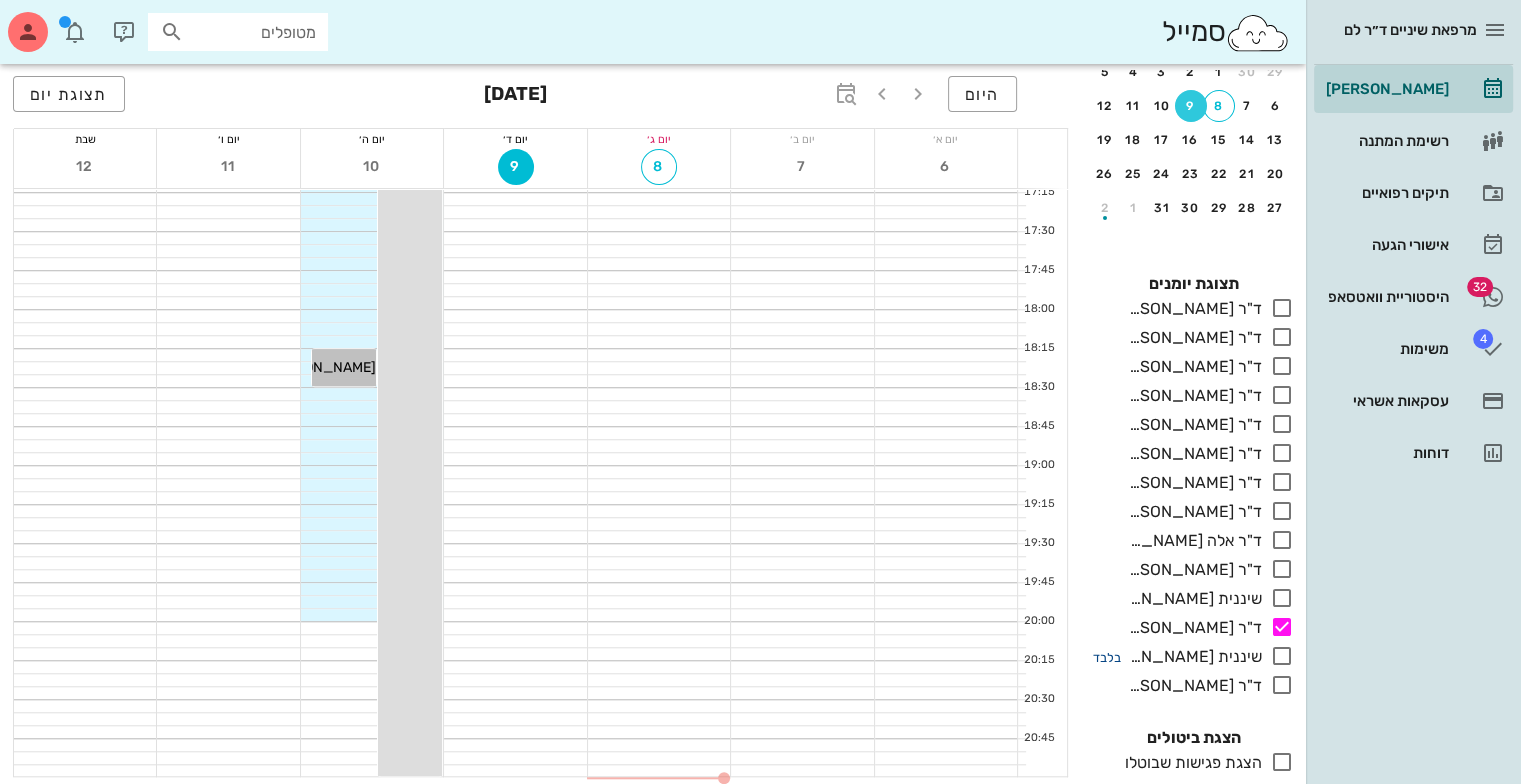 click on "בלבד" at bounding box center [1107, 657] 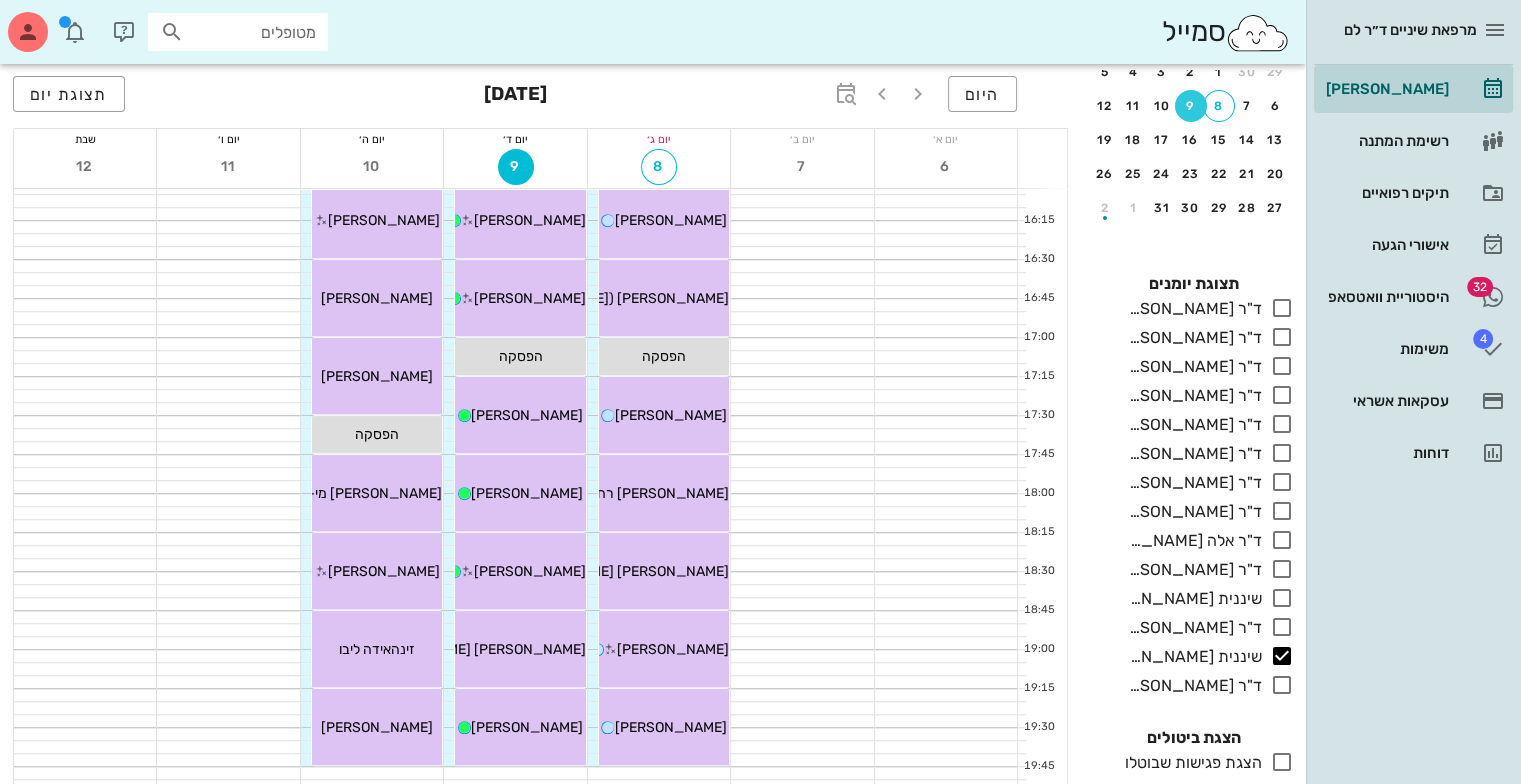 scroll, scrollTop: 1400, scrollLeft: 0, axis: vertical 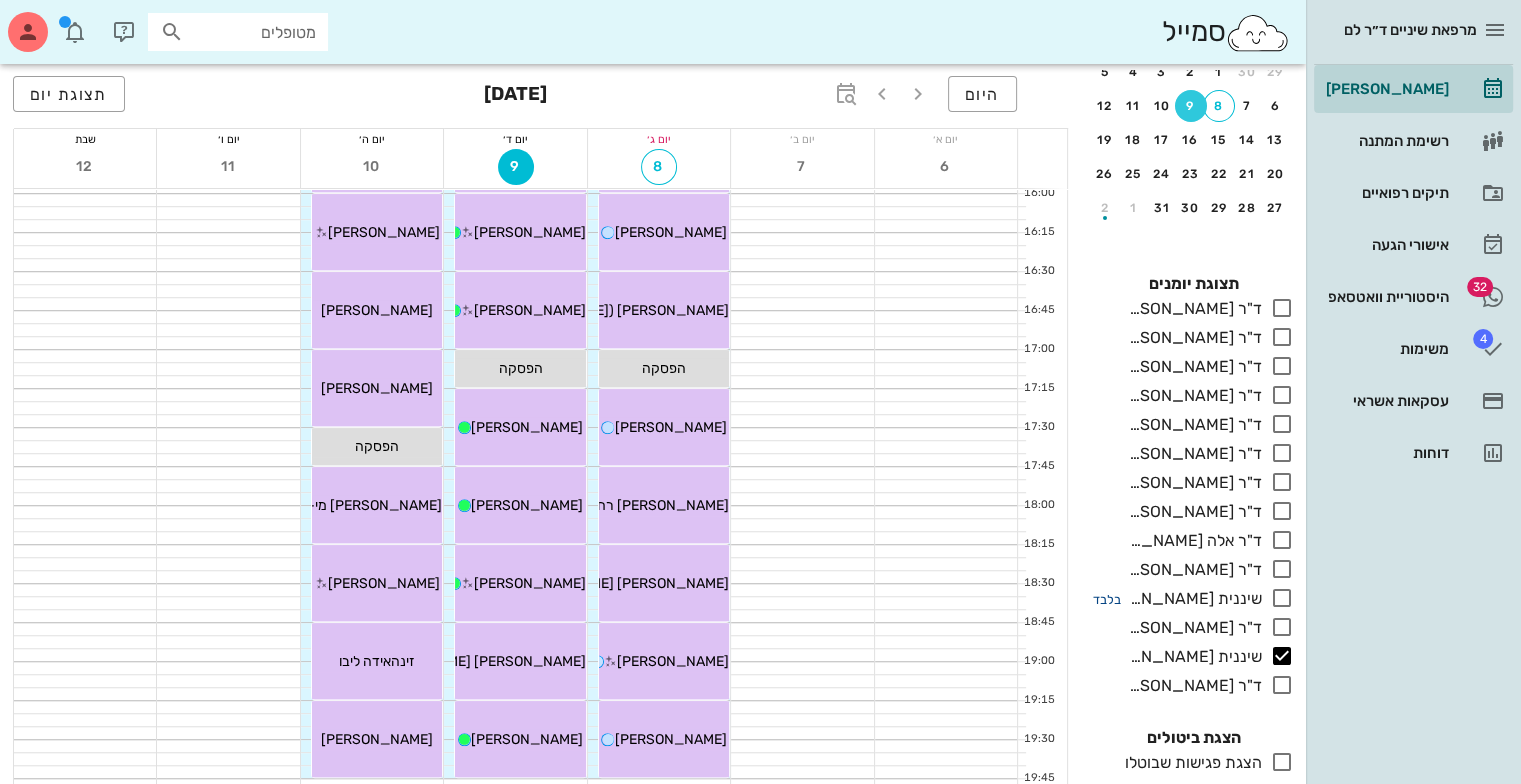 click on "בלבד" at bounding box center (1107, 599) 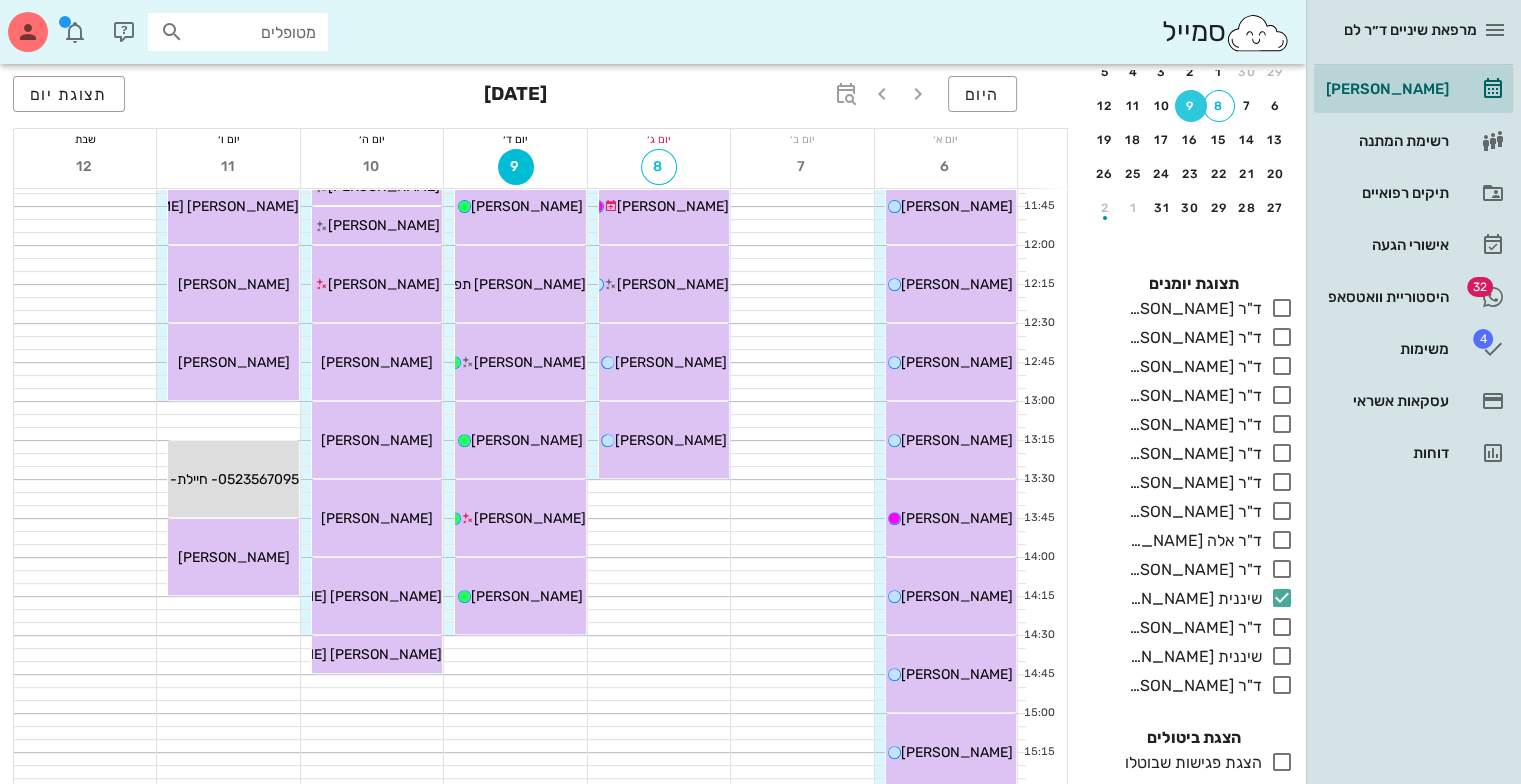 scroll, scrollTop: 726, scrollLeft: 0, axis: vertical 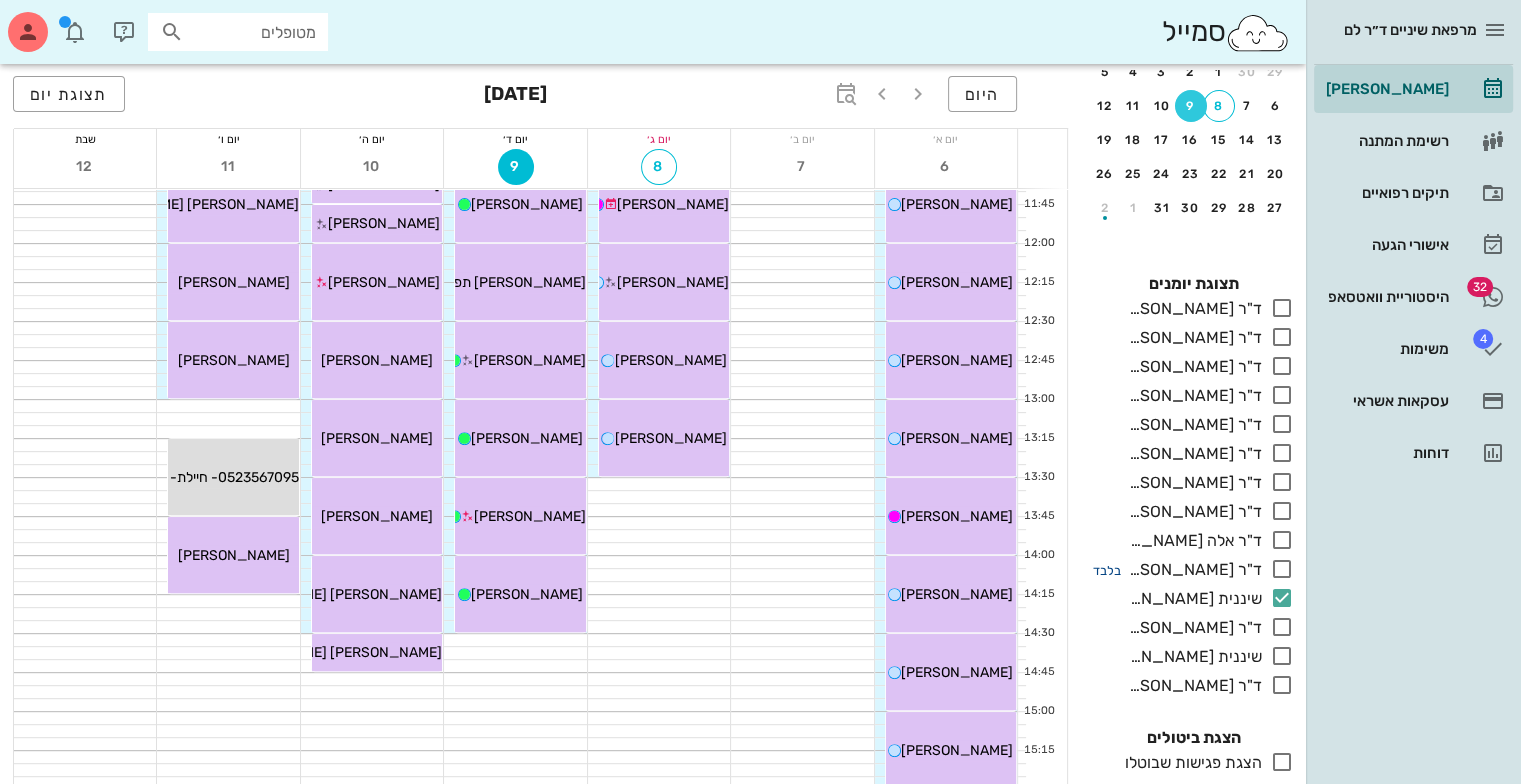 click on "בלבד" at bounding box center [1107, 570] 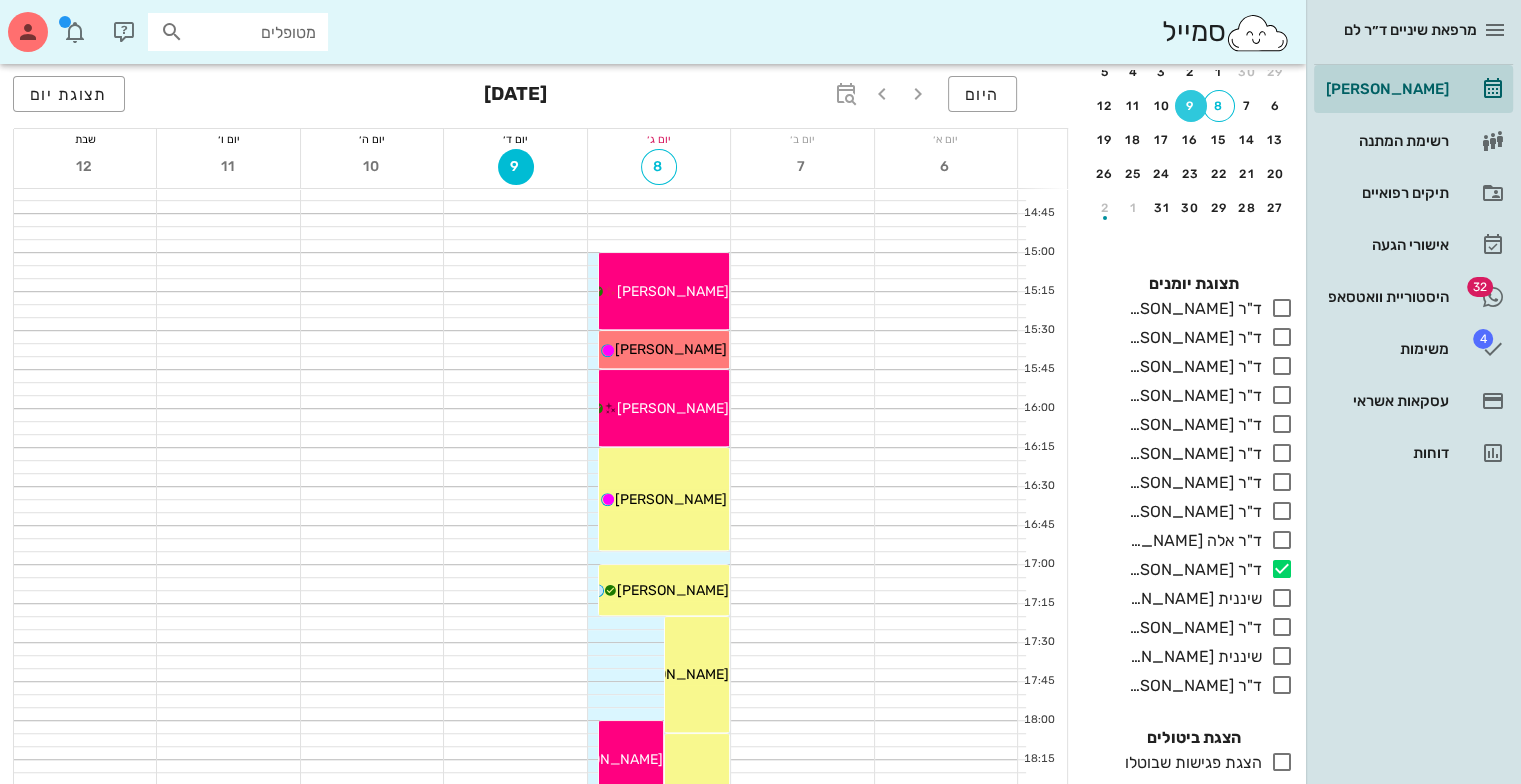 scroll, scrollTop: 1254, scrollLeft: 0, axis: vertical 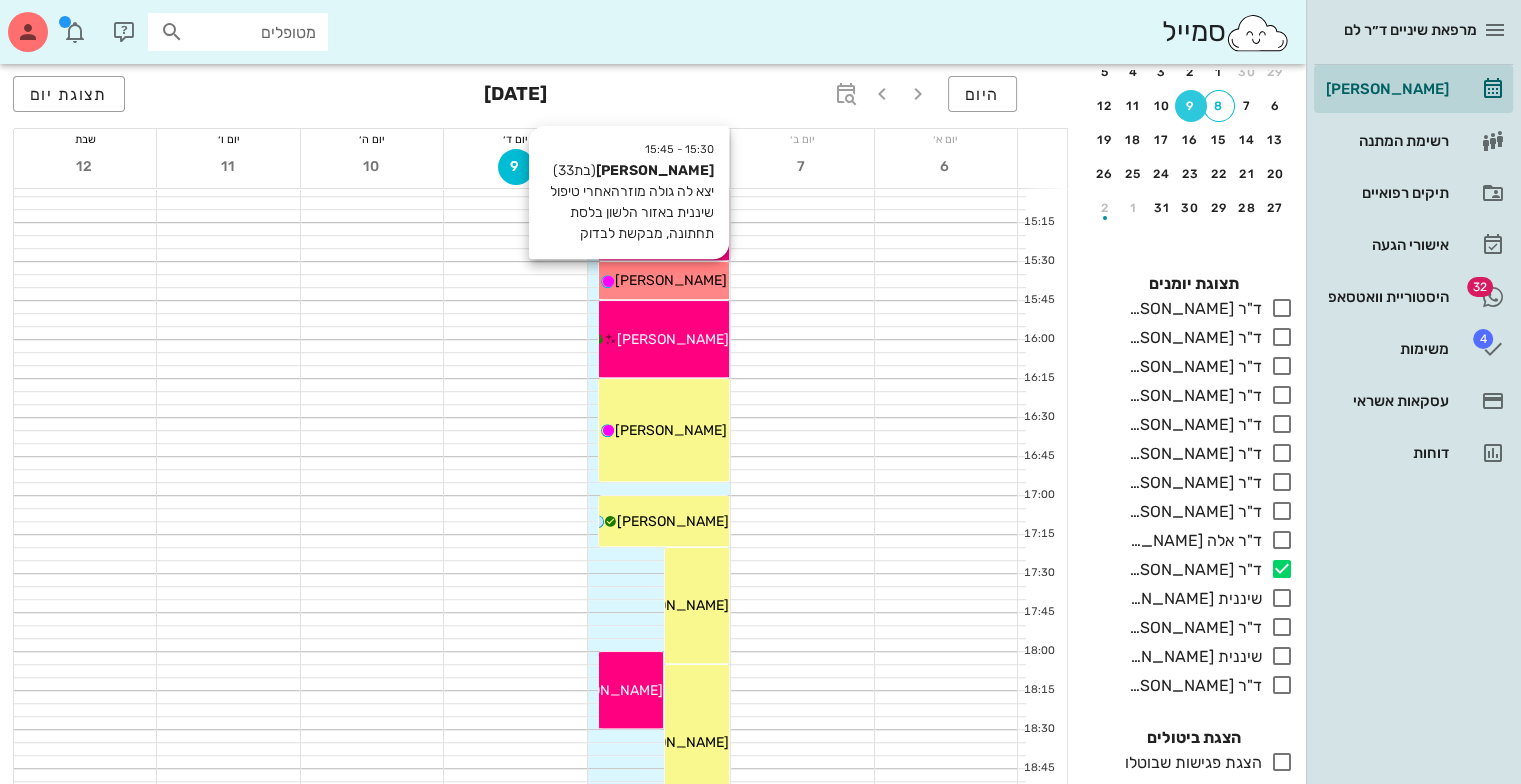 click on "[PERSON_NAME]" at bounding box center (664, 280) 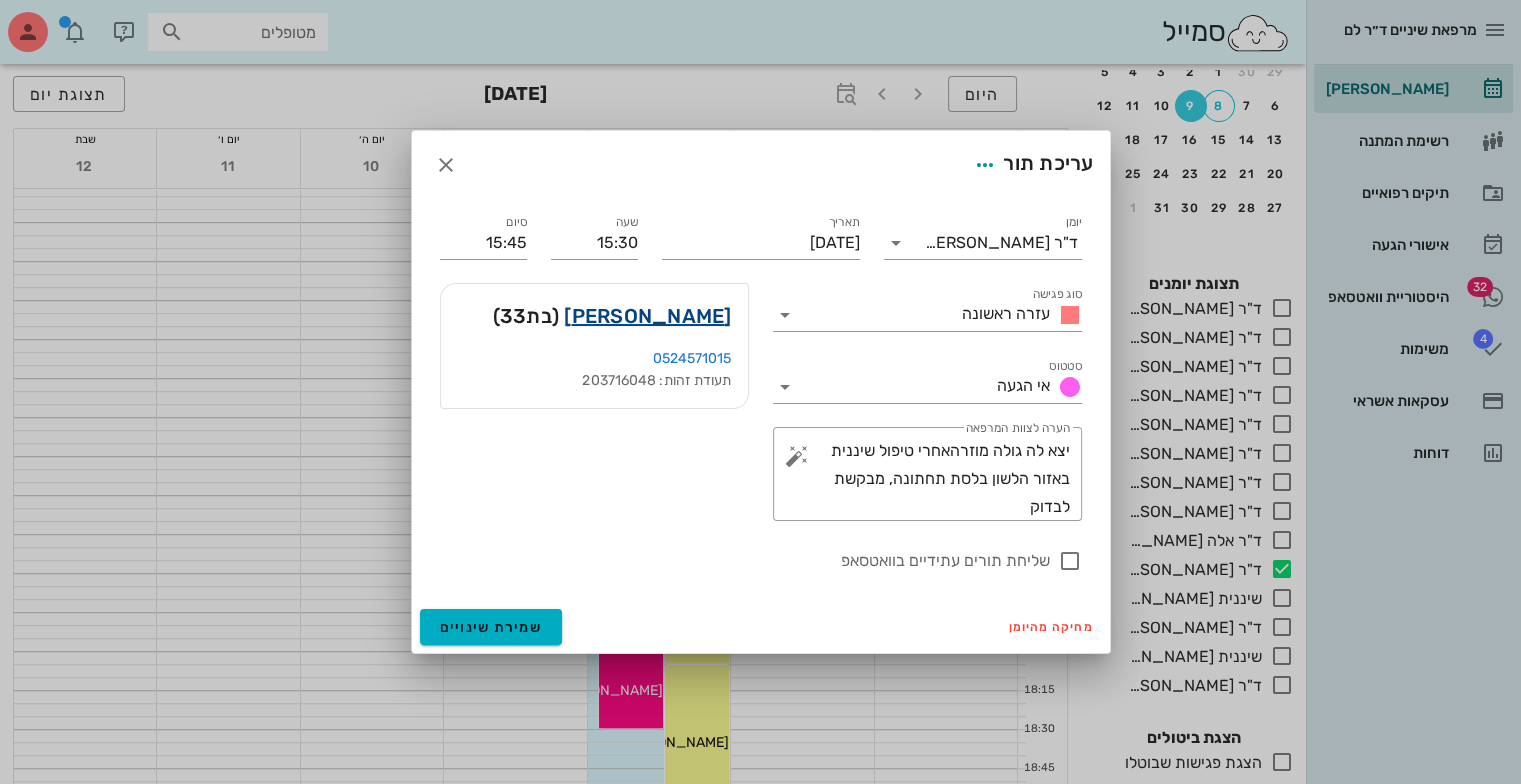 click on "[PERSON_NAME]" at bounding box center (647, 316) 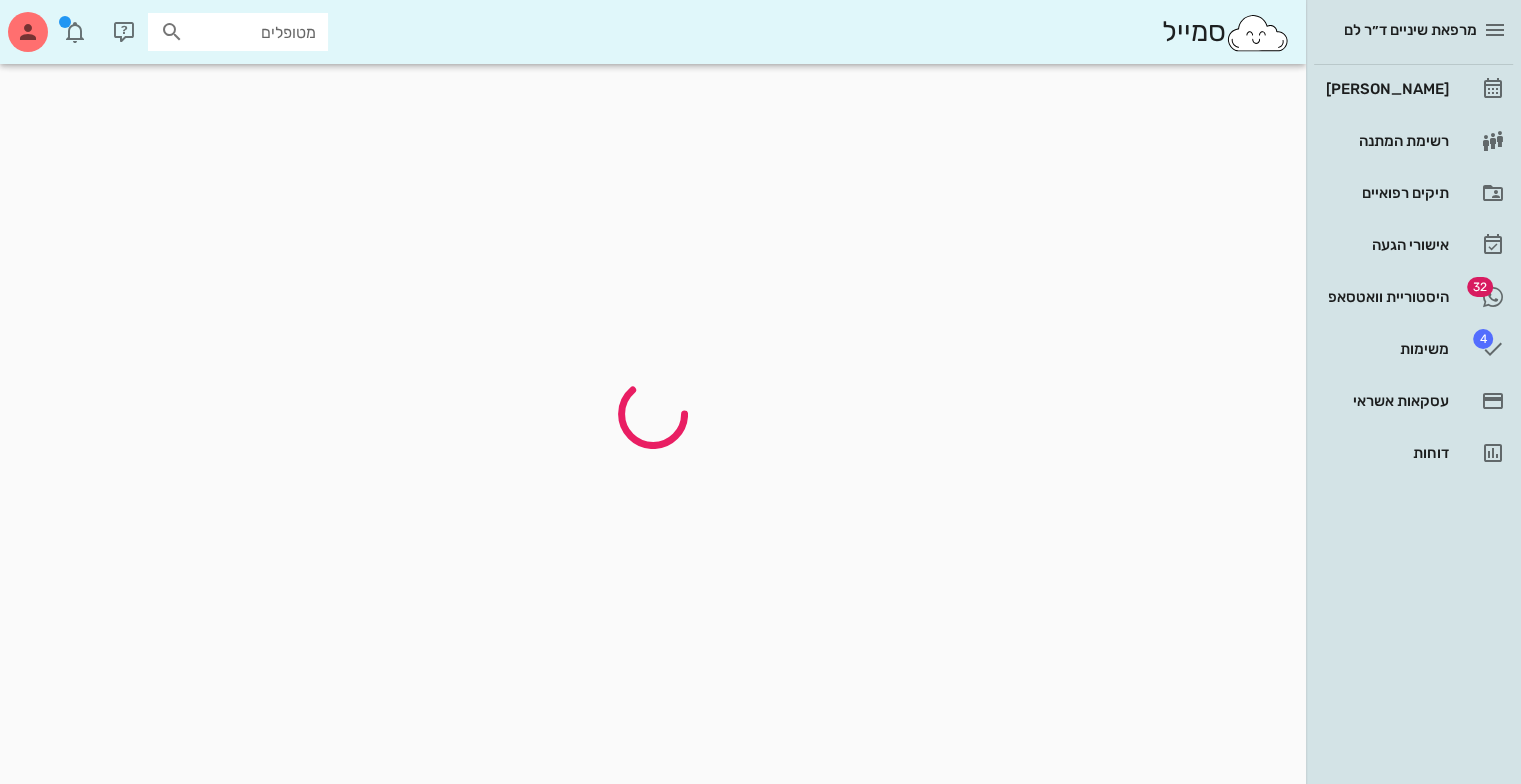scroll, scrollTop: 0, scrollLeft: 0, axis: both 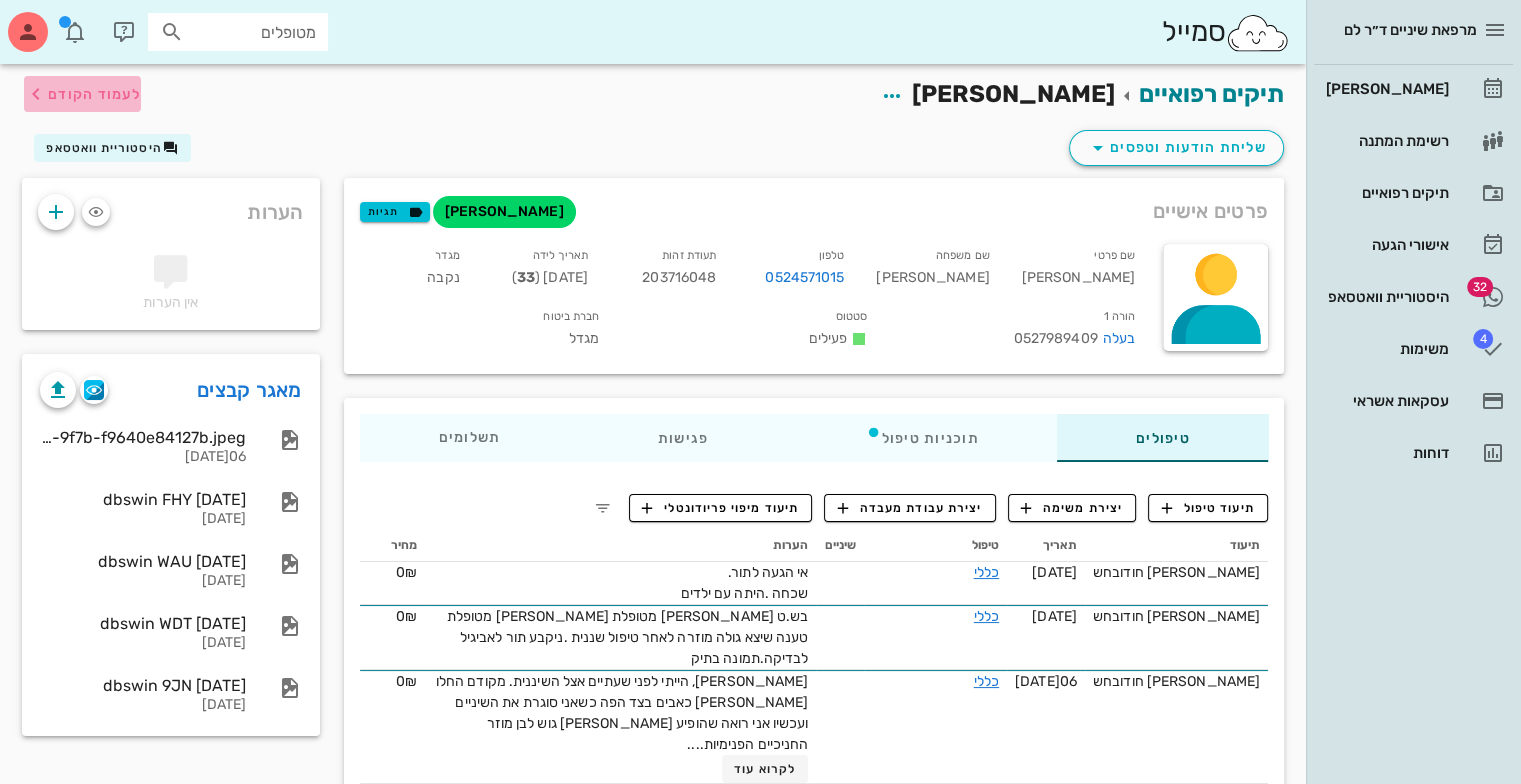 click on "לעמוד הקודם" at bounding box center [94, 94] 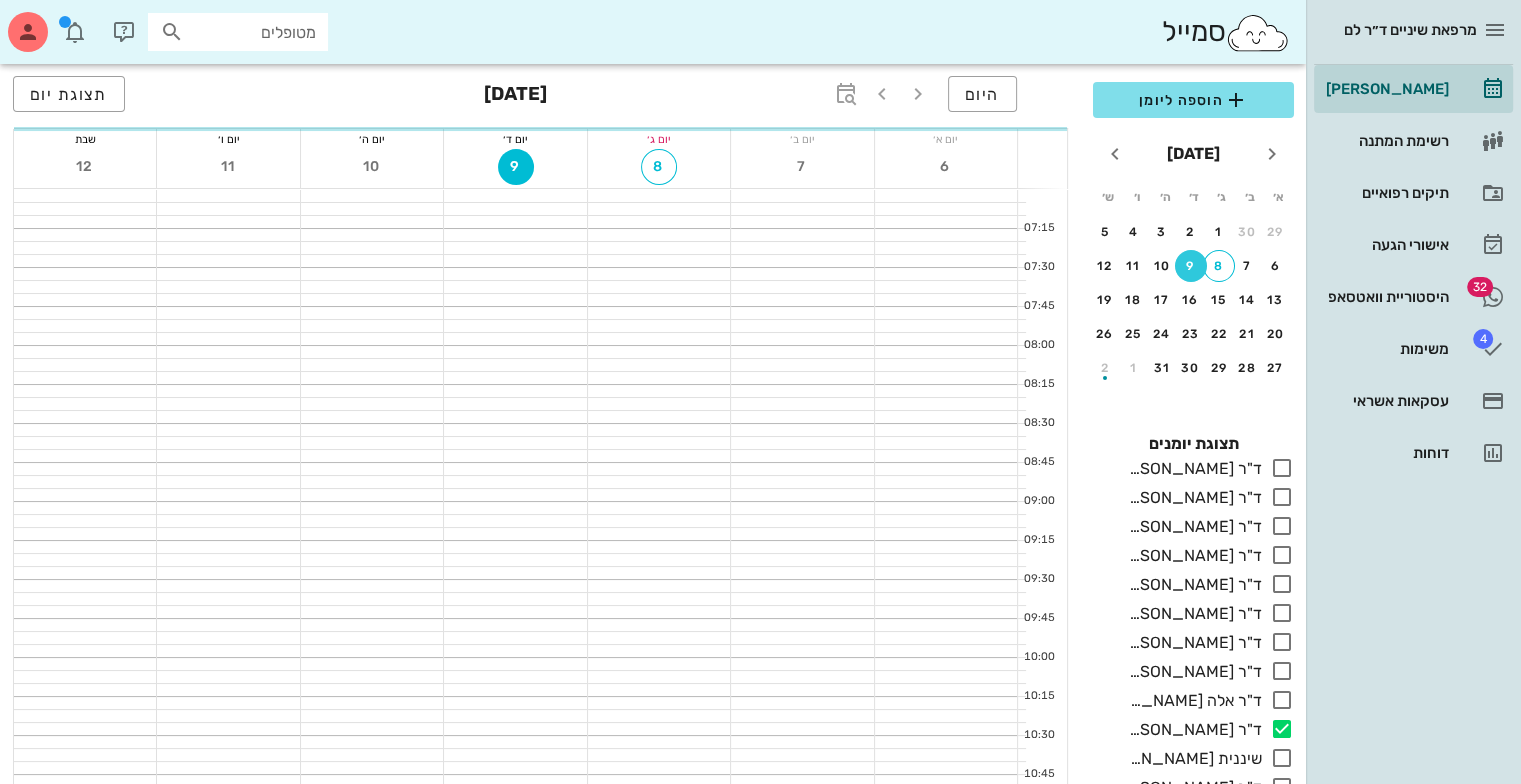 scroll, scrollTop: 1254, scrollLeft: 0, axis: vertical 